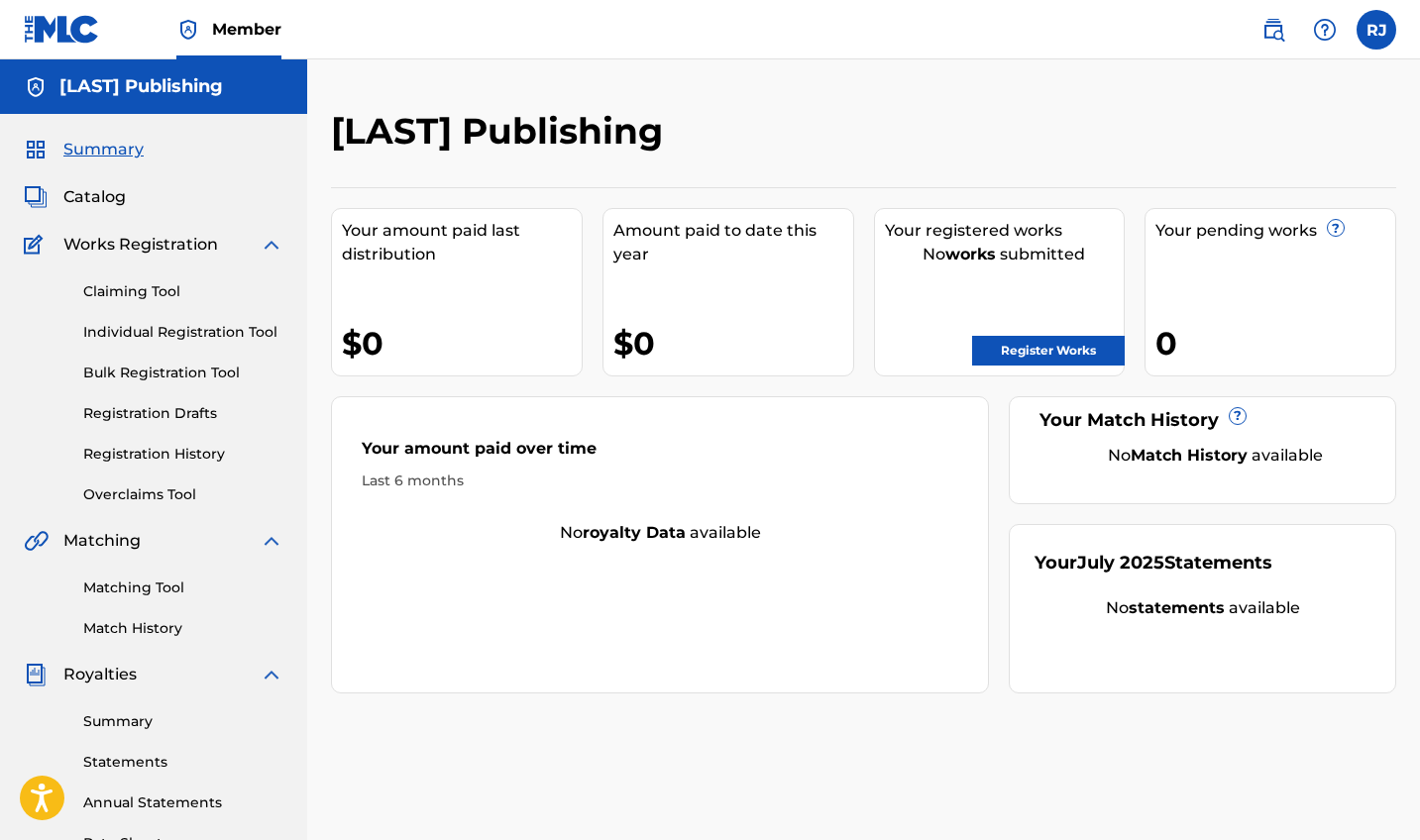 scroll, scrollTop: 0, scrollLeft: 0, axis: both 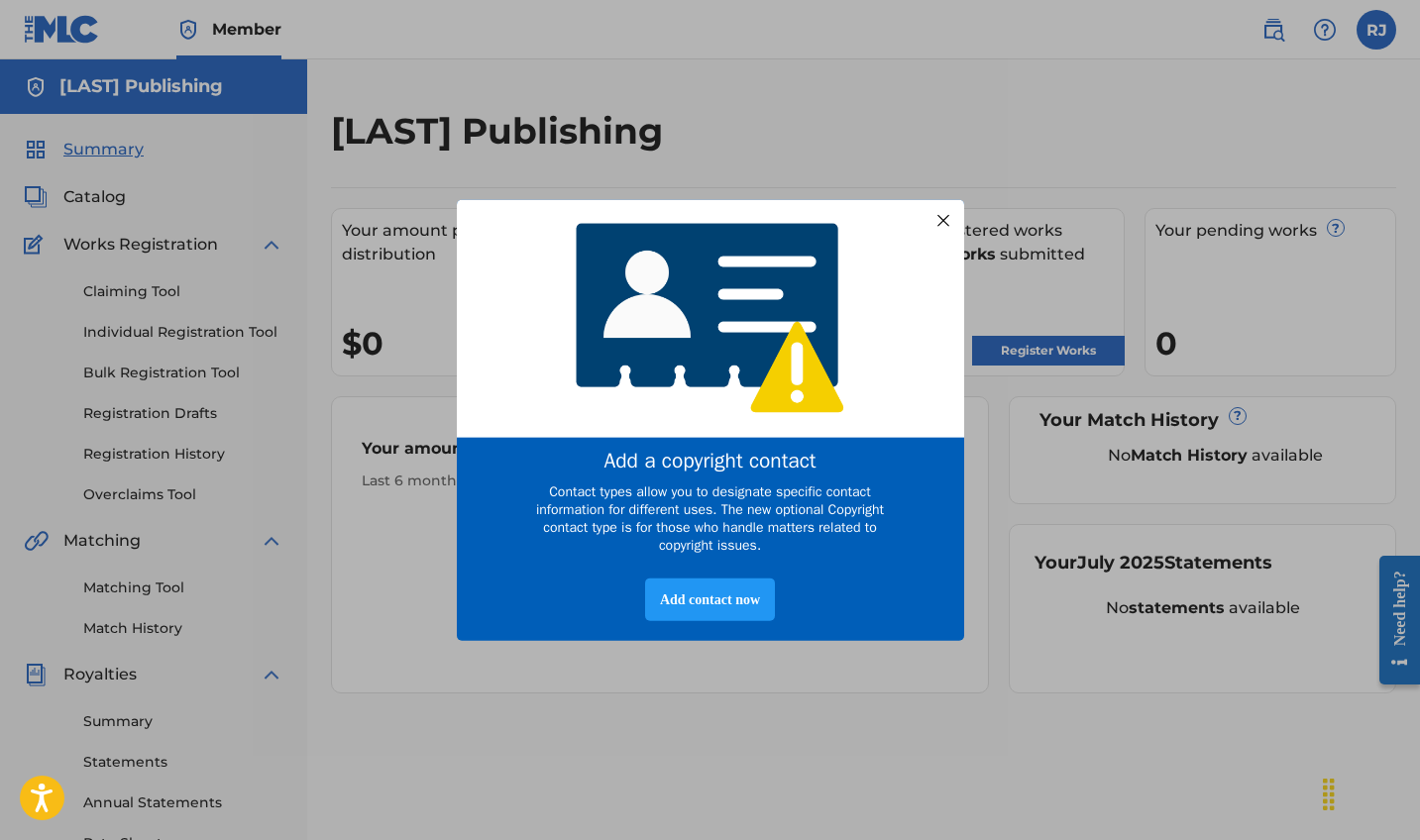 click at bounding box center [942, 220] 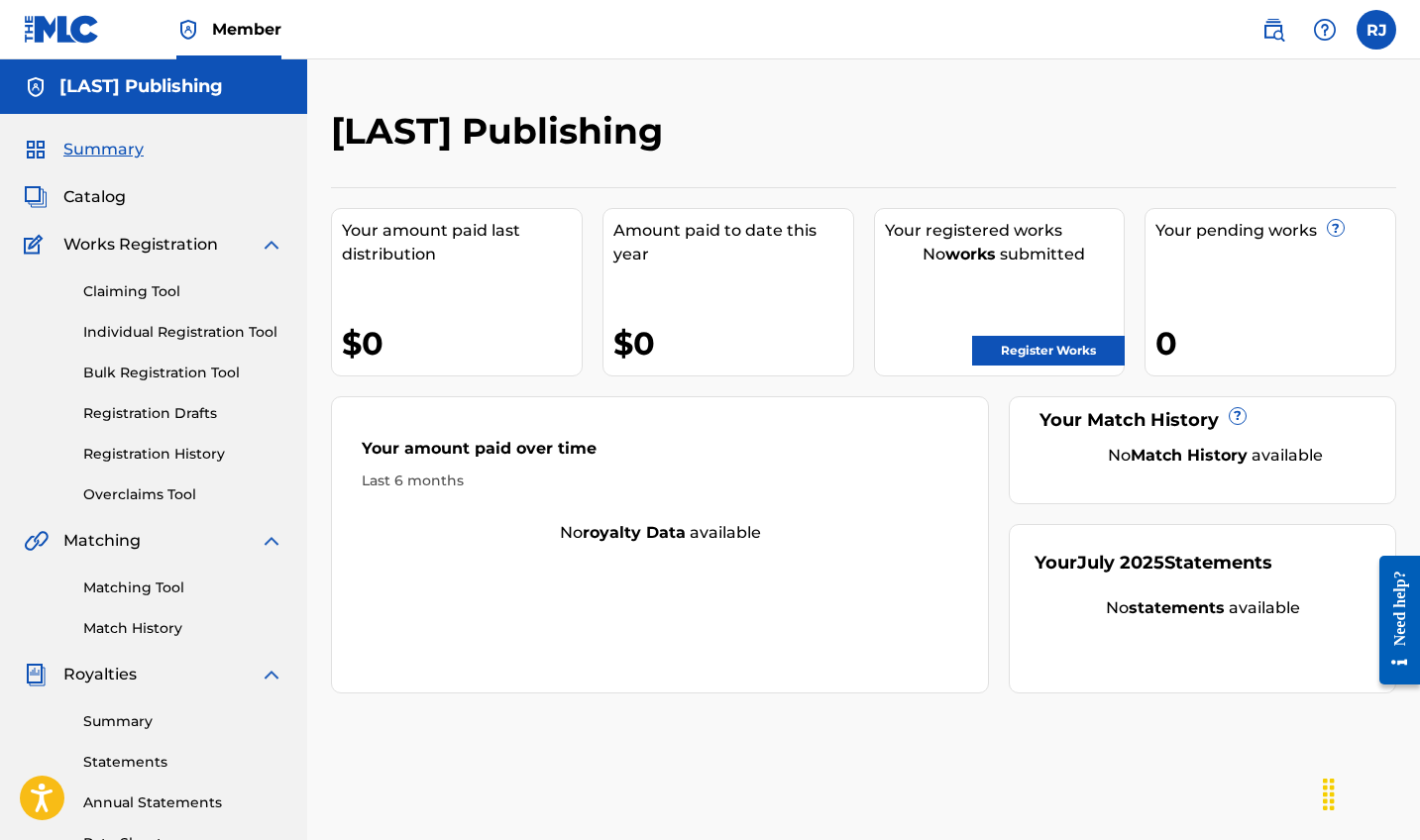 click on "Register Works" at bounding box center (1048, 351) 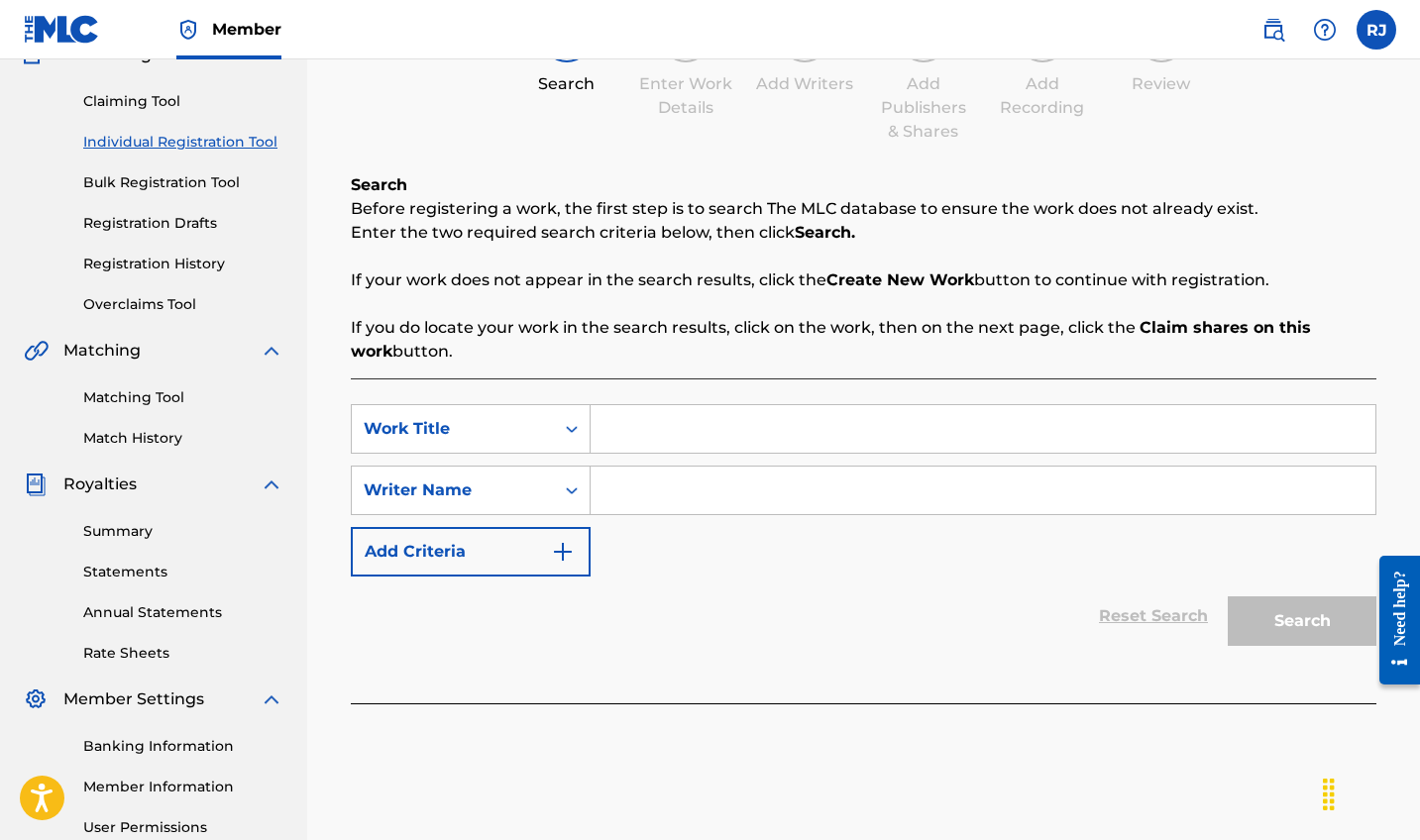 scroll, scrollTop: 205, scrollLeft: 0, axis: vertical 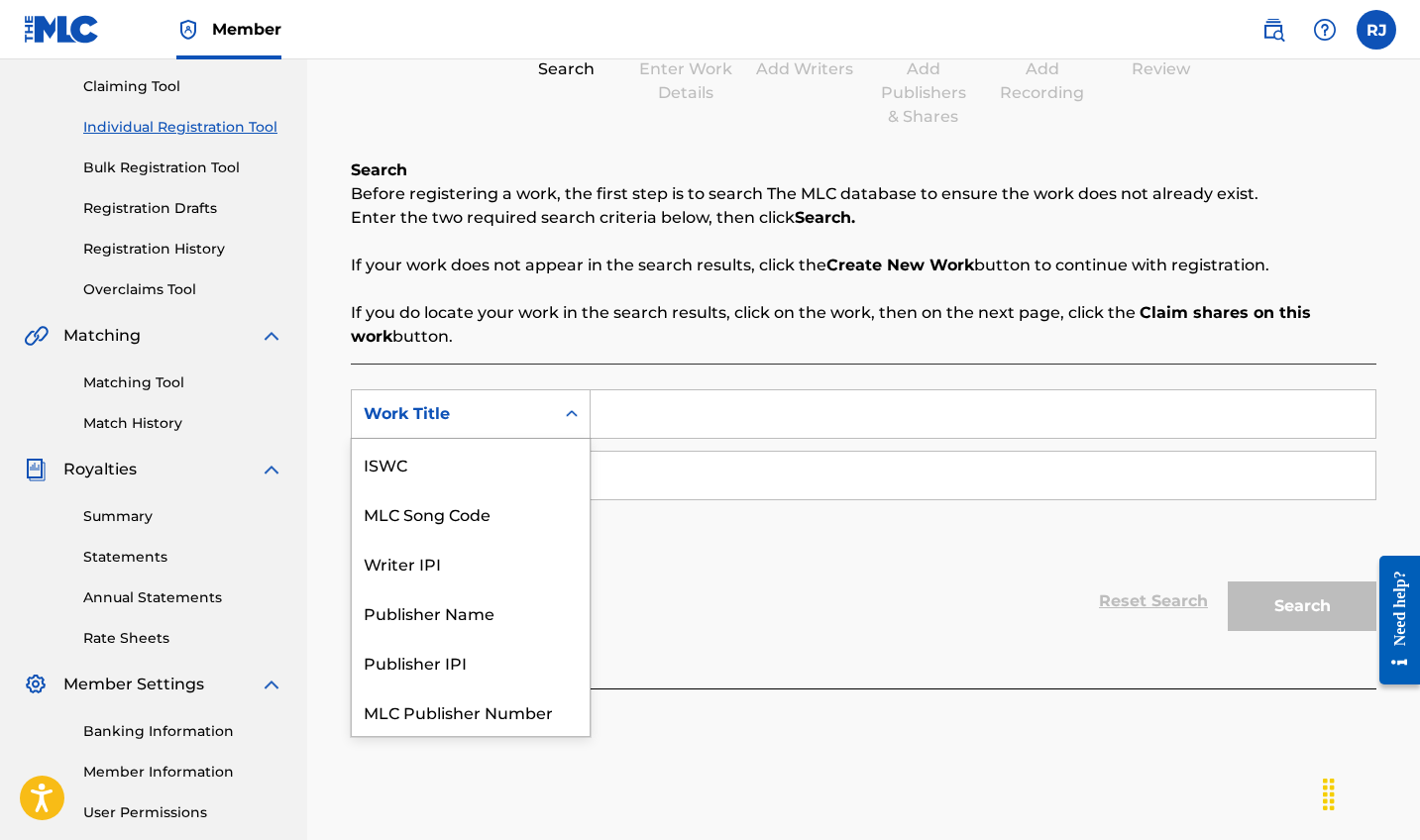 click 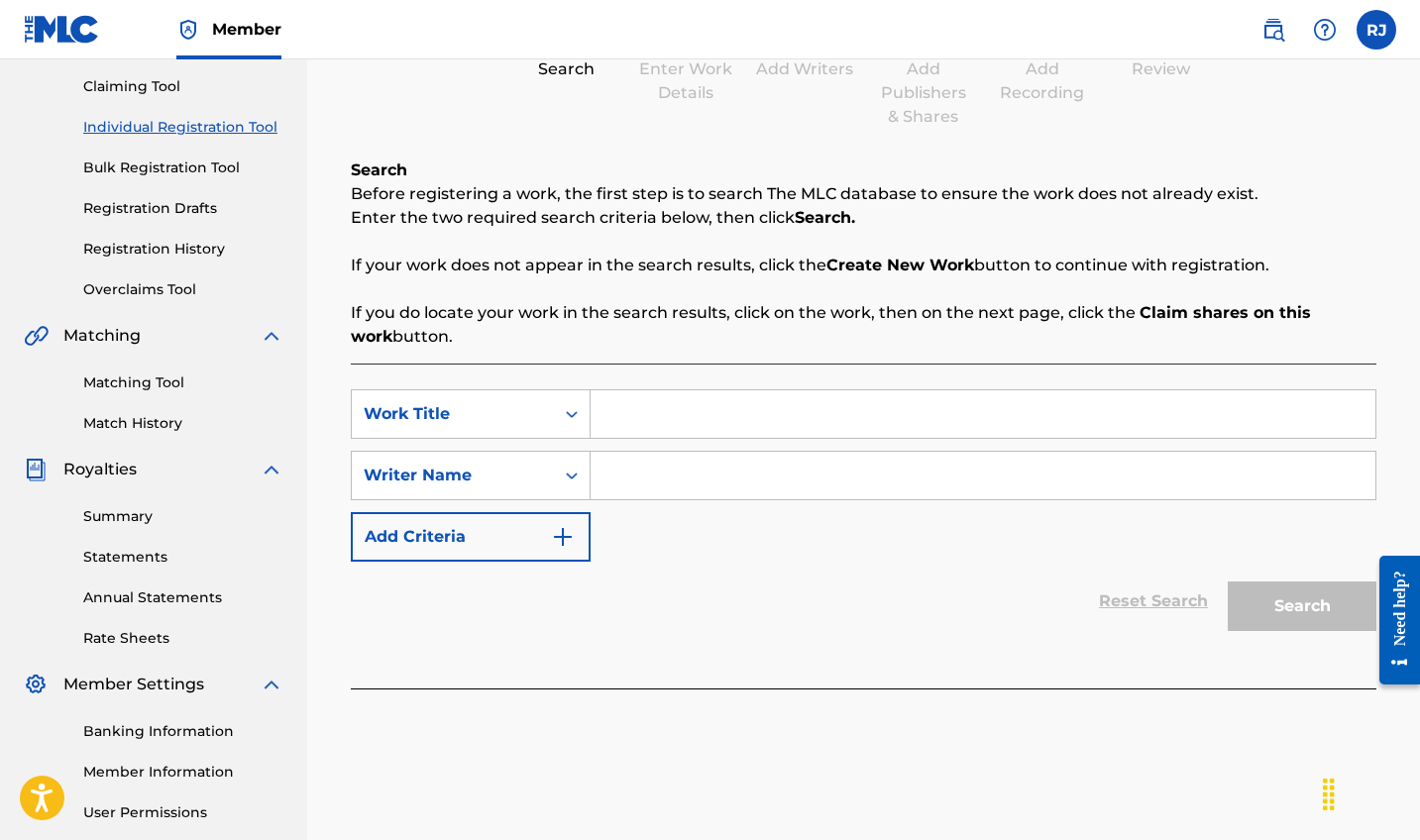 click on "SearchWithCriteriaa2455a0b-20e1-4295-830a-40a3a70b3a3e Work Title SearchWithCriteriaf5c185eb-6938-46b7-ab65-04eb015f56d7 Writer Name Add Criteria" at bounding box center [863, 475] 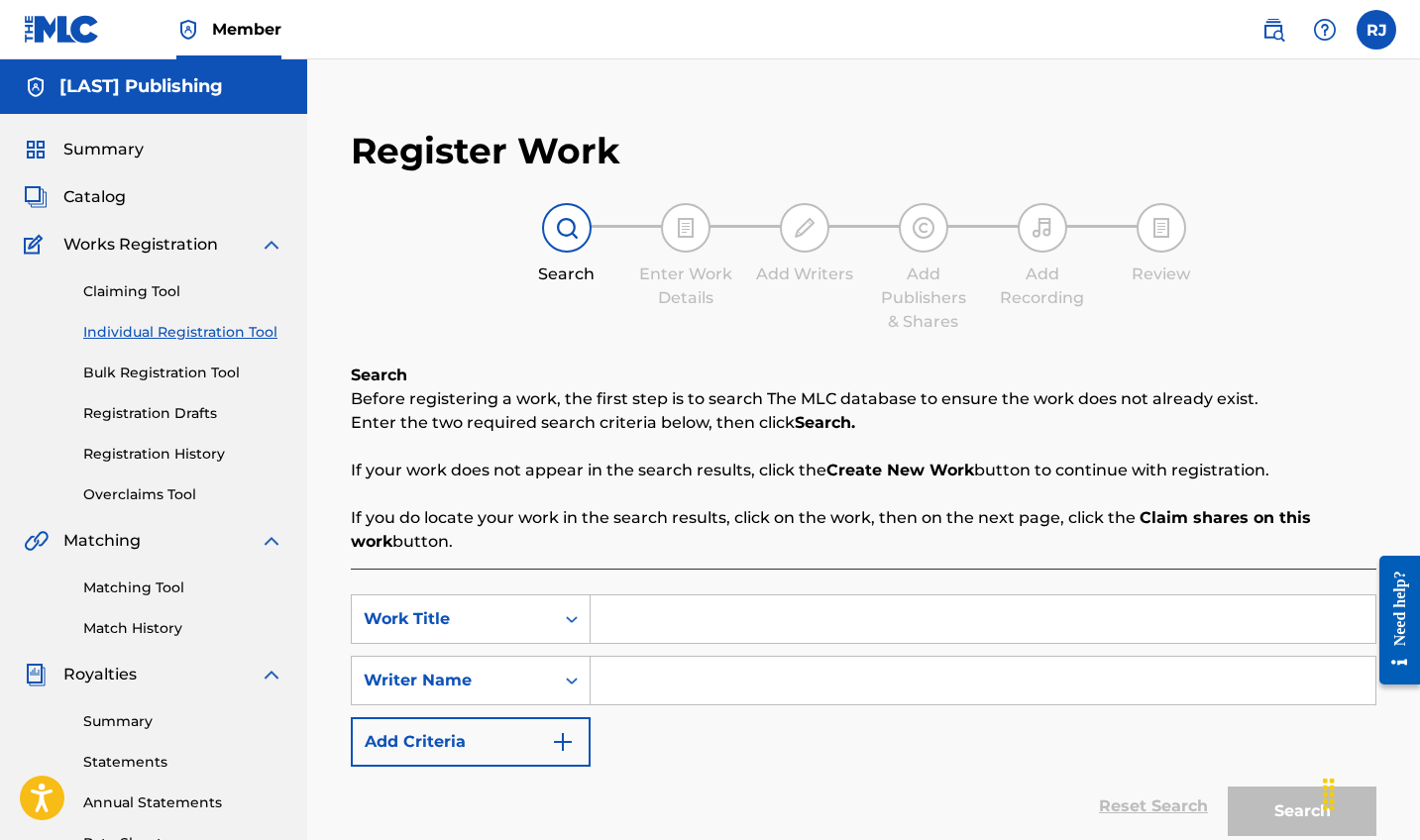 scroll, scrollTop: 0, scrollLeft: 0, axis: both 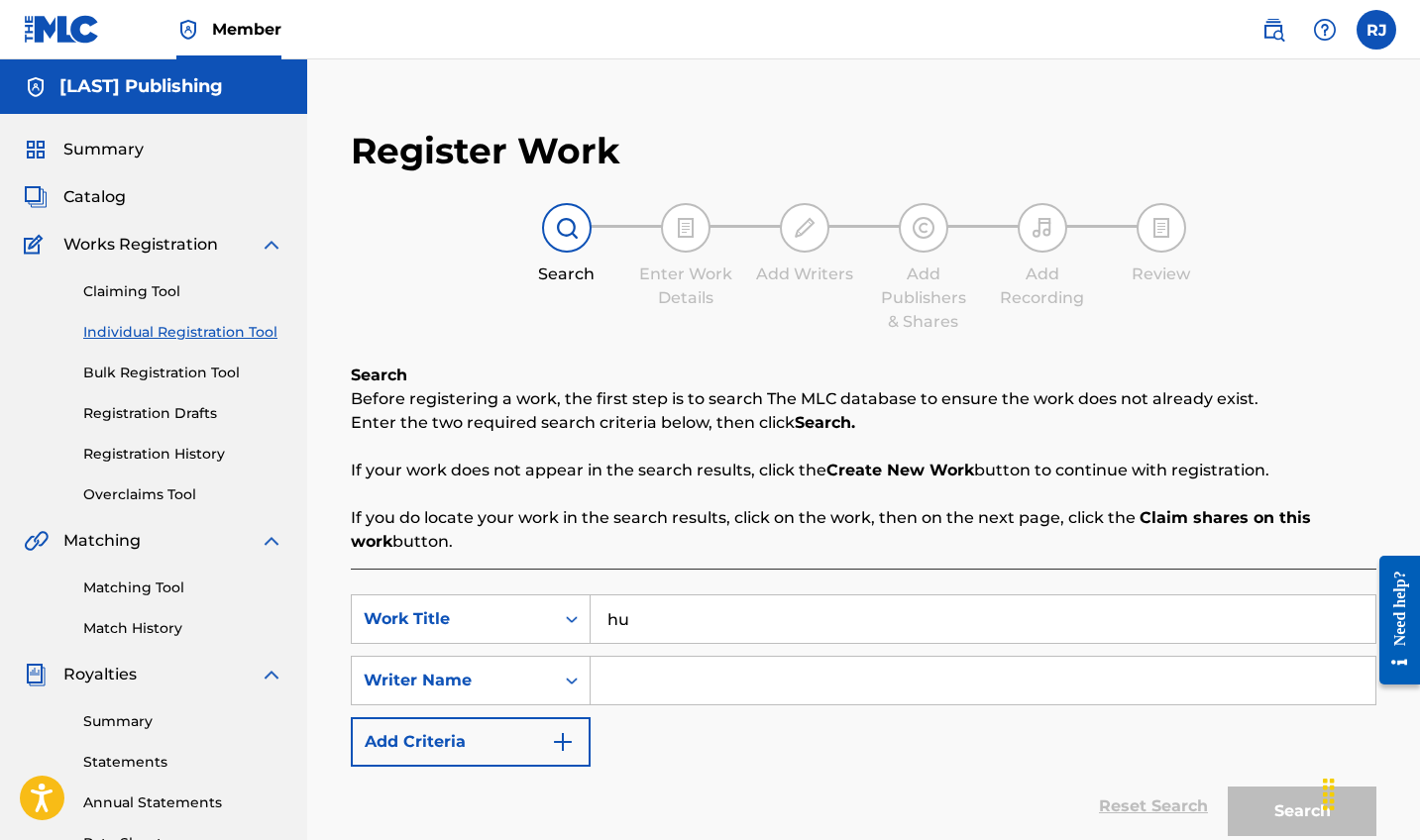 type on "h" 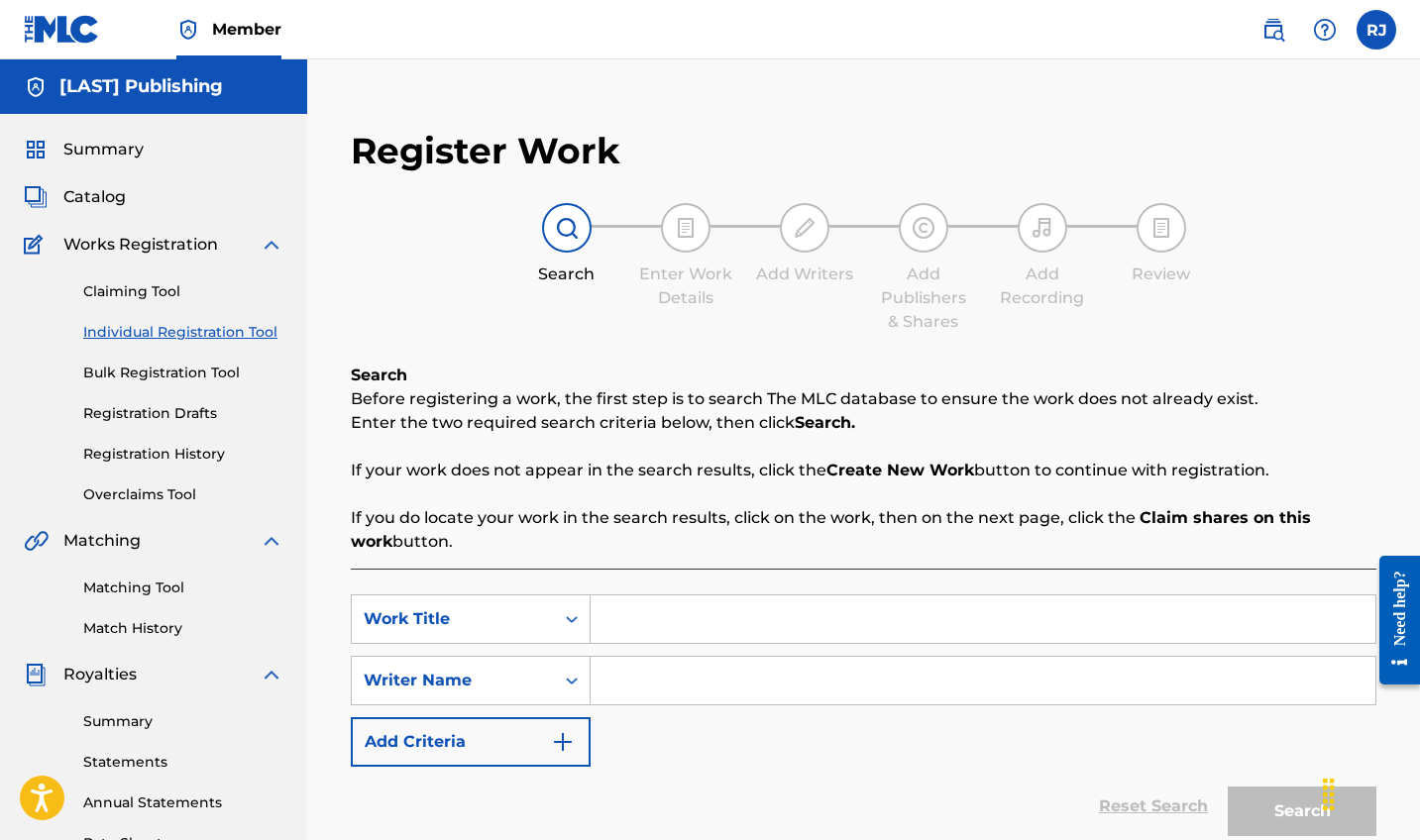 type on "K" 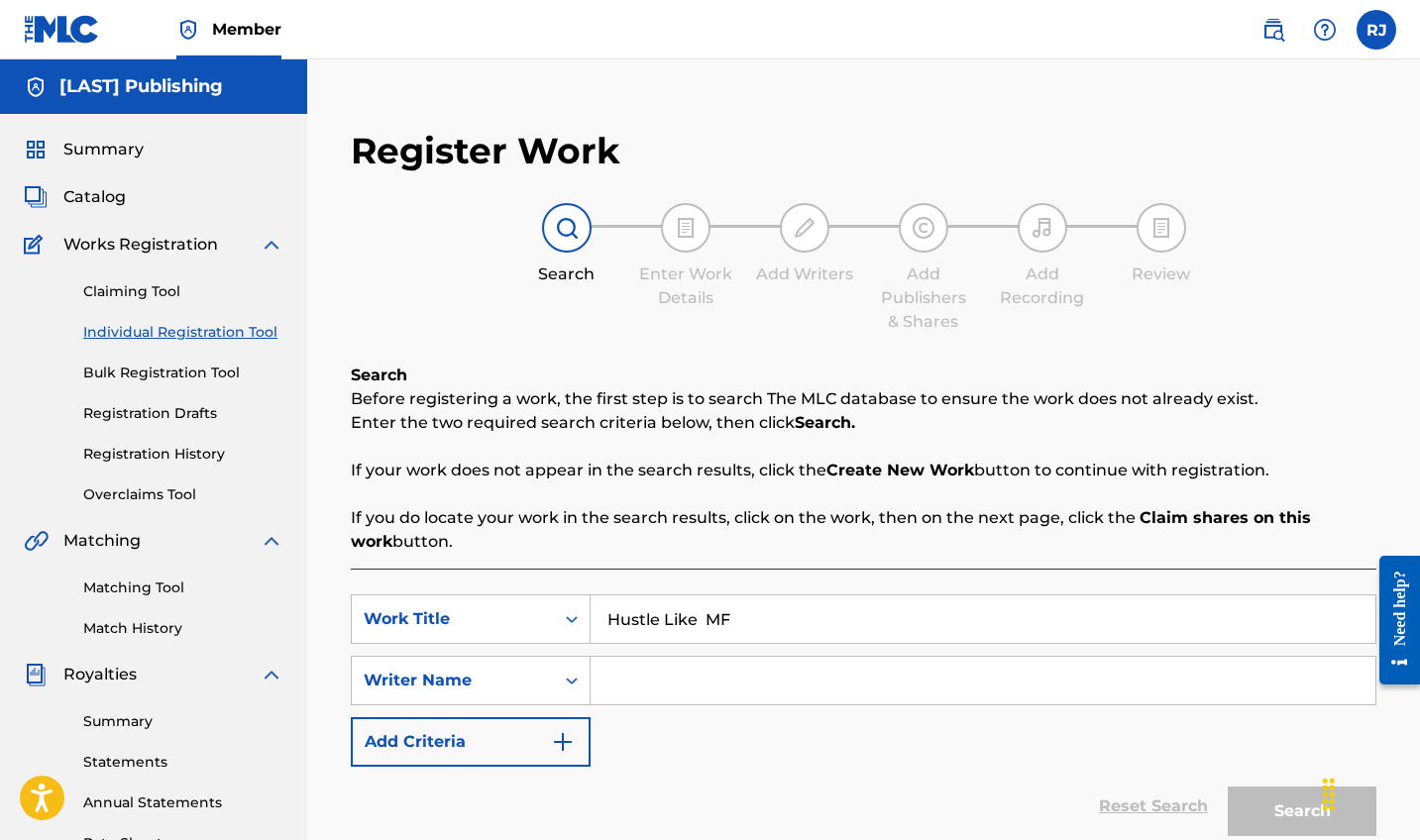 type on "Hustle Like  MF" 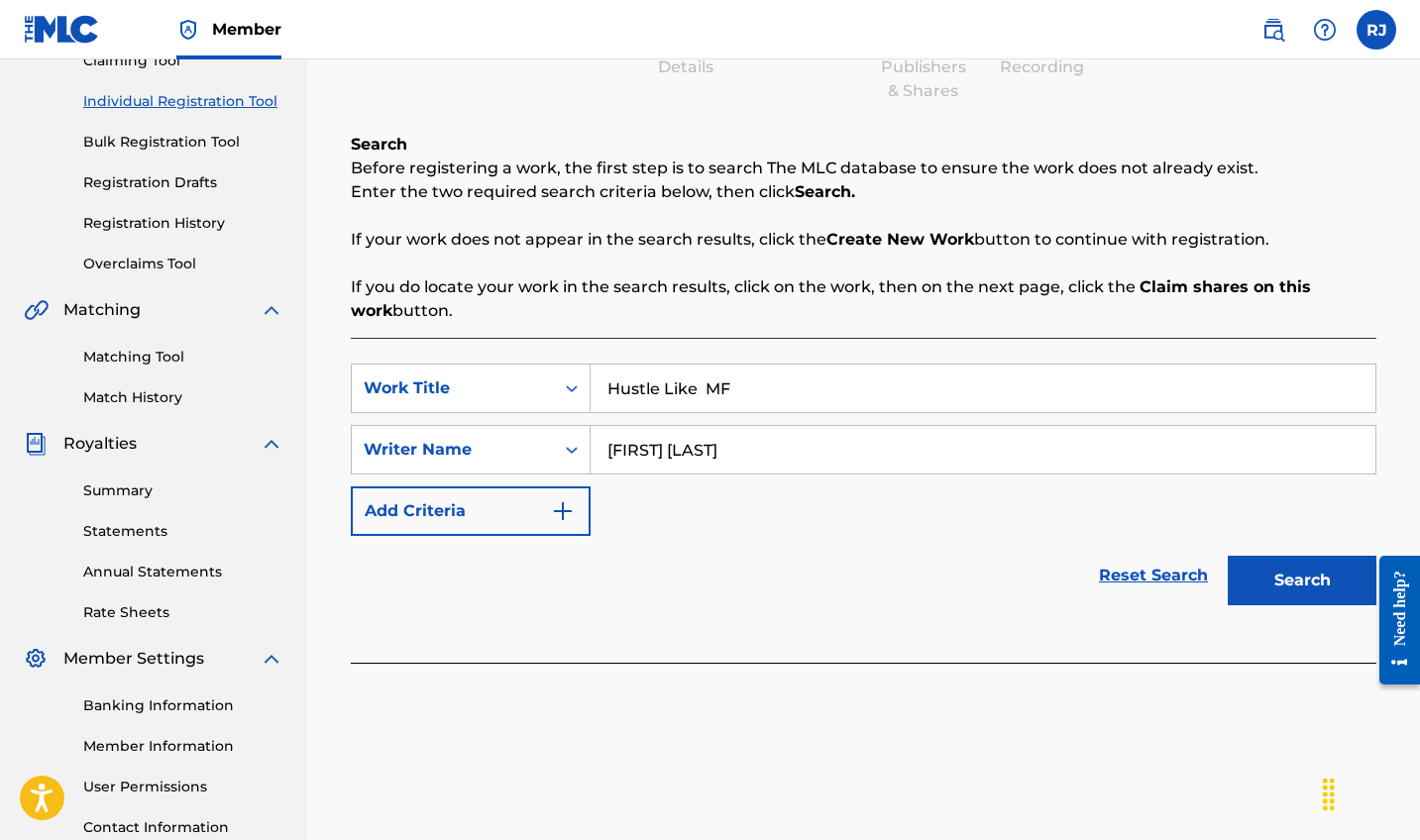 scroll, scrollTop: 232, scrollLeft: 0, axis: vertical 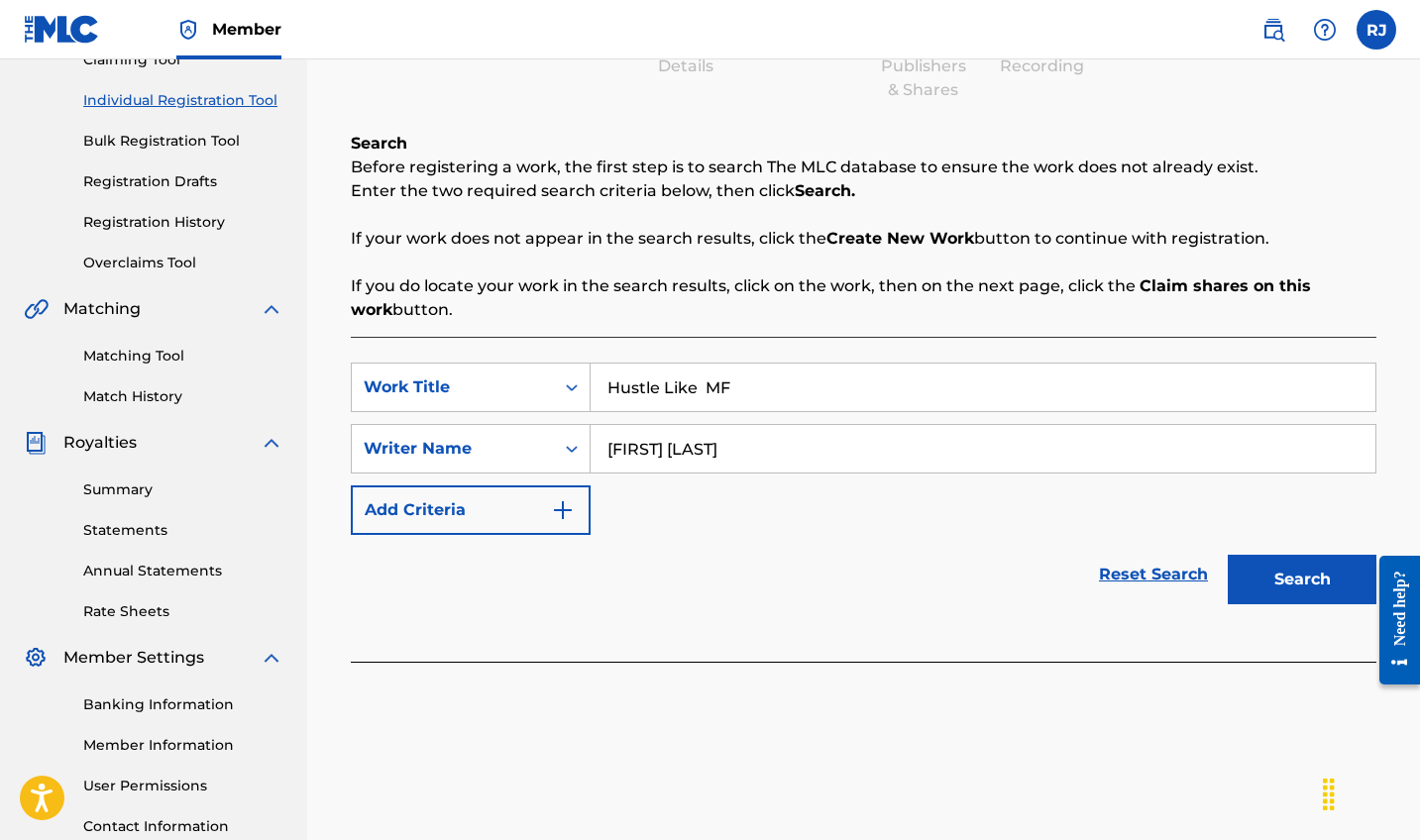 type on "[FIRST] [LAST]" 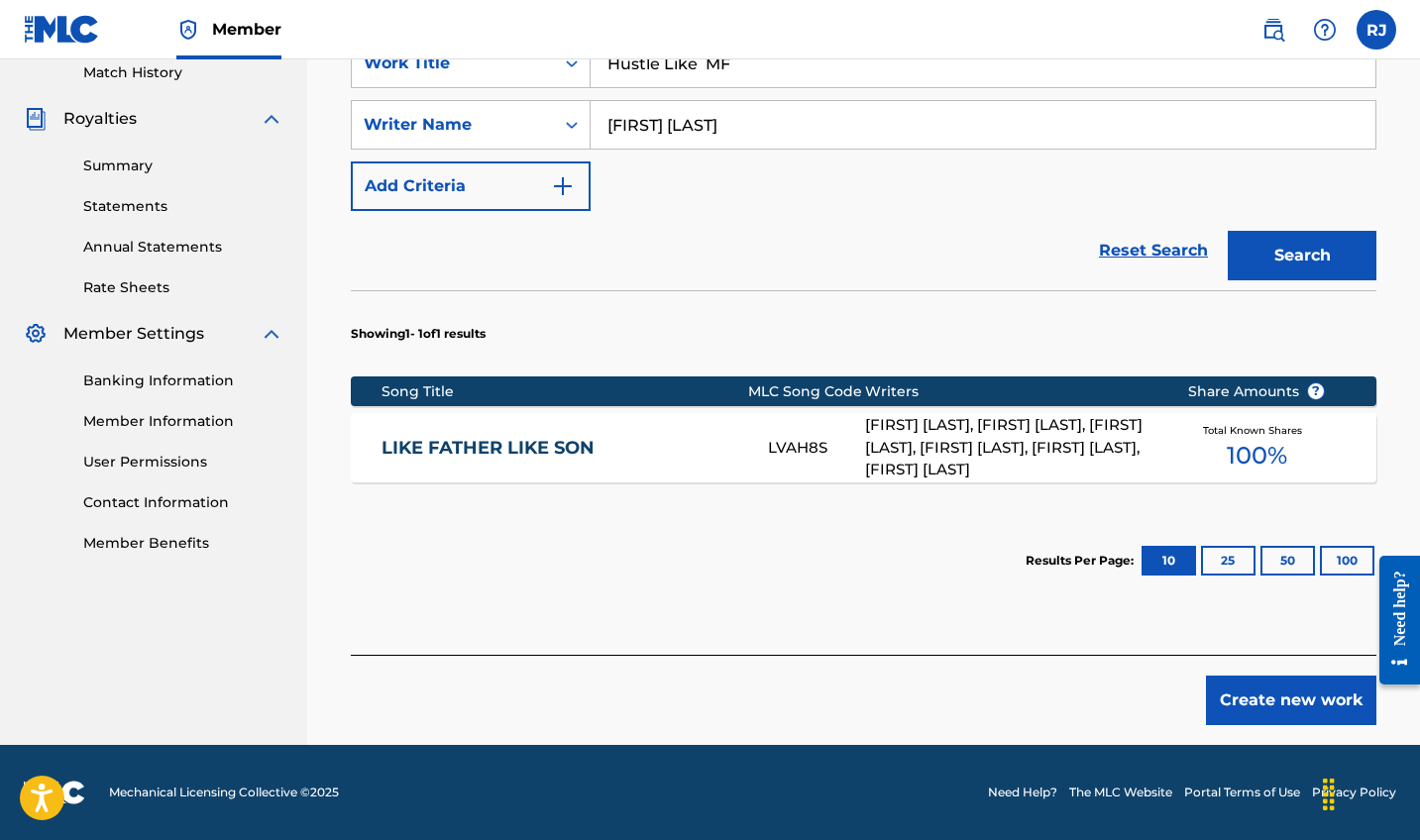 scroll, scrollTop: 556, scrollLeft: 0, axis: vertical 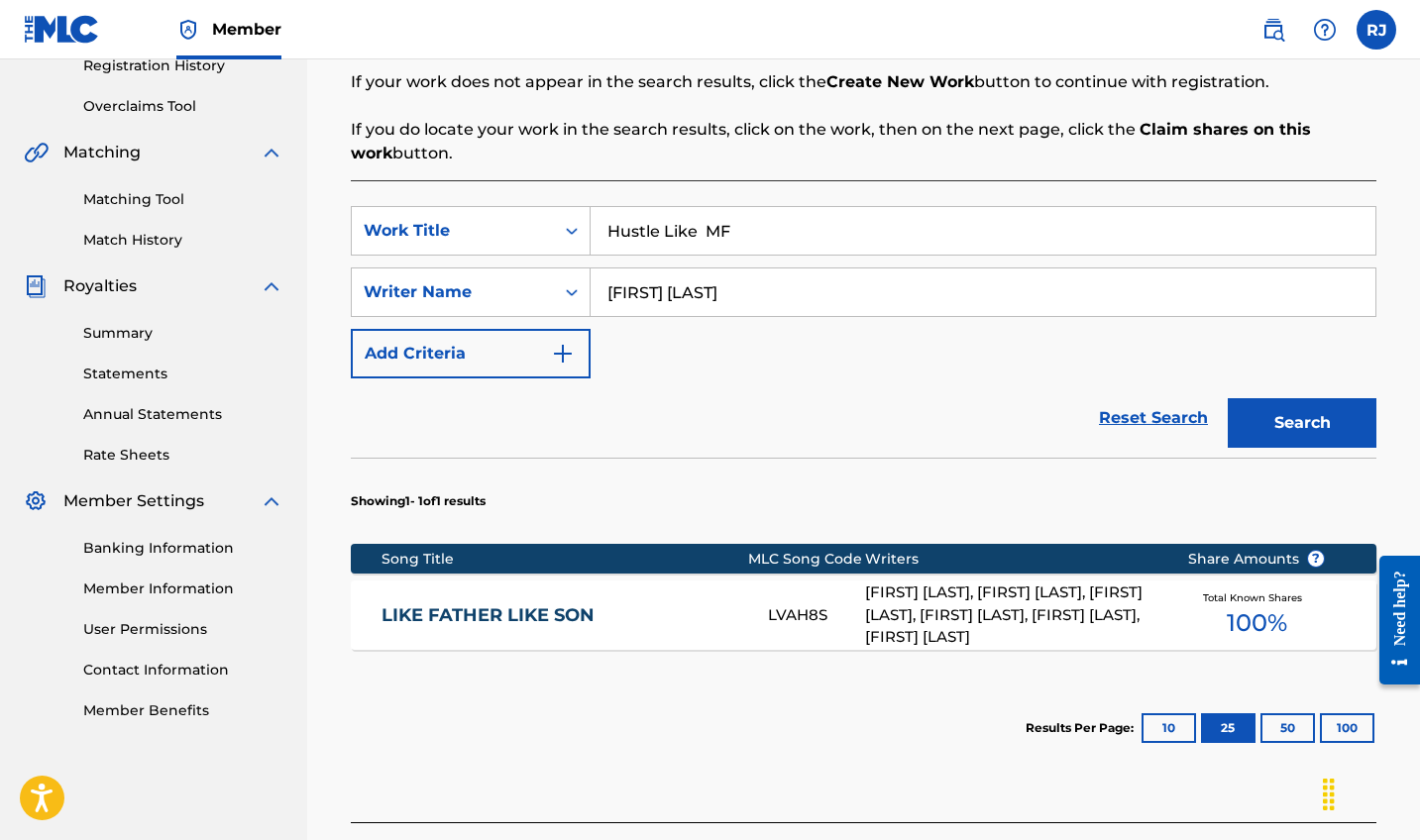 click on "50" at bounding box center (1287, 728) 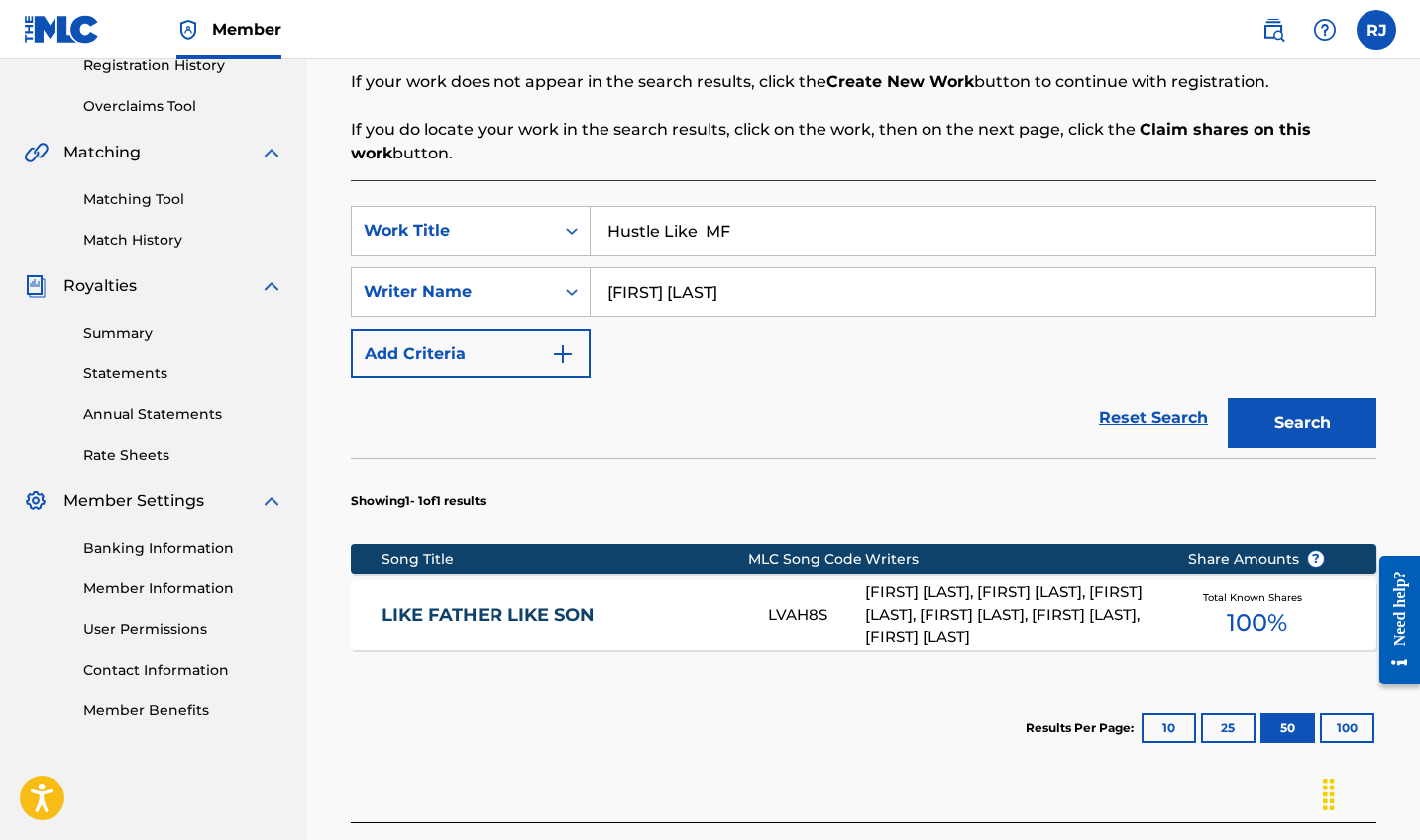click on "10" at bounding box center (1168, 728) 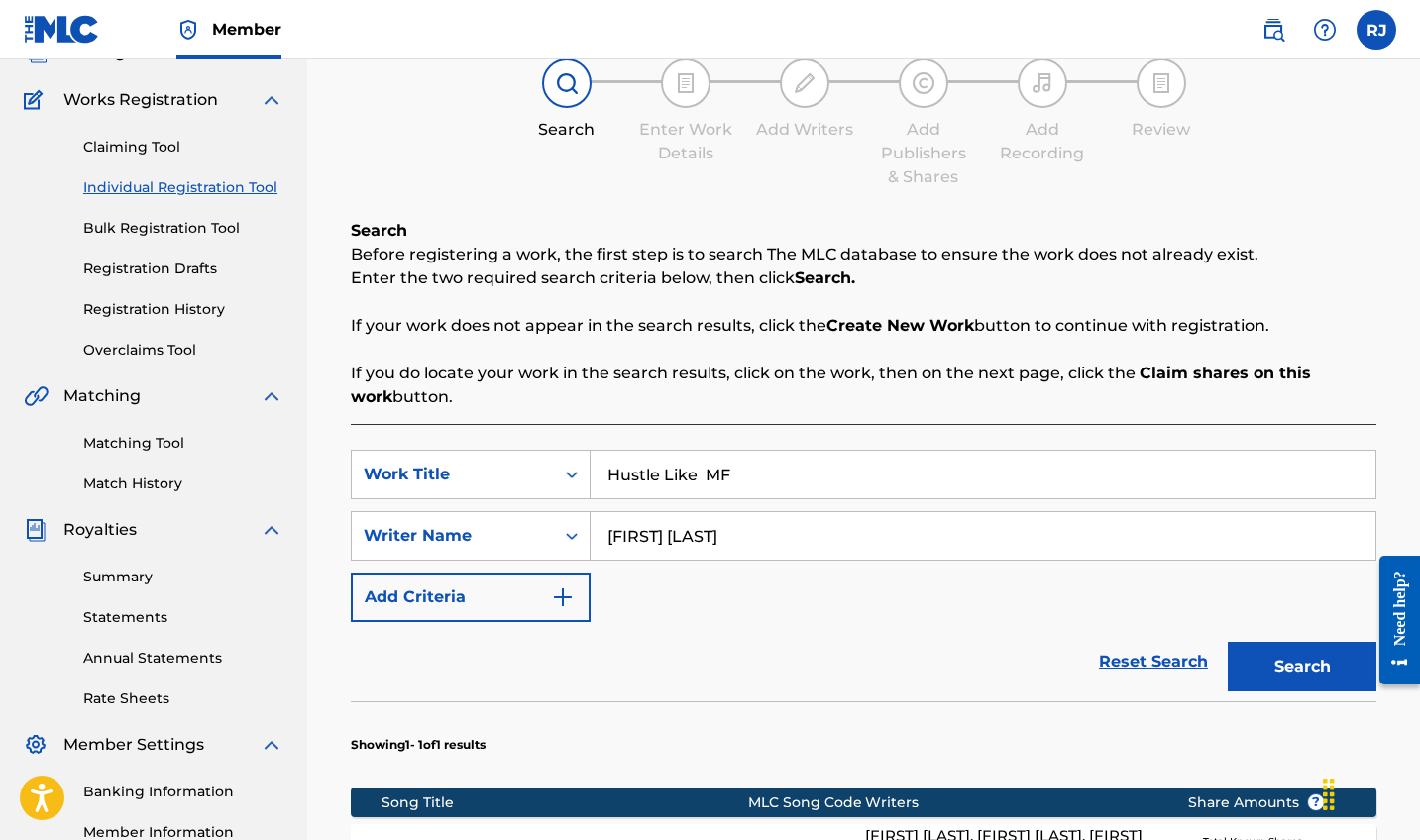 scroll, scrollTop: 147, scrollLeft: 0, axis: vertical 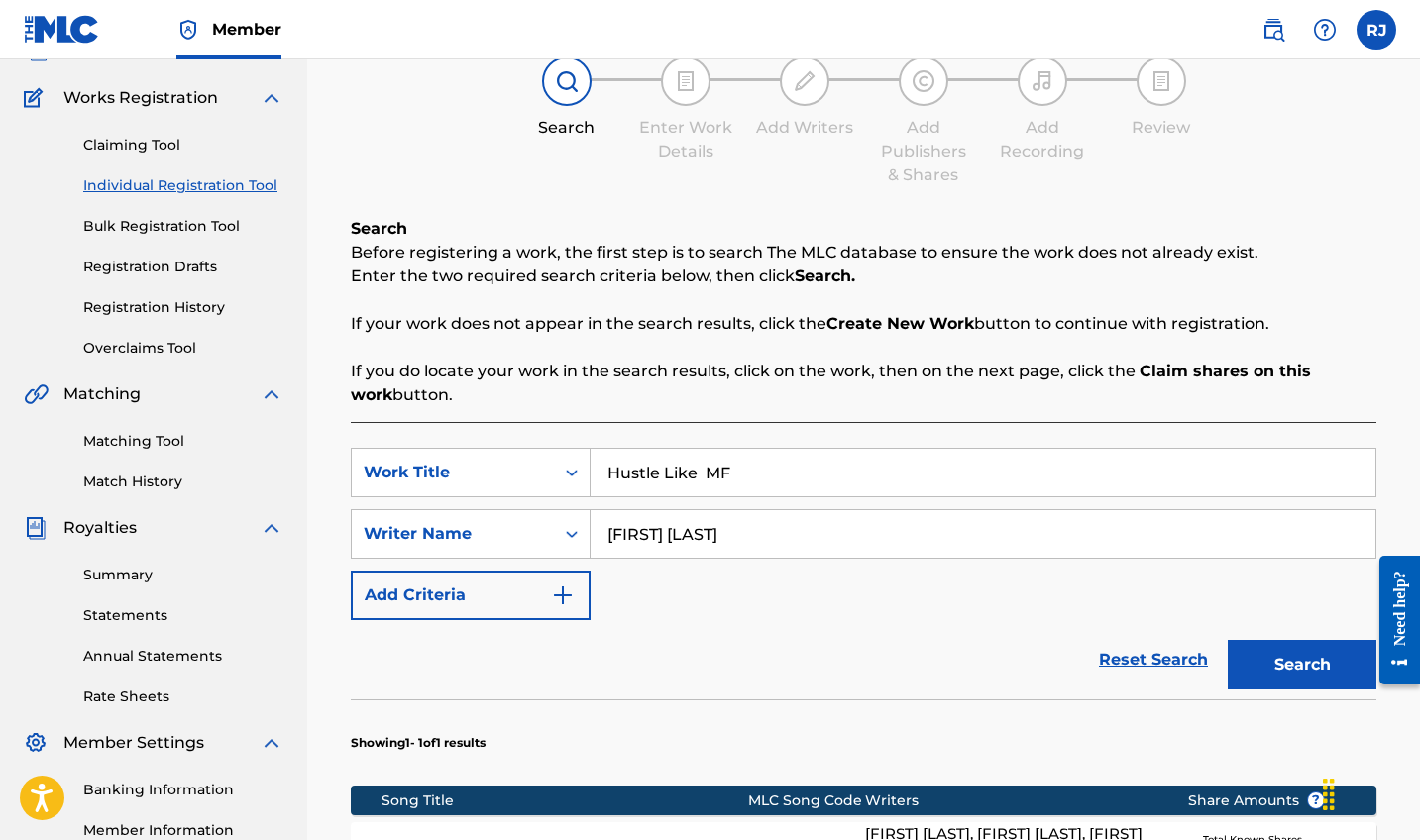 click on "[FIRST] [LAST]" at bounding box center [983, 534] 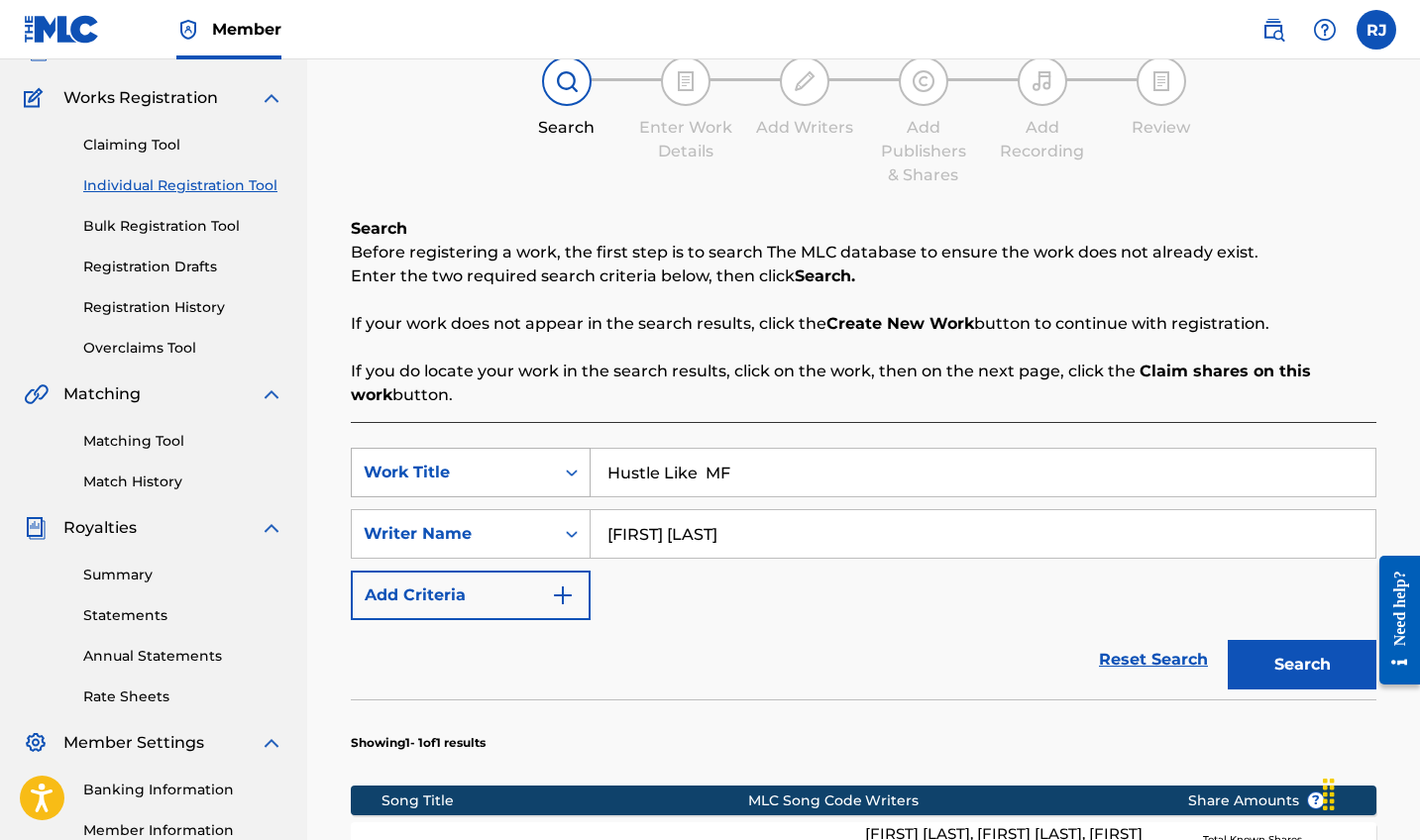 drag, startPoint x: 762, startPoint y: 481, endPoint x: 586, endPoint y: 475, distance: 176.10224 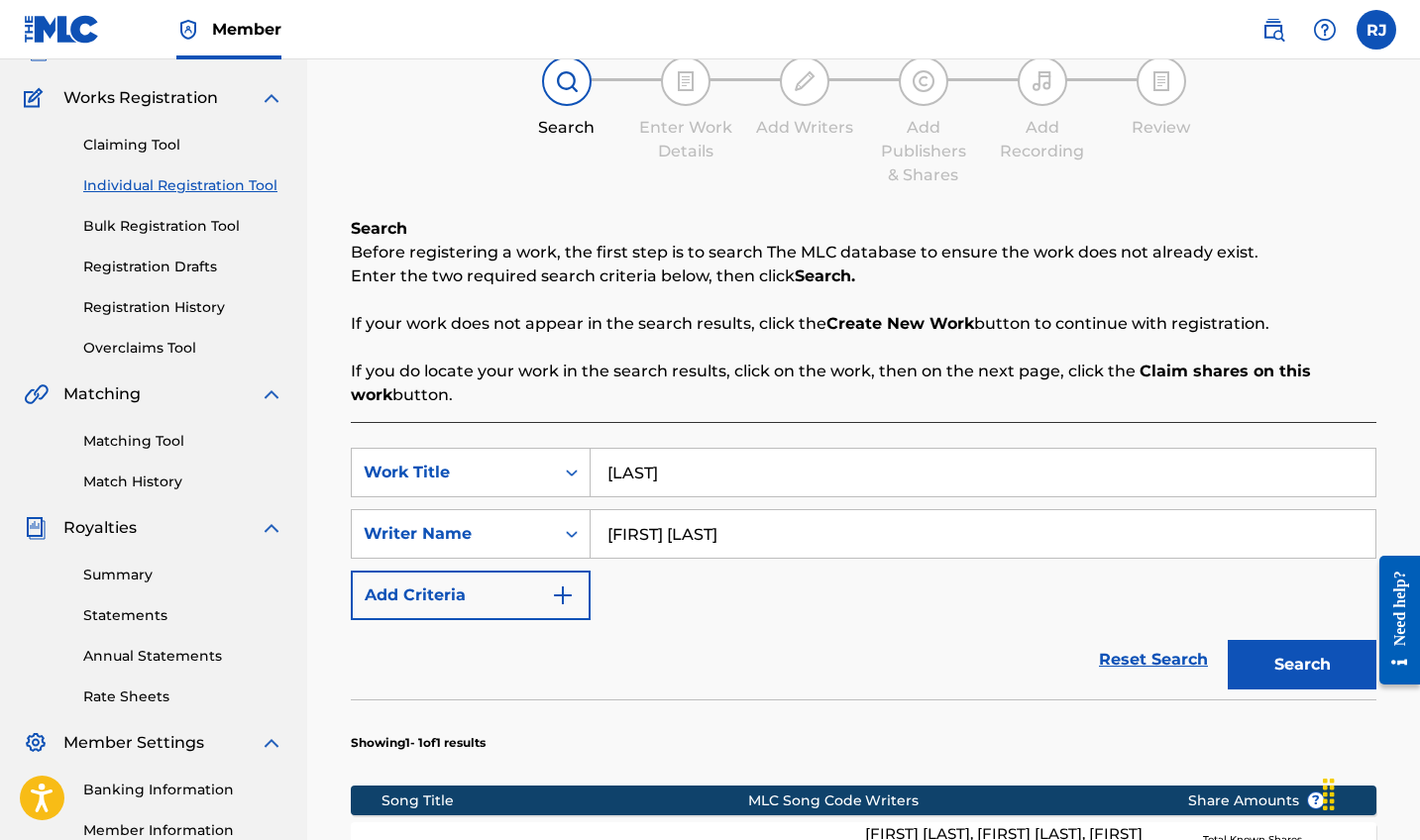 type on "[LAST]" 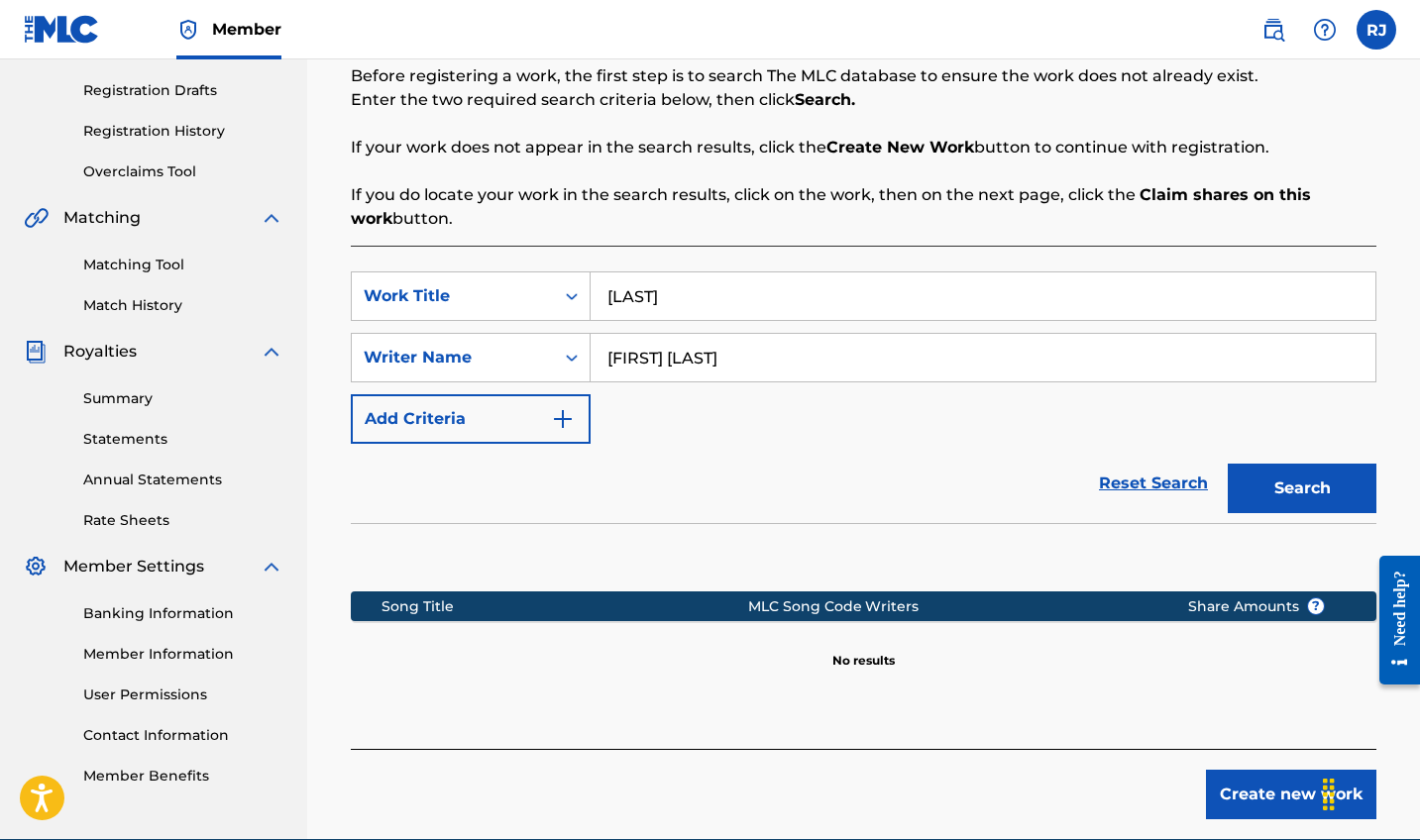 scroll, scrollTop: 375, scrollLeft: 0, axis: vertical 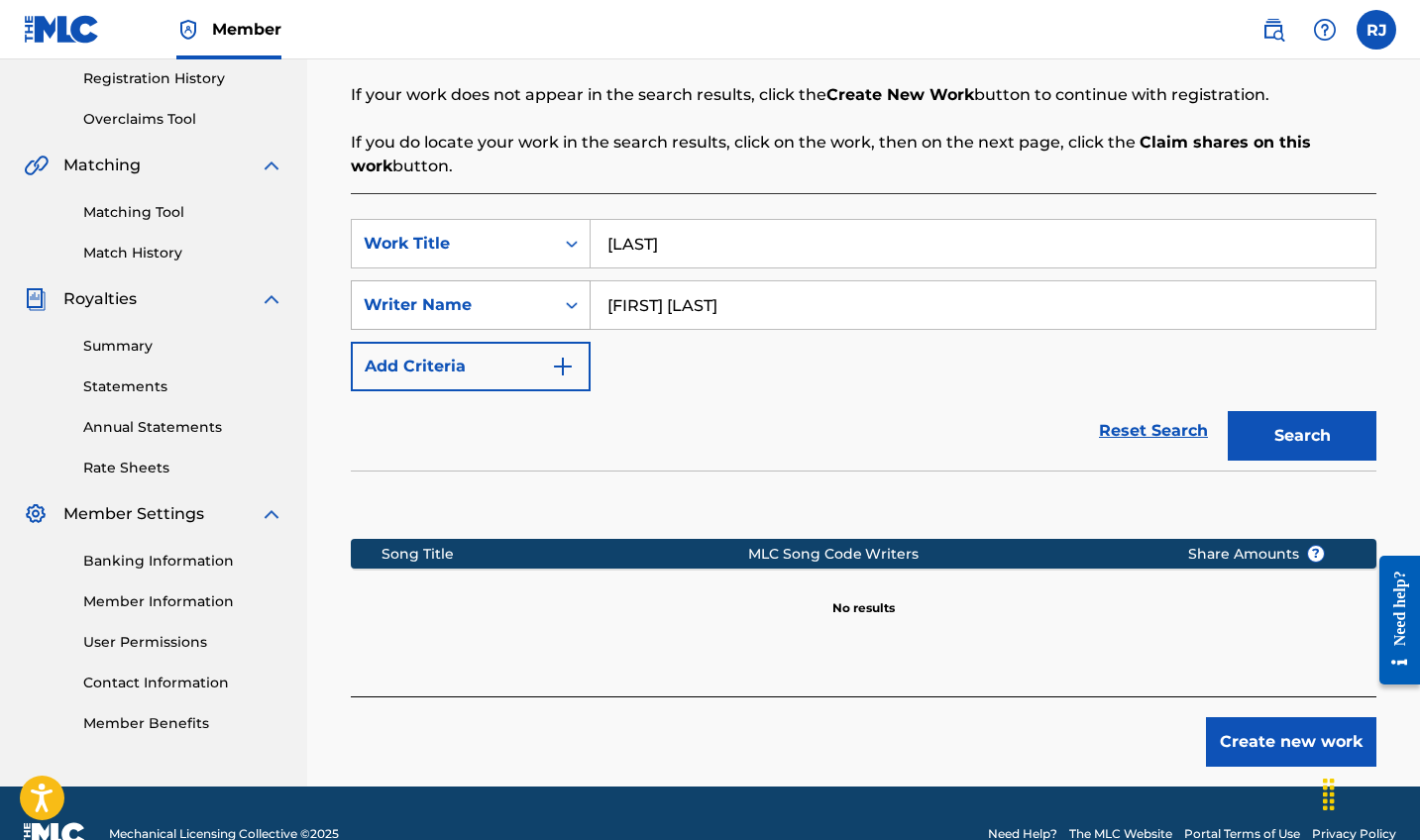 drag, startPoint x: 709, startPoint y: 295, endPoint x: 566, endPoint y: 301, distance: 143.12582 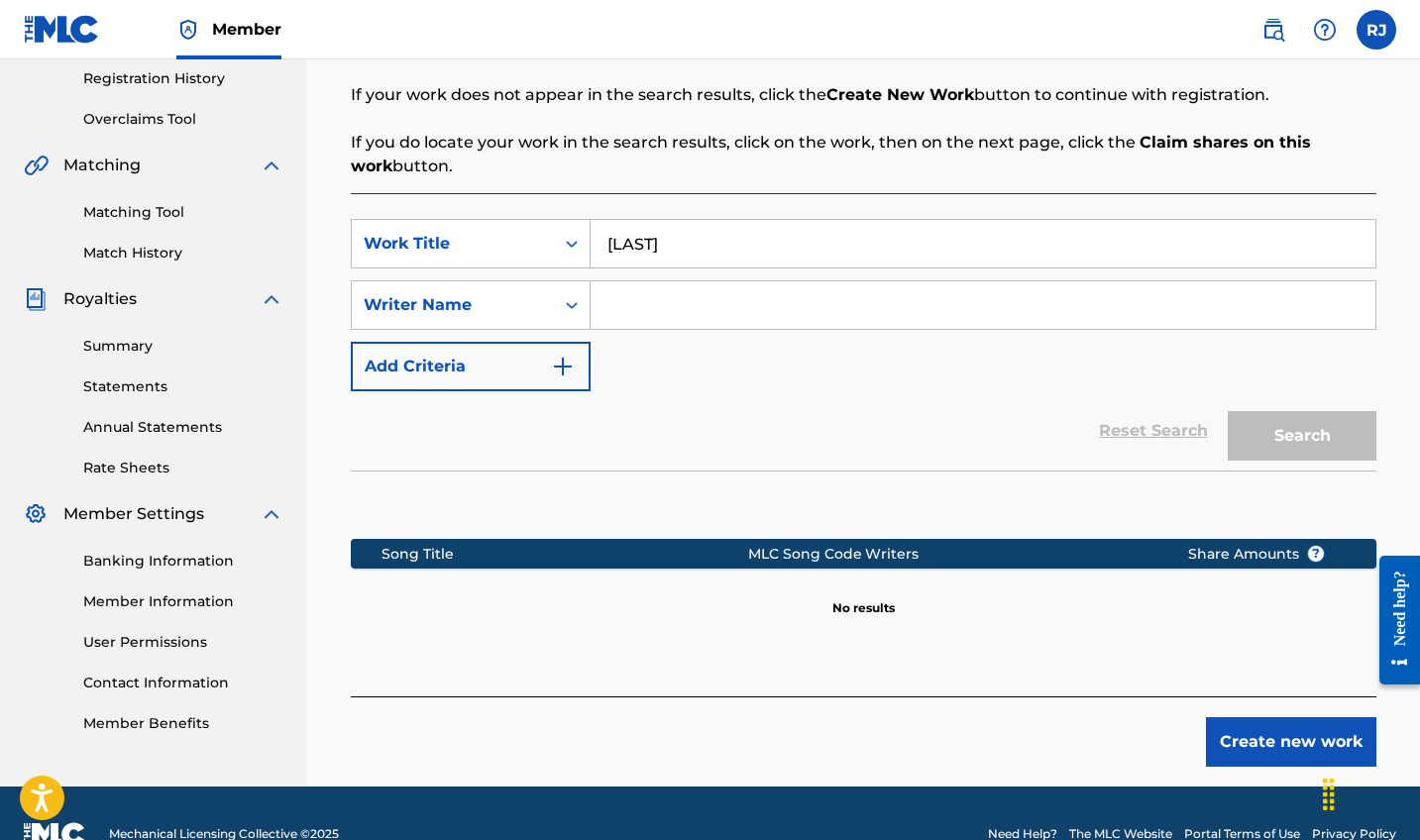 type 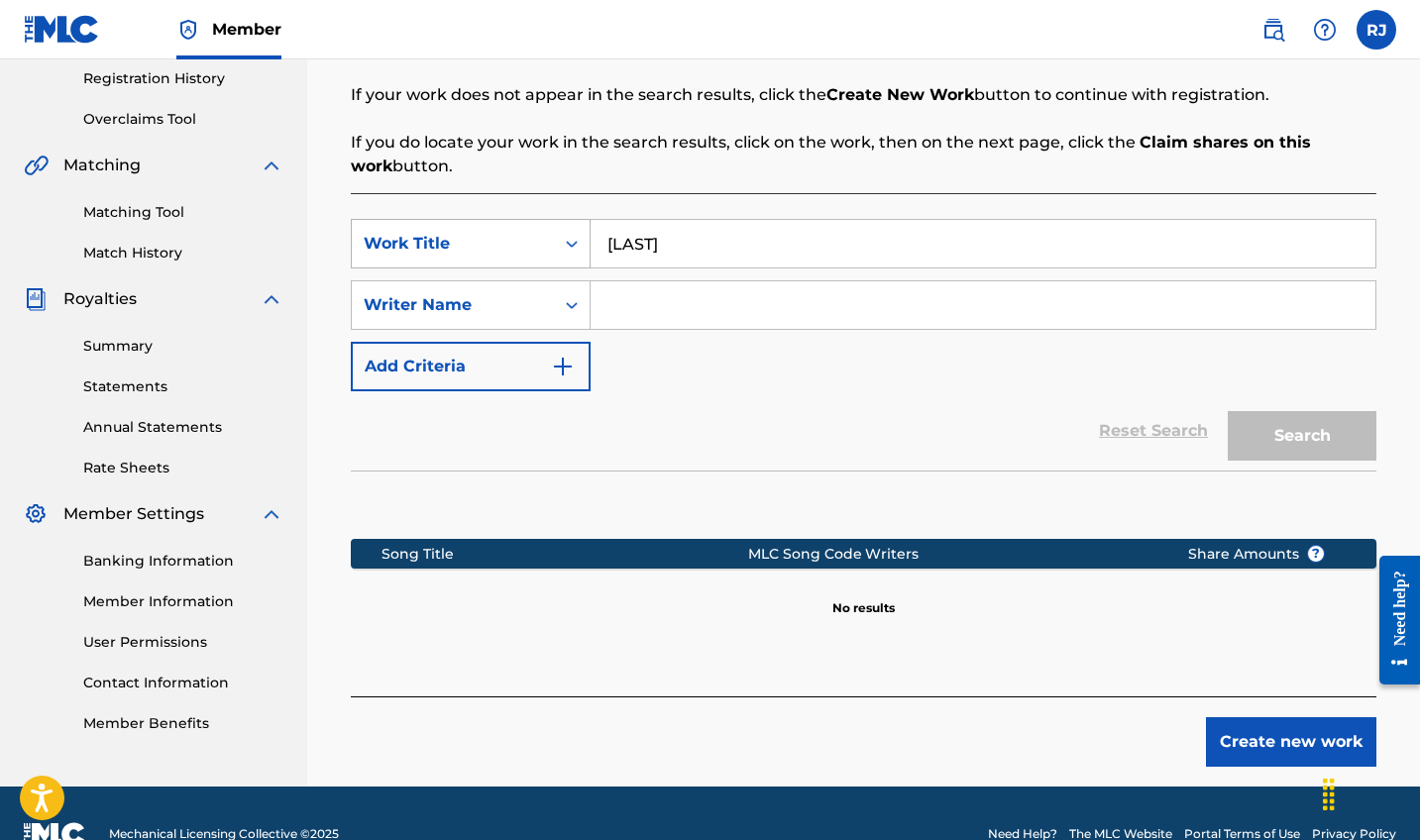 drag, startPoint x: 693, startPoint y: 246, endPoint x: 576, endPoint y: 246, distance: 117 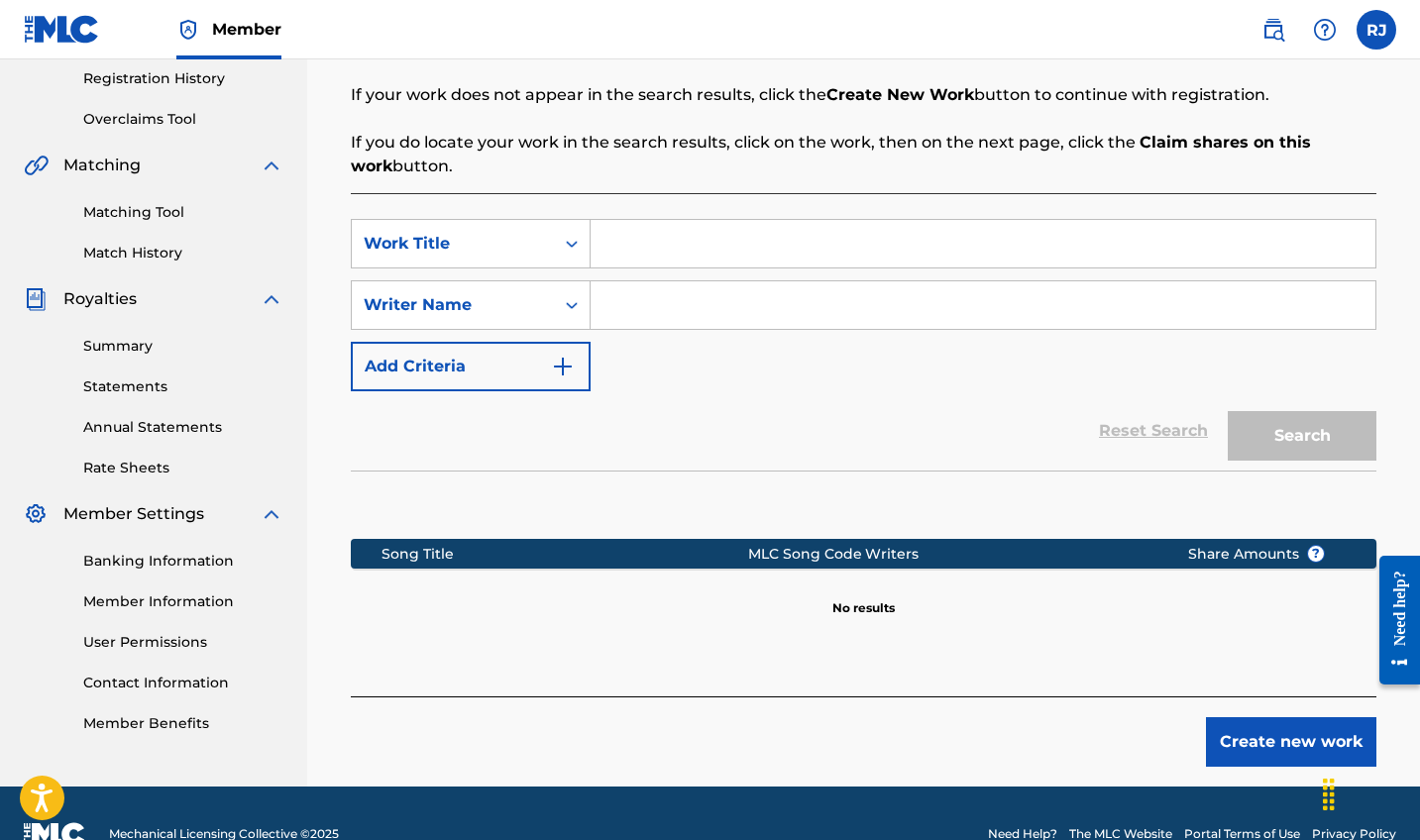 type 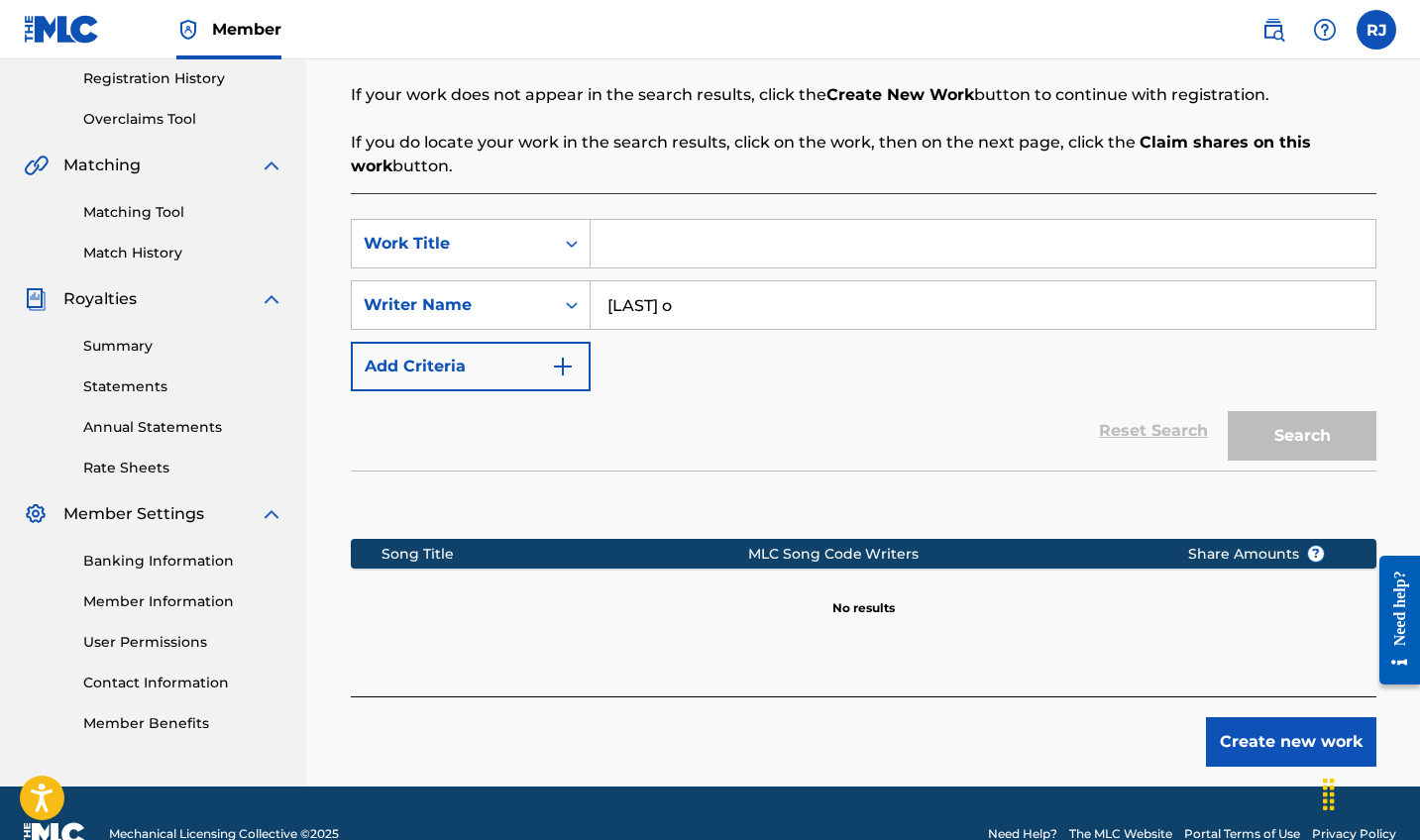 type on "[LAST] o" 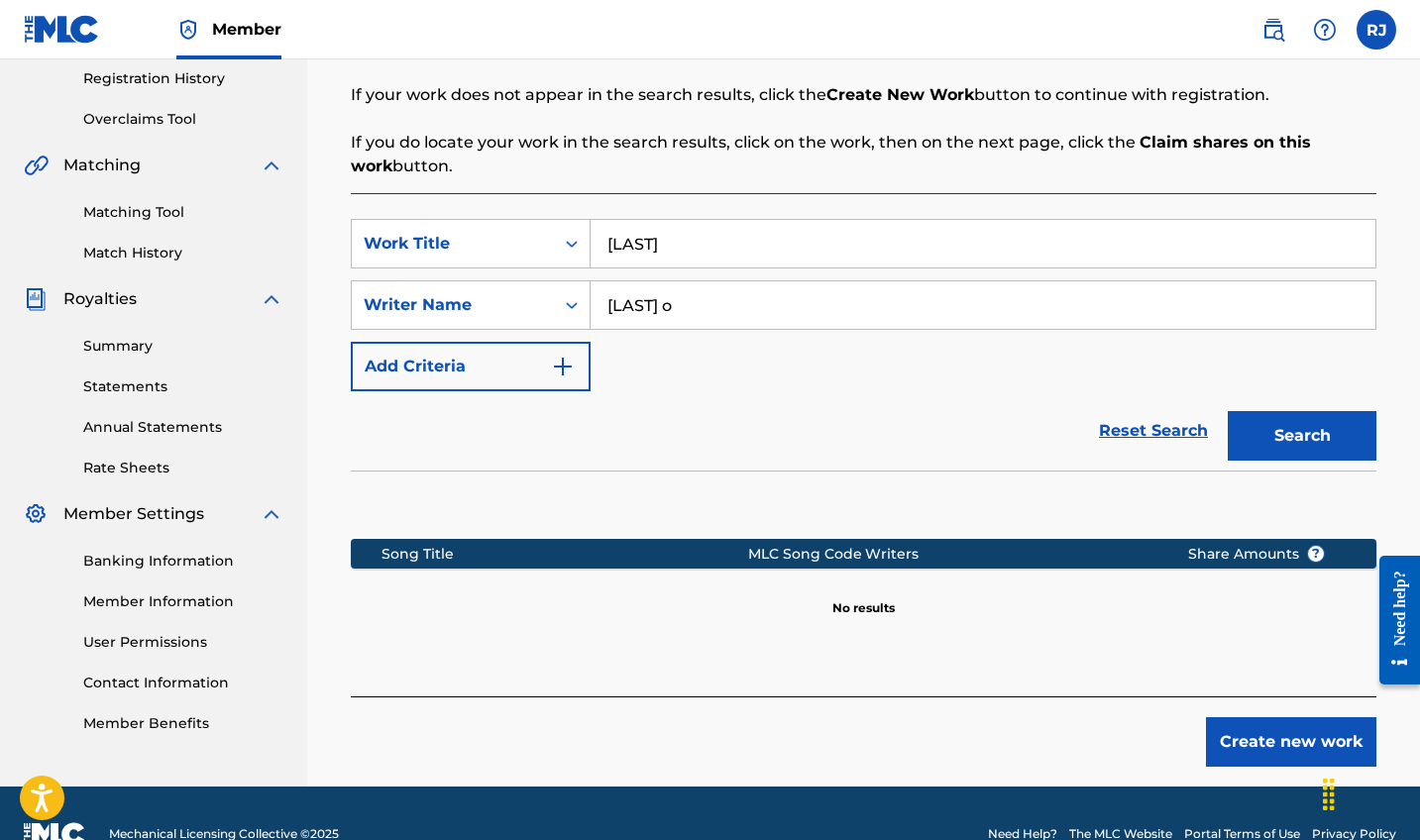 type on "[LAST]" 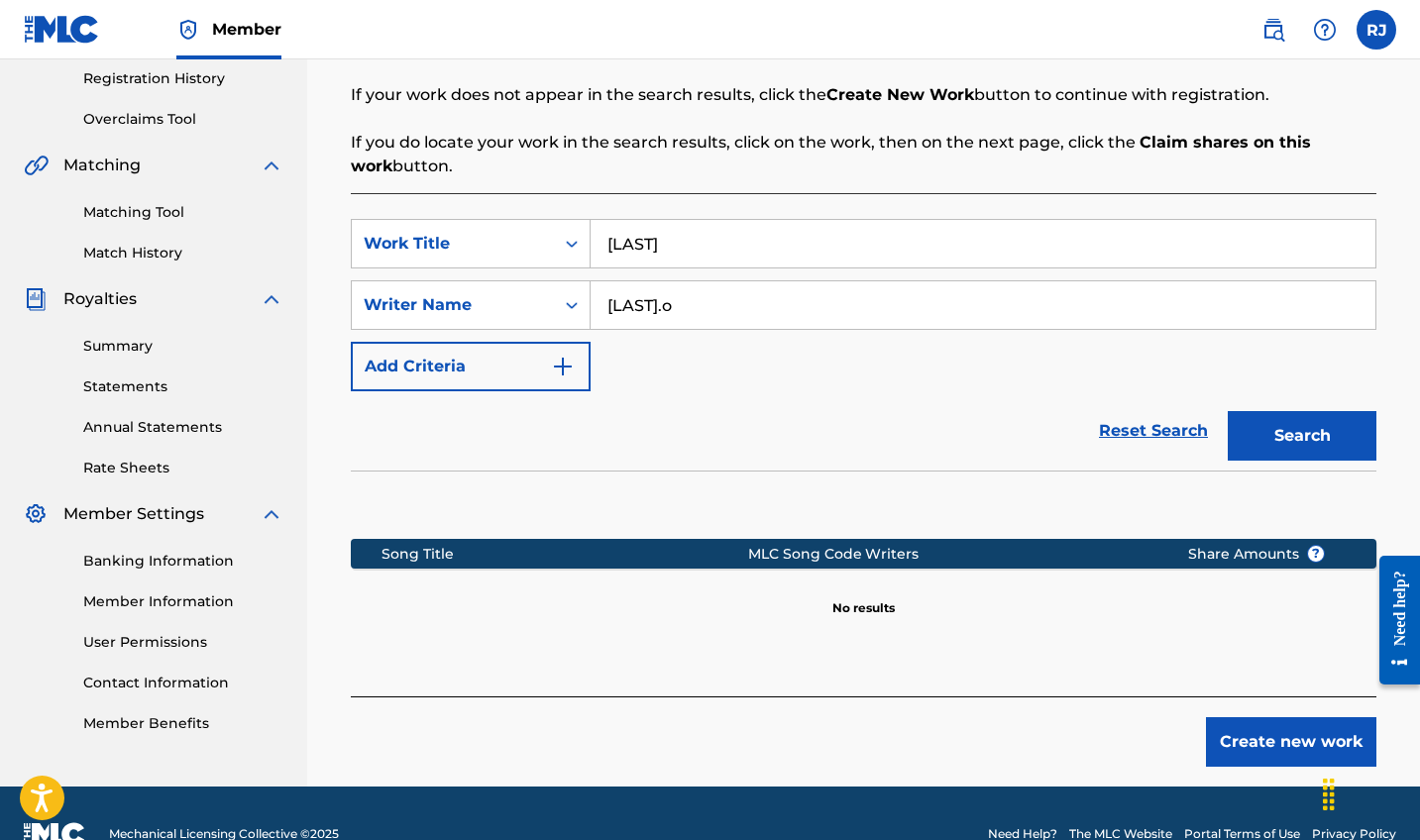 type on "[LAST].o" 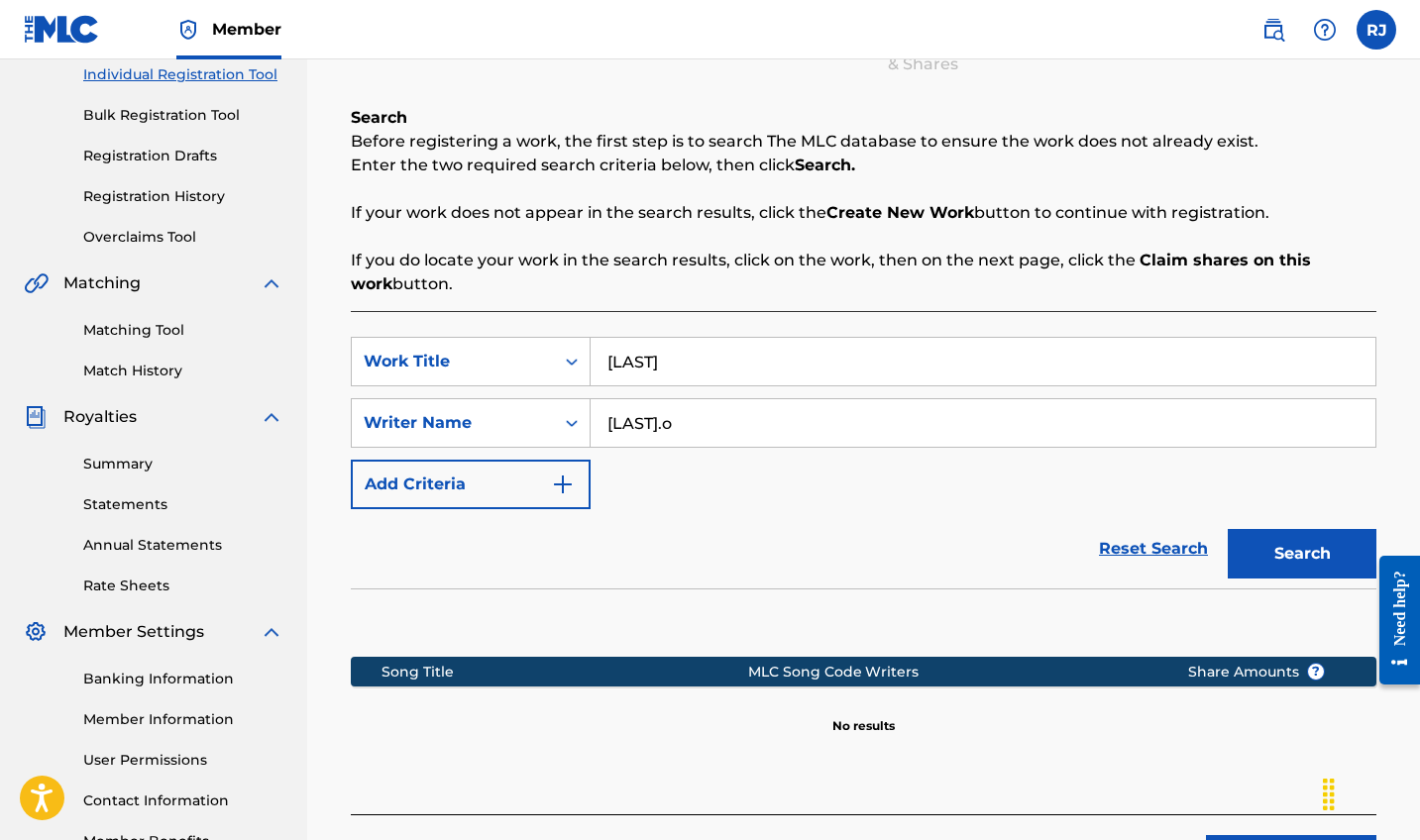 scroll, scrollTop: 257, scrollLeft: 0, axis: vertical 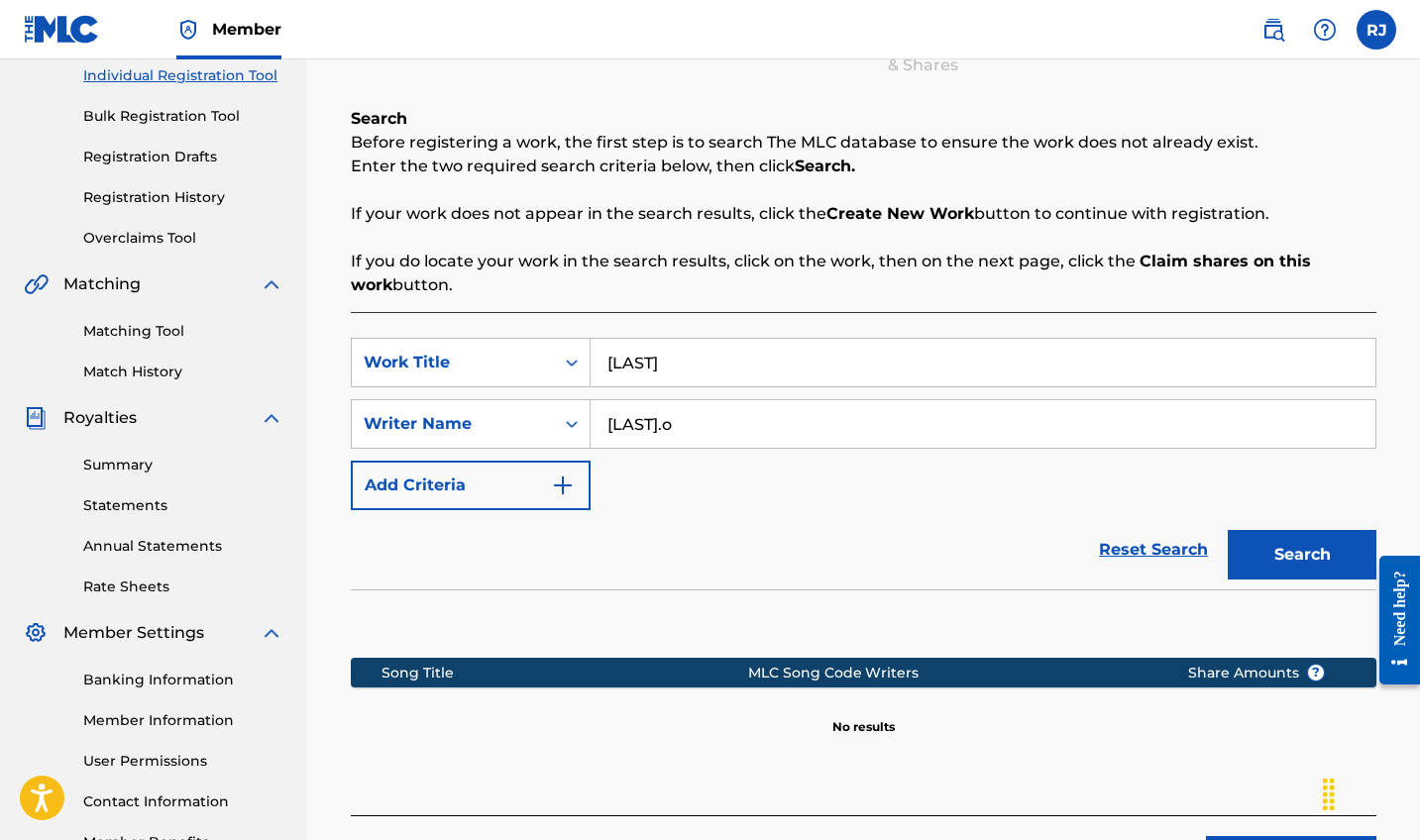 click on "[LAST]" at bounding box center [983, 363] 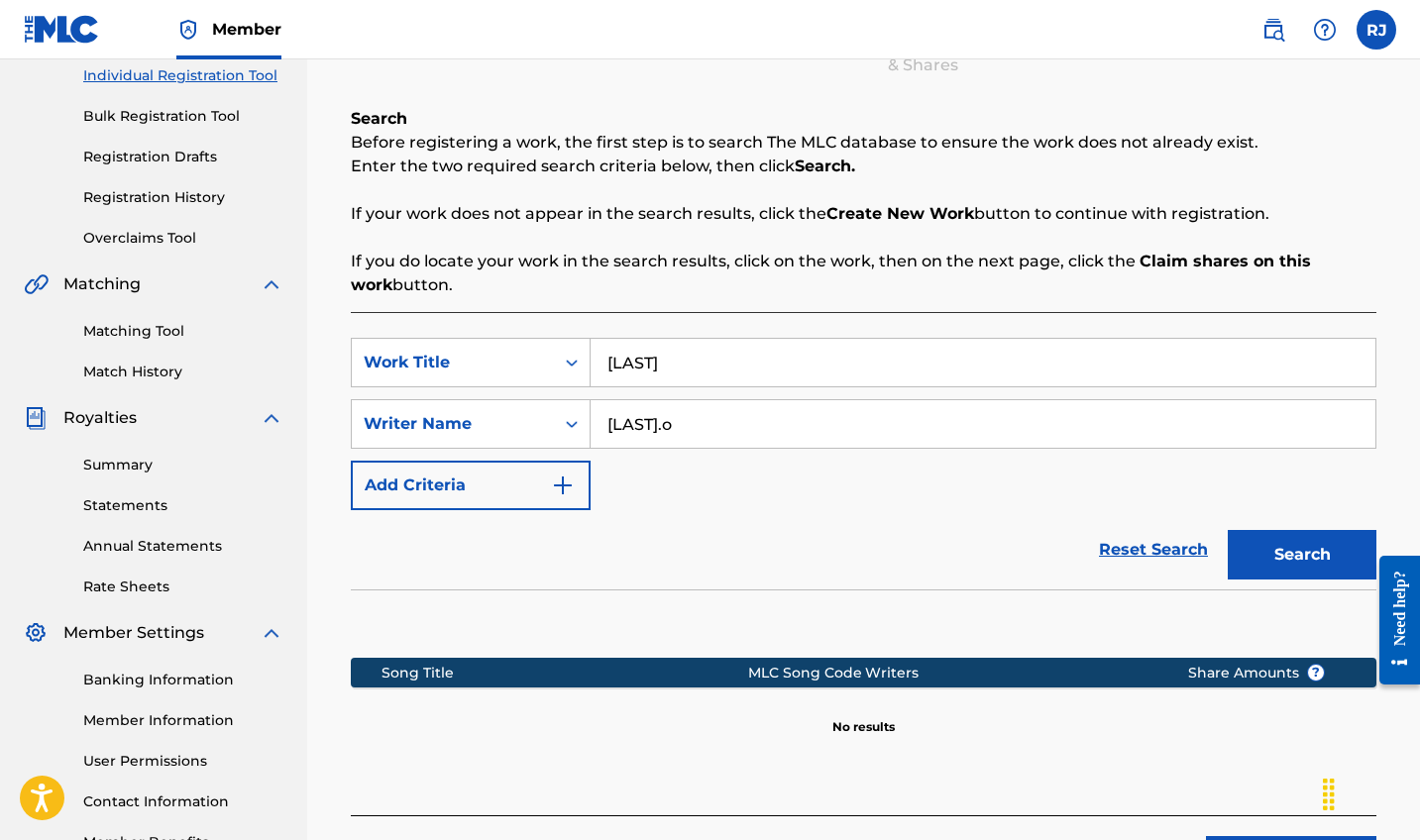 click on "Search" at bounding box center [1302, 555] 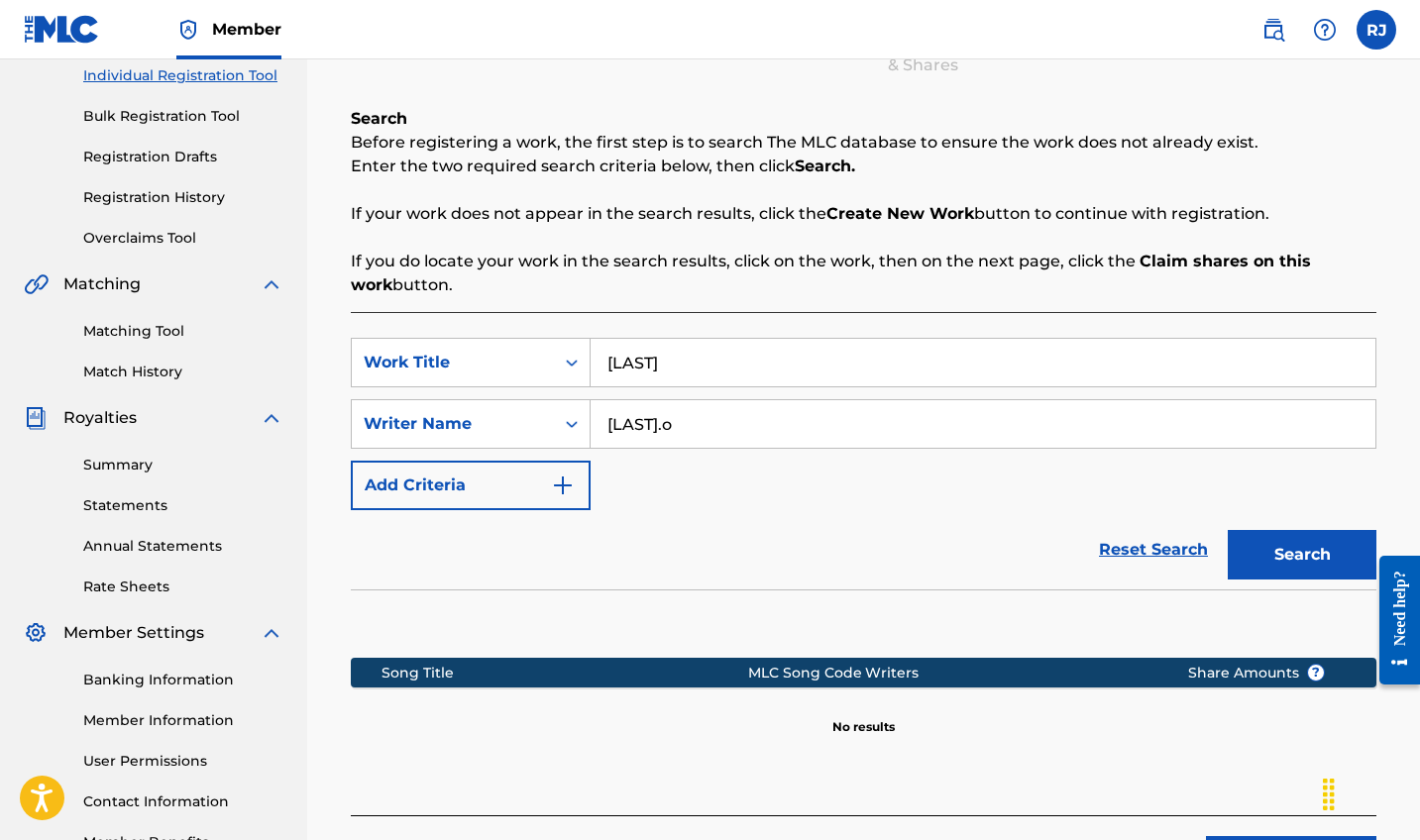 drag, startPoint x: 659, startPoint y: 421, endPoint x: 593, endPoint y: 424, distance: 66.06815 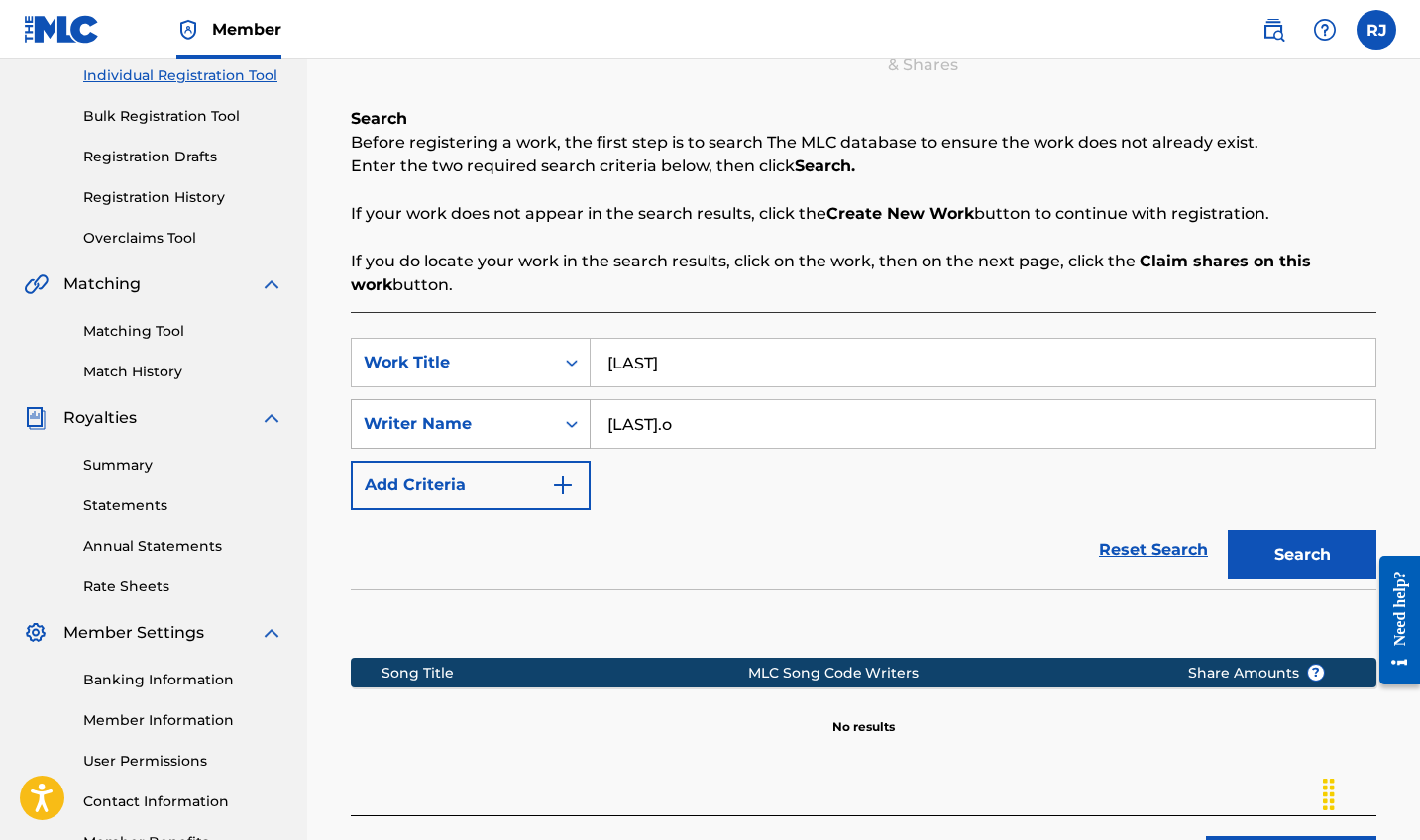 click at bounding box center (572, 424) 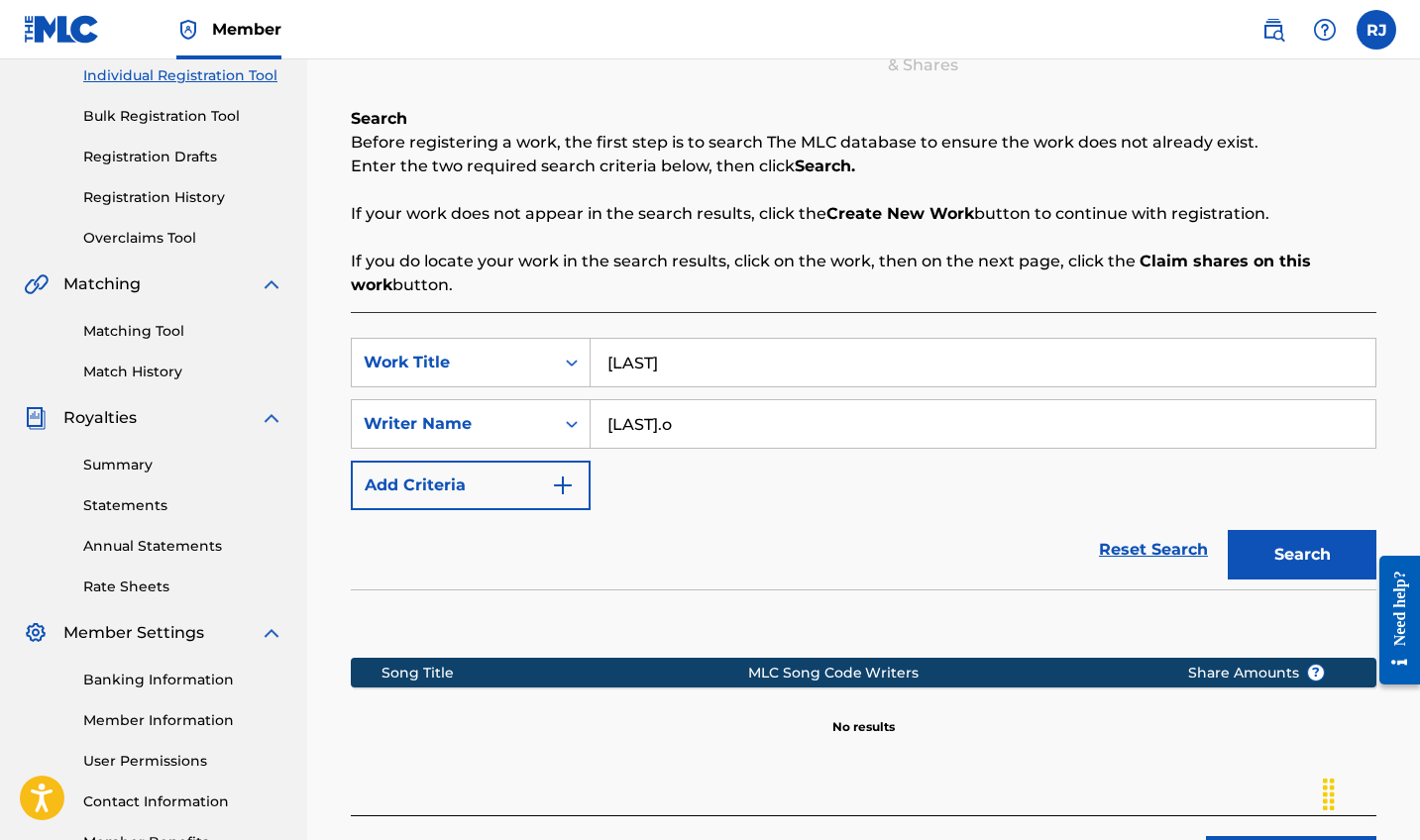 click on "[LAST].o" at bounding box center [983, 424] 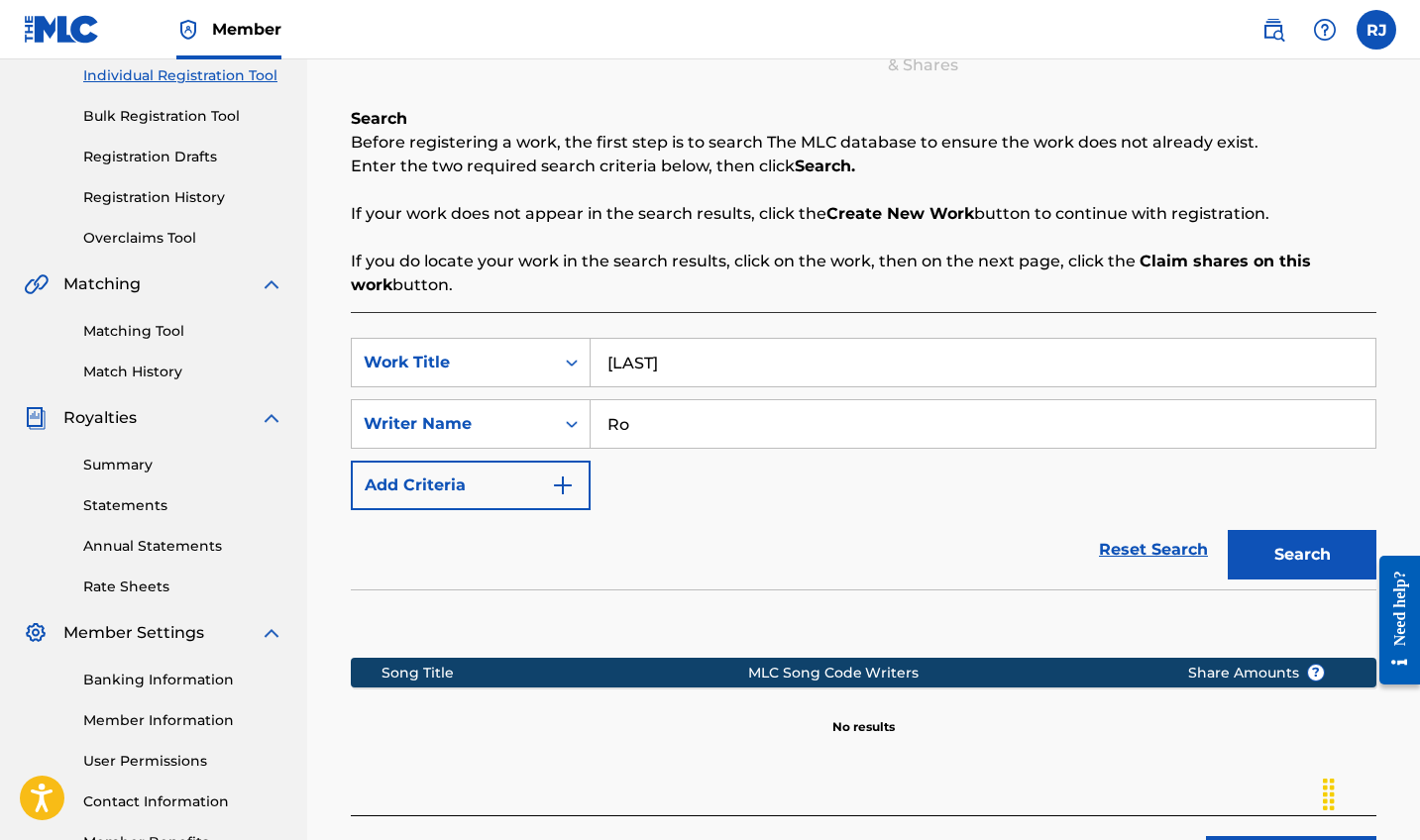type on "R" 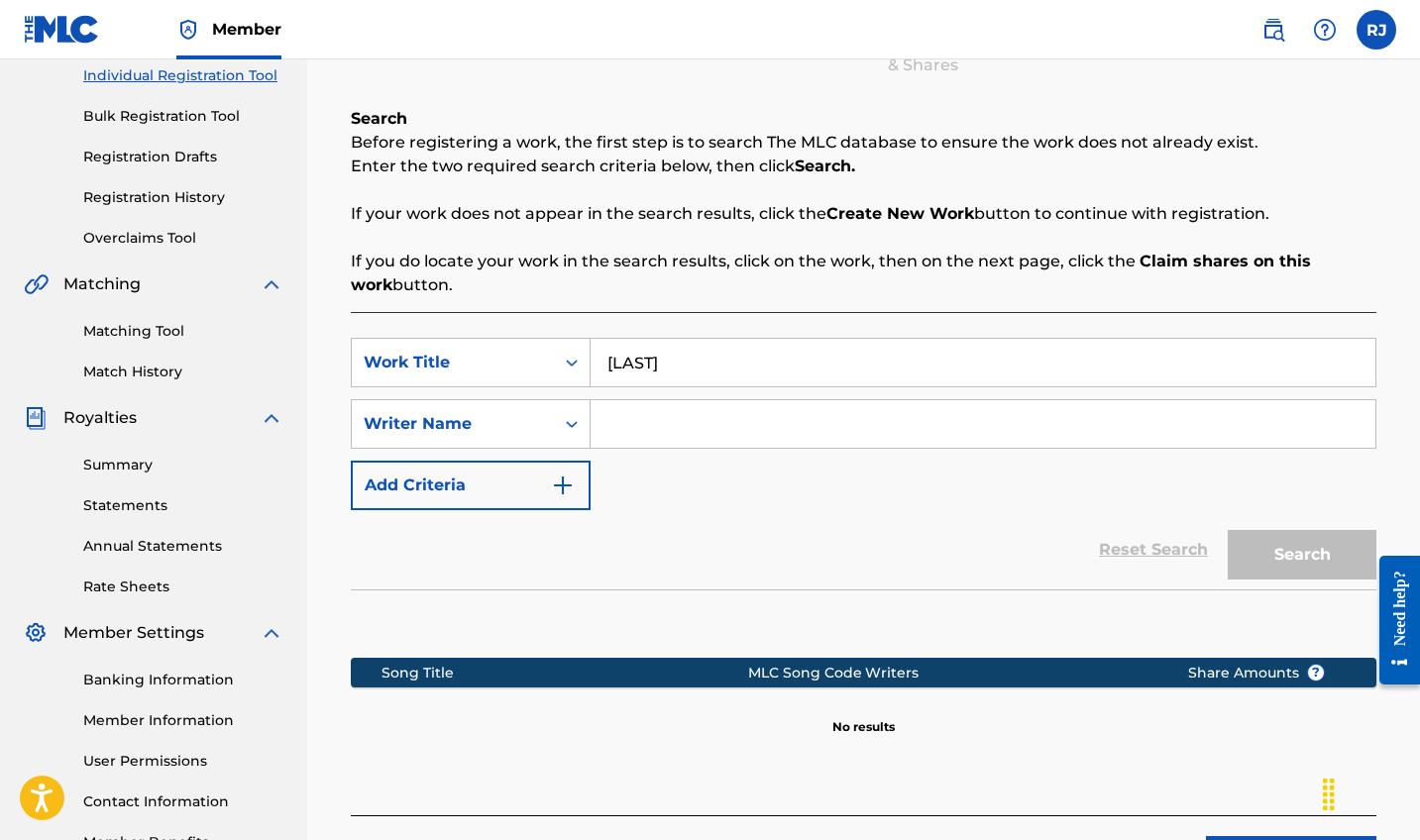 type 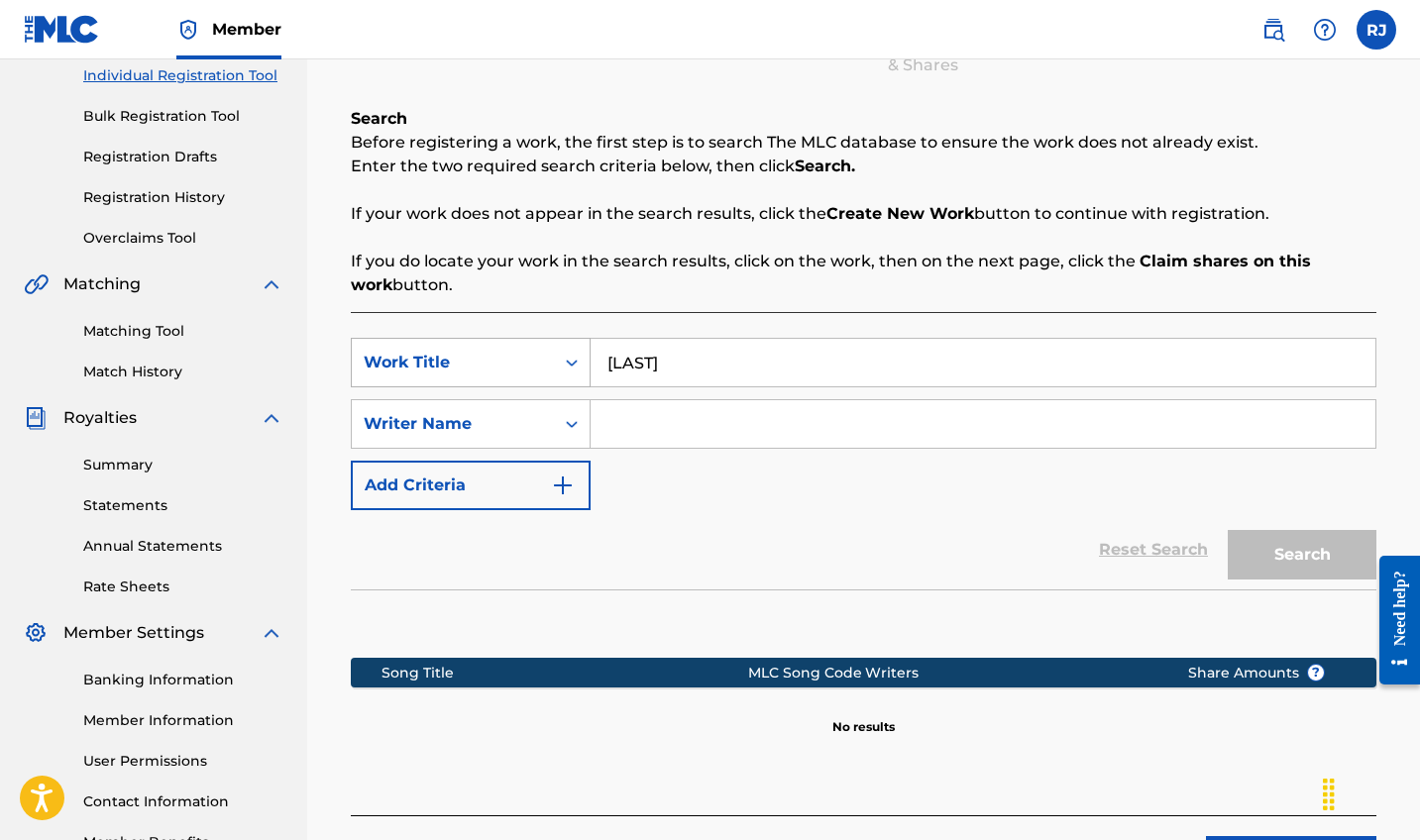 drag, startPoint x: 664, startPoint y: 360, endPoint x: 585, endPoint y: 369, distance: 79.511006 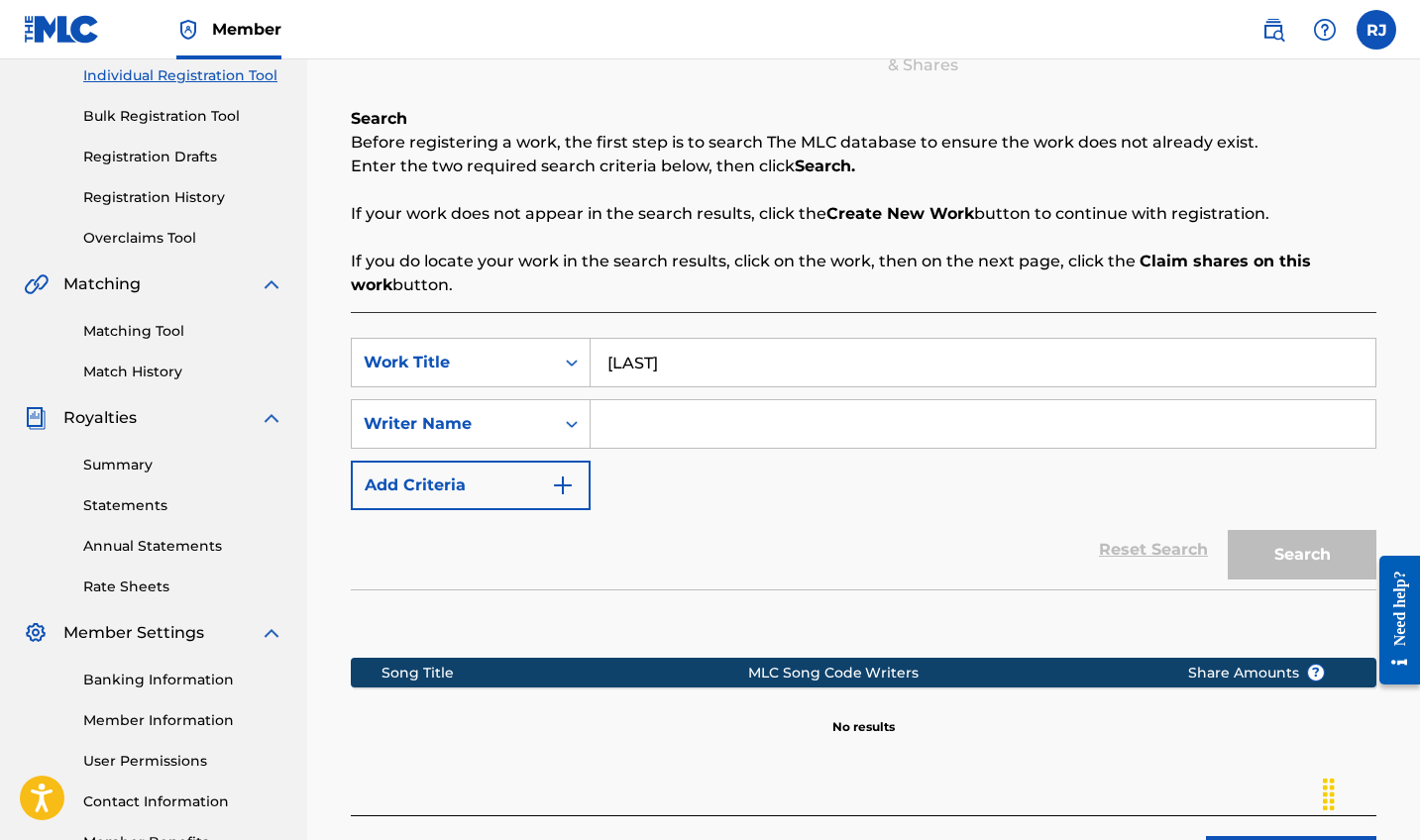 type on "[LAST]" 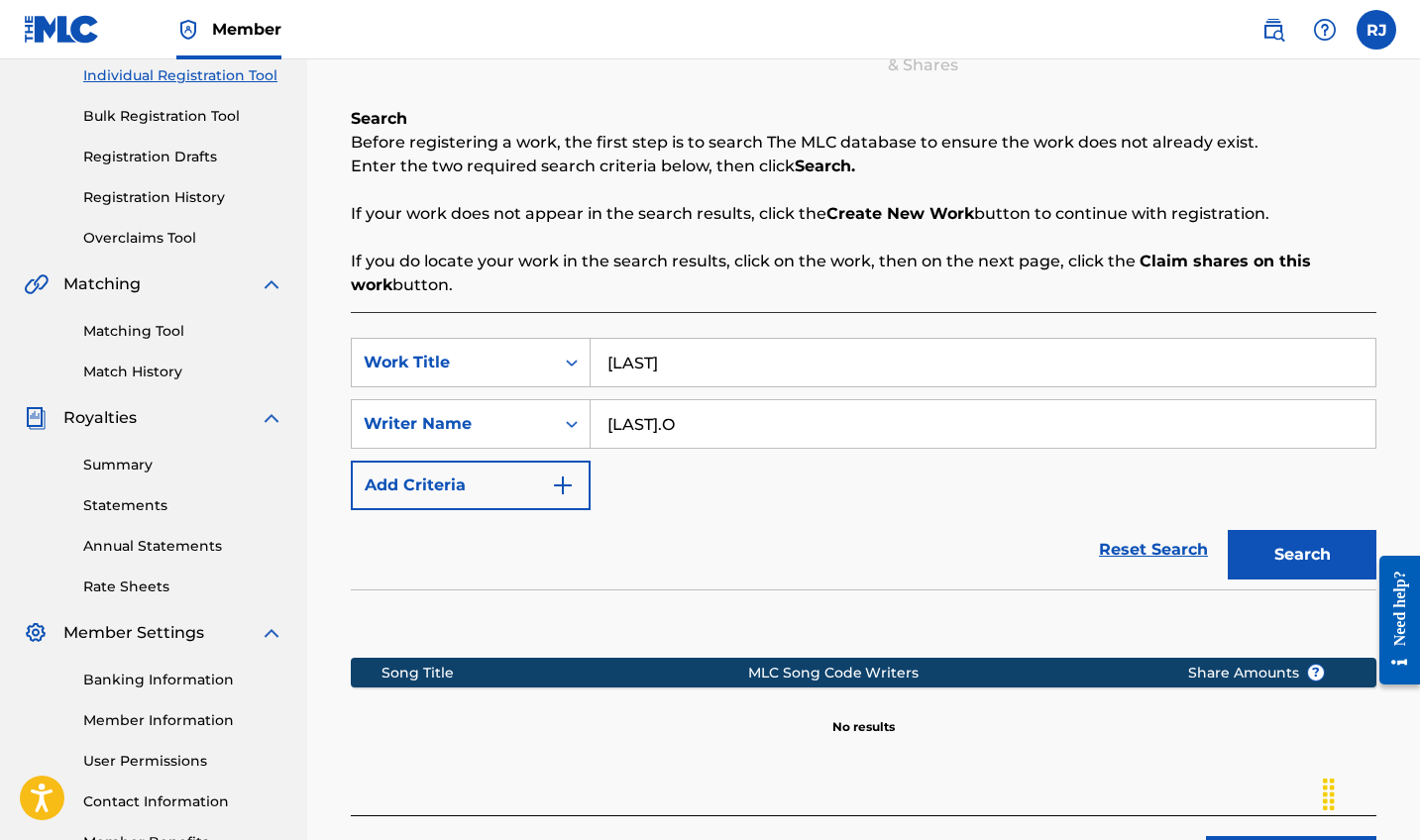 type on "[LAST].O" 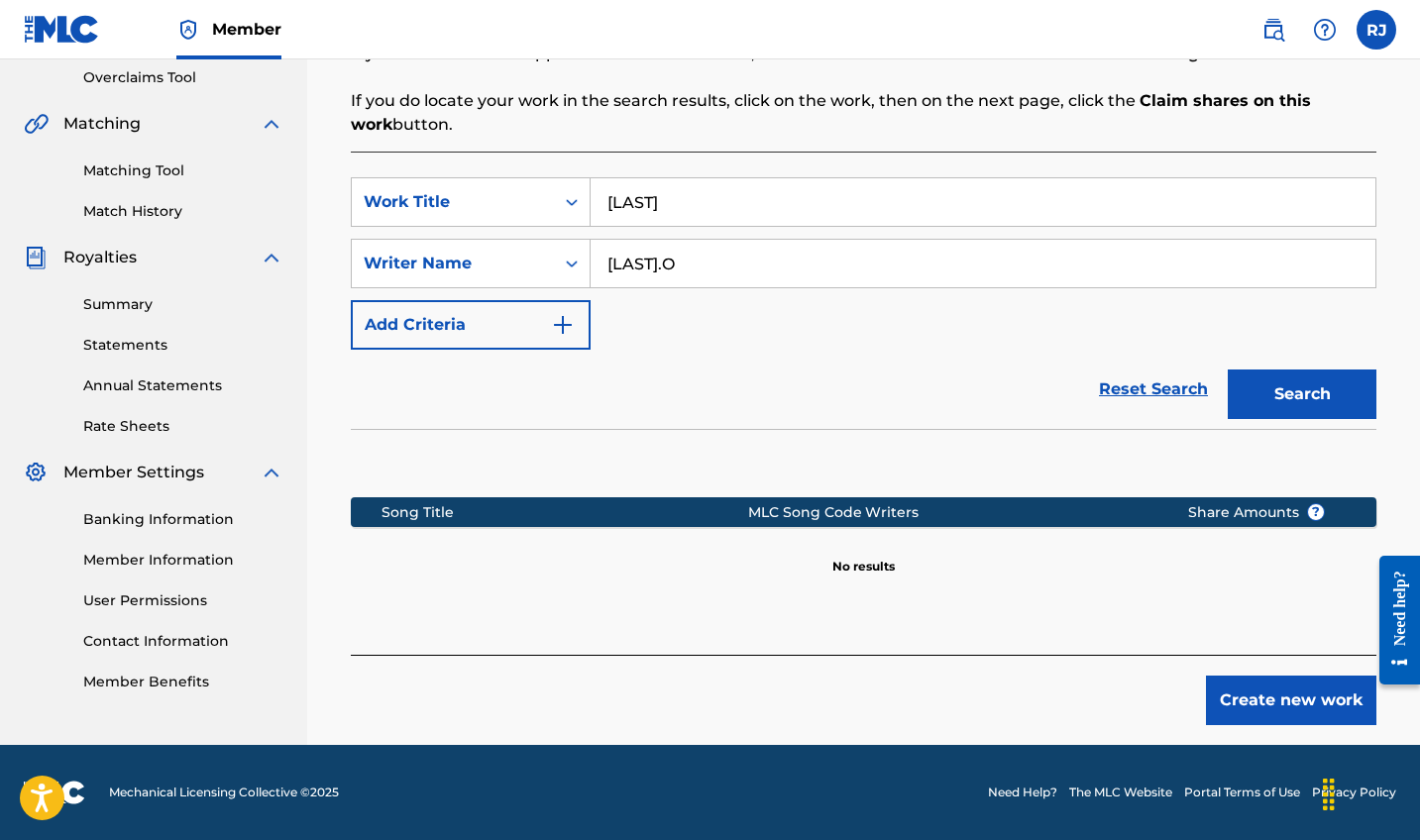 scroll, scrollTop: 417, scrollLeft: 0, axis: vertical 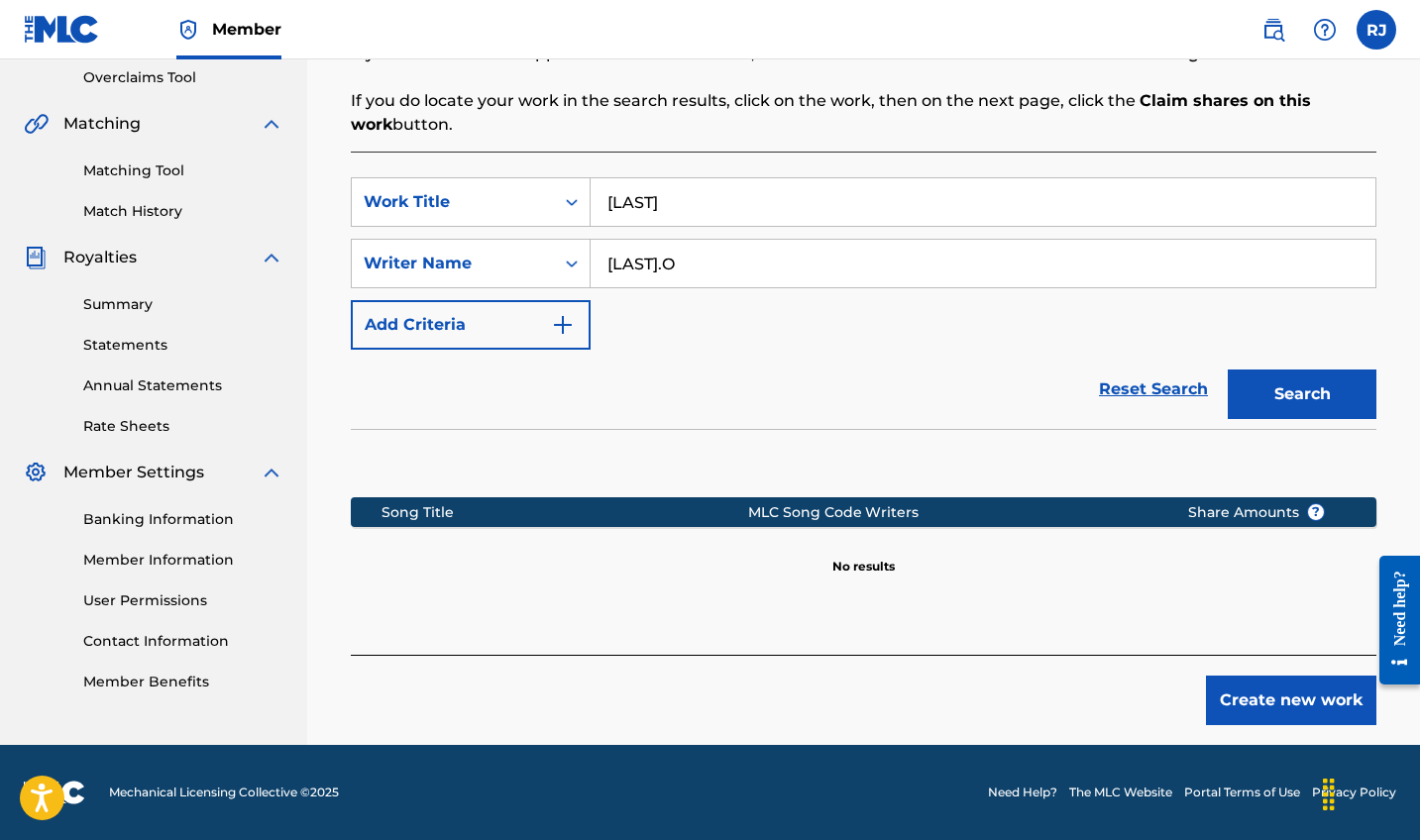 click at bounding box center (563, 325) 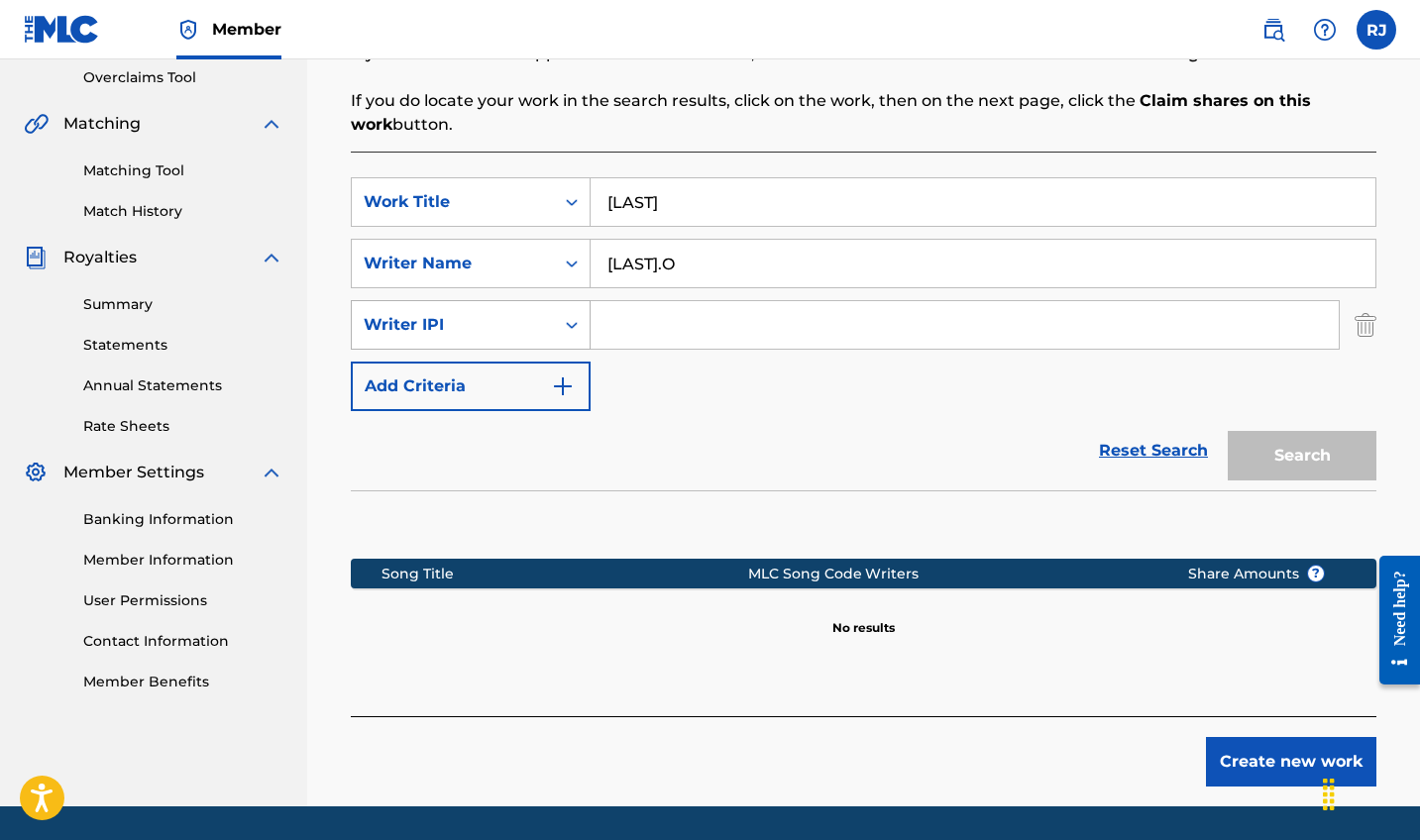 click 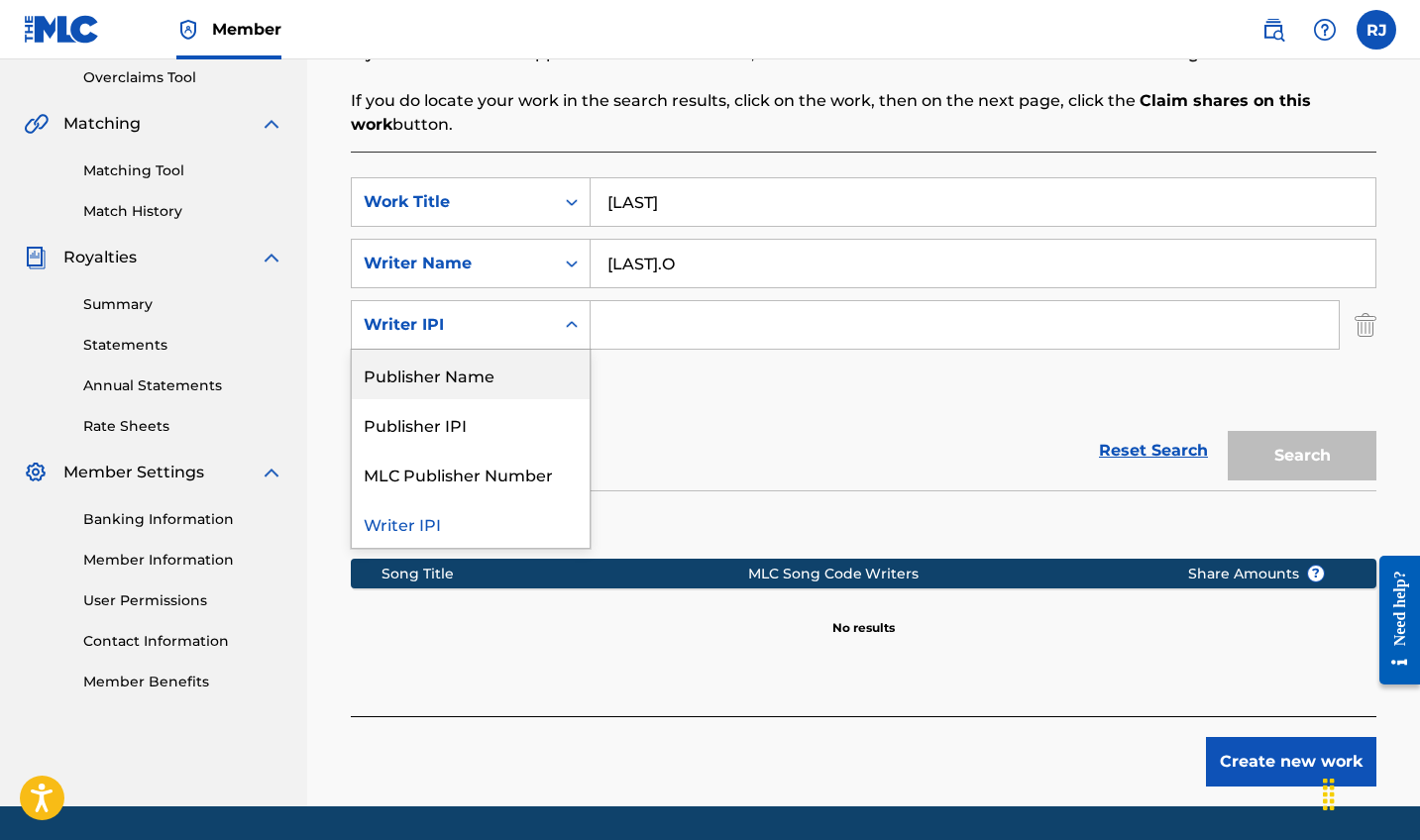 click on "Reset Search Search" at bounding box center [863, 451] 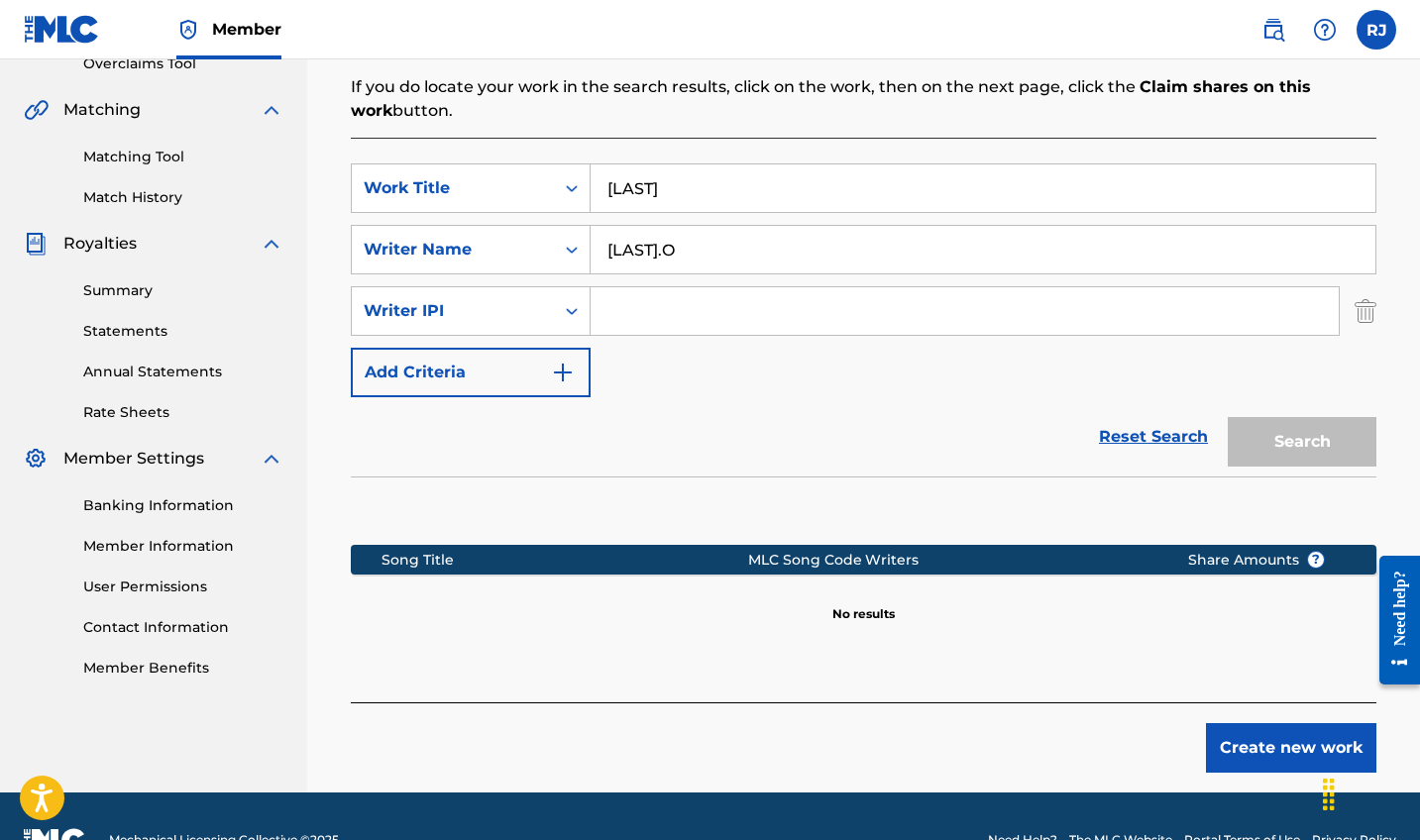 scroll, scrollTop: 419, scrollLeft: 0, axis: vertical 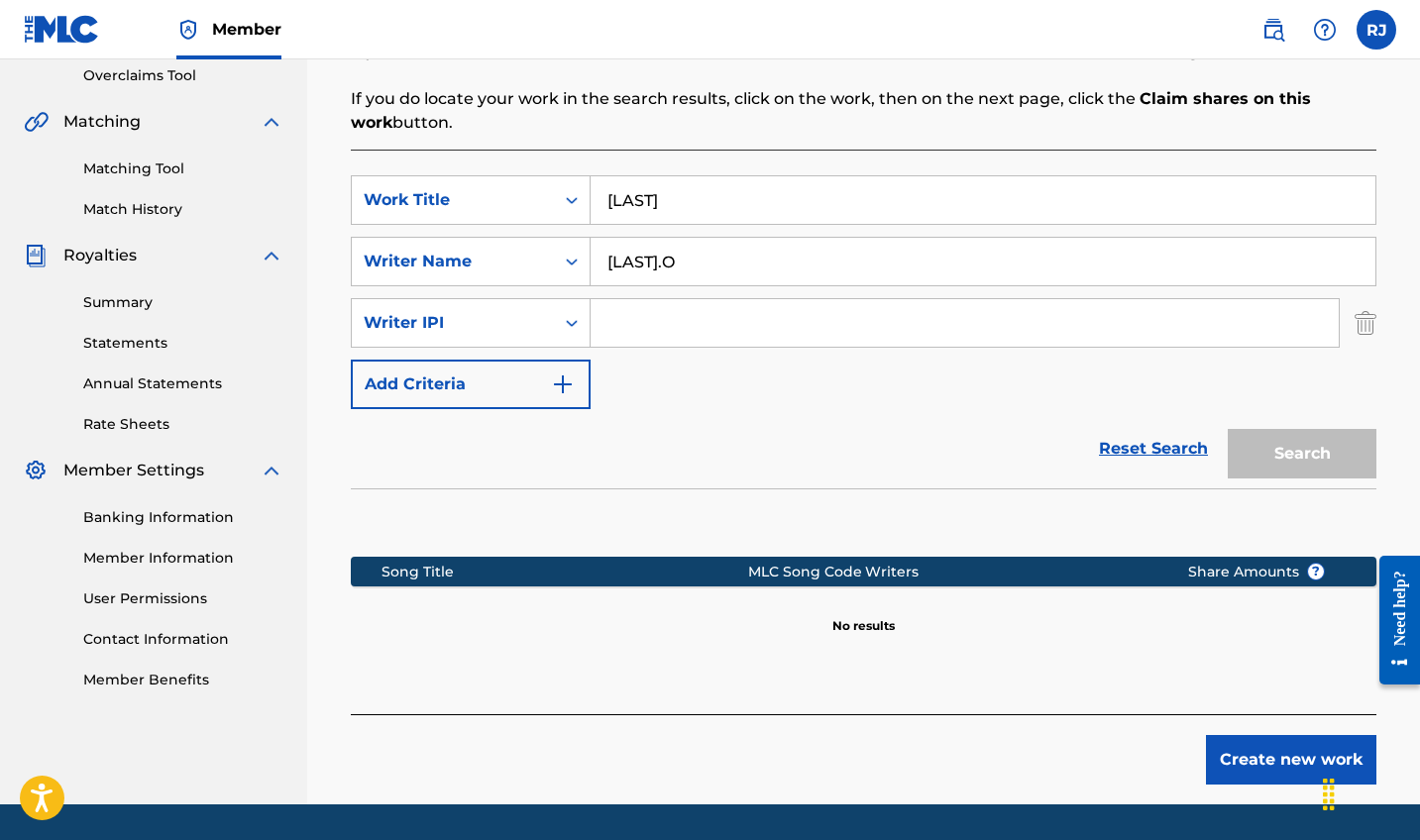 drag, startPoint x: 671, startPoint y: 265, endPoint x: 597, endPoint y: 264, distance: 74.00676 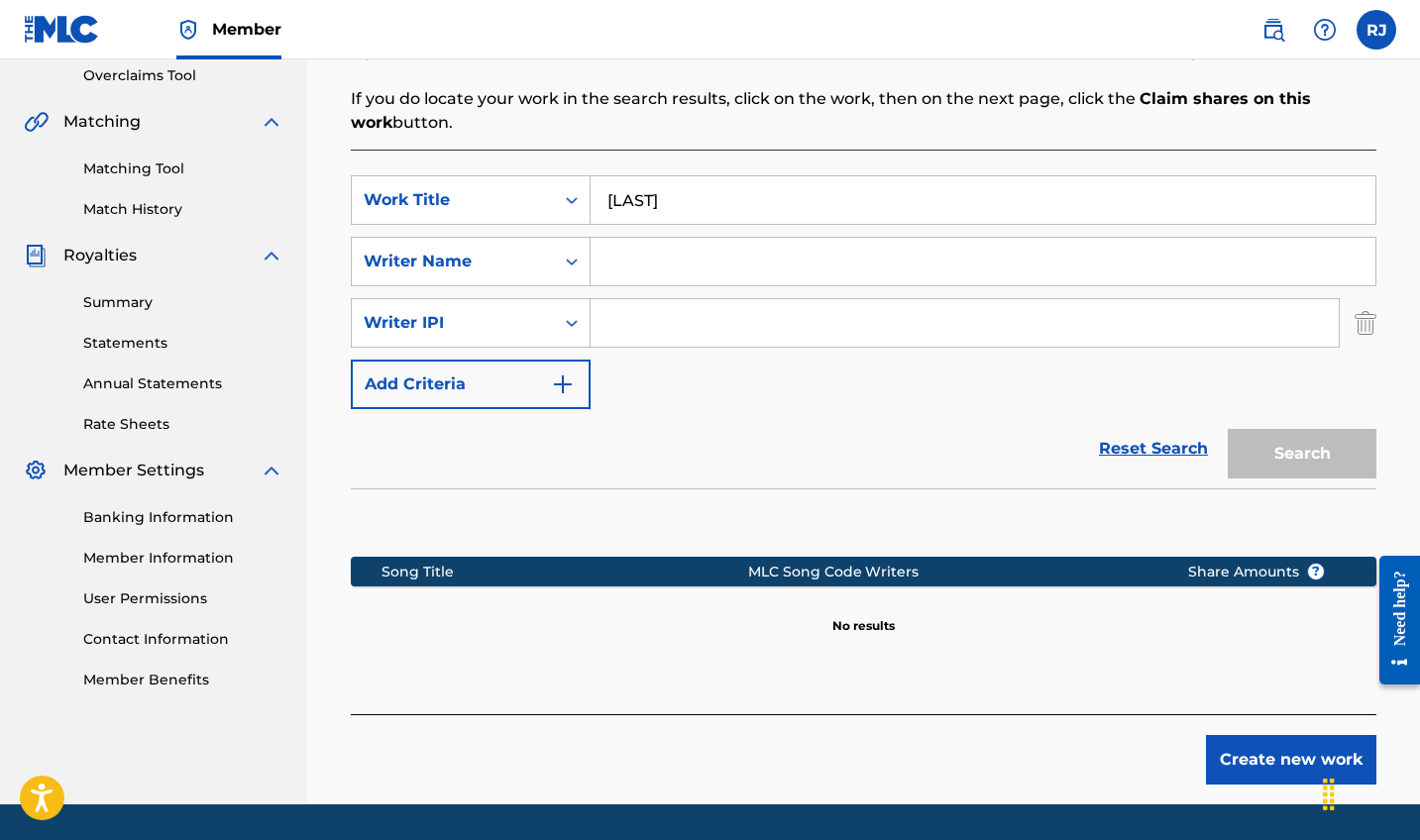 type 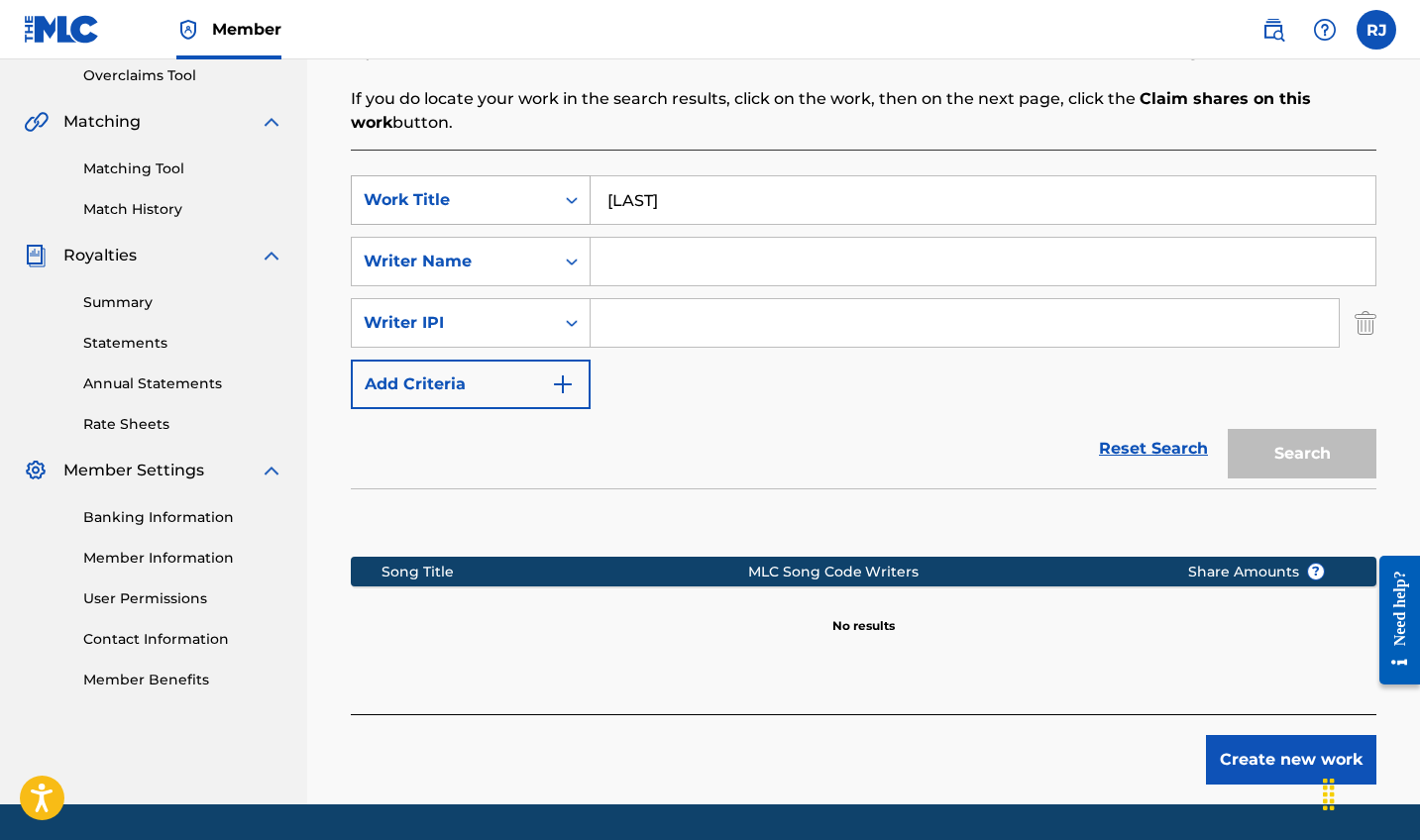 drag, startPoint x: 681, startPoint y: 203, endPoint x: 569, endPoint y: 205, distance: 112.0179 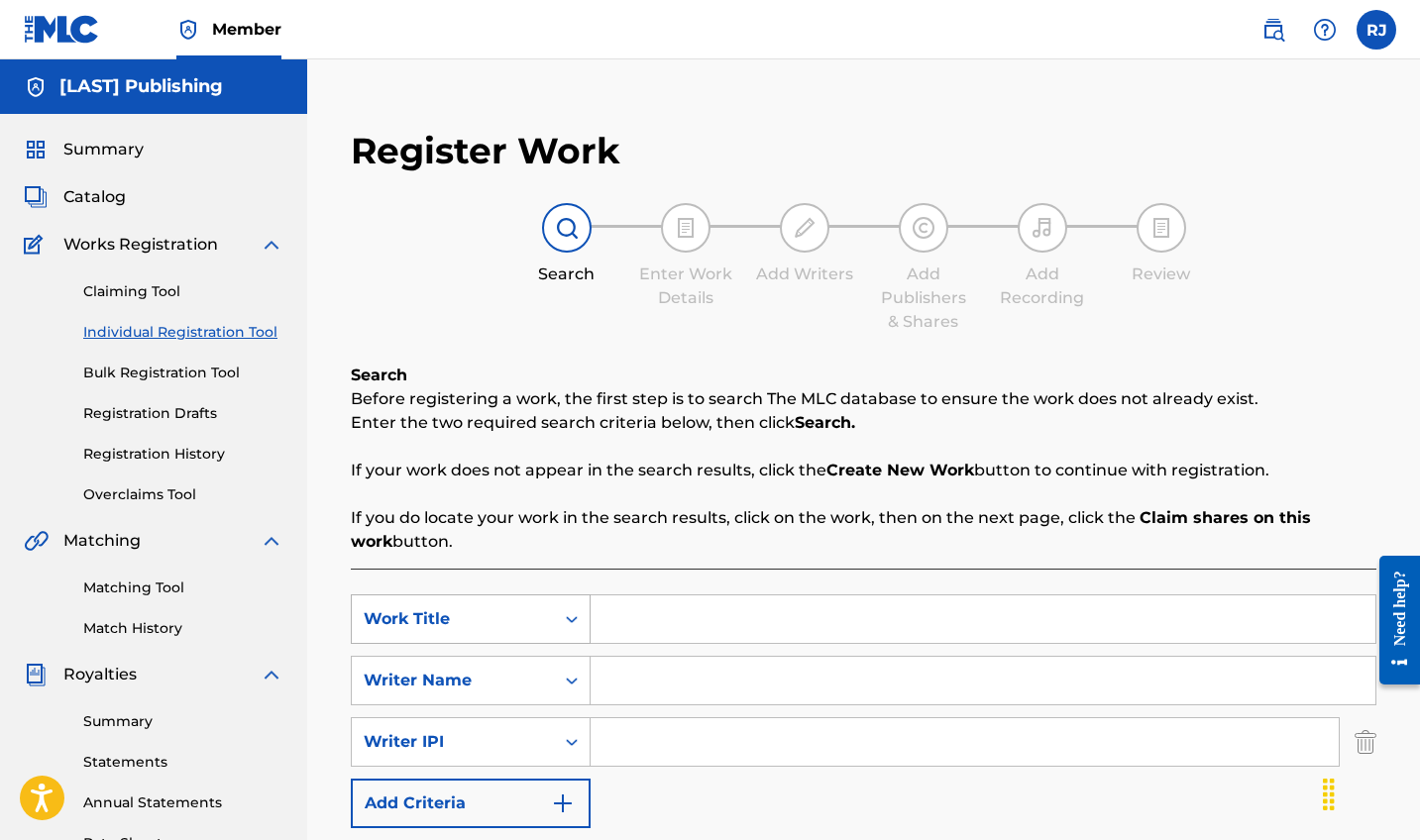 scroll, scrollTop: 0, scrollLeft: 0, axis: both 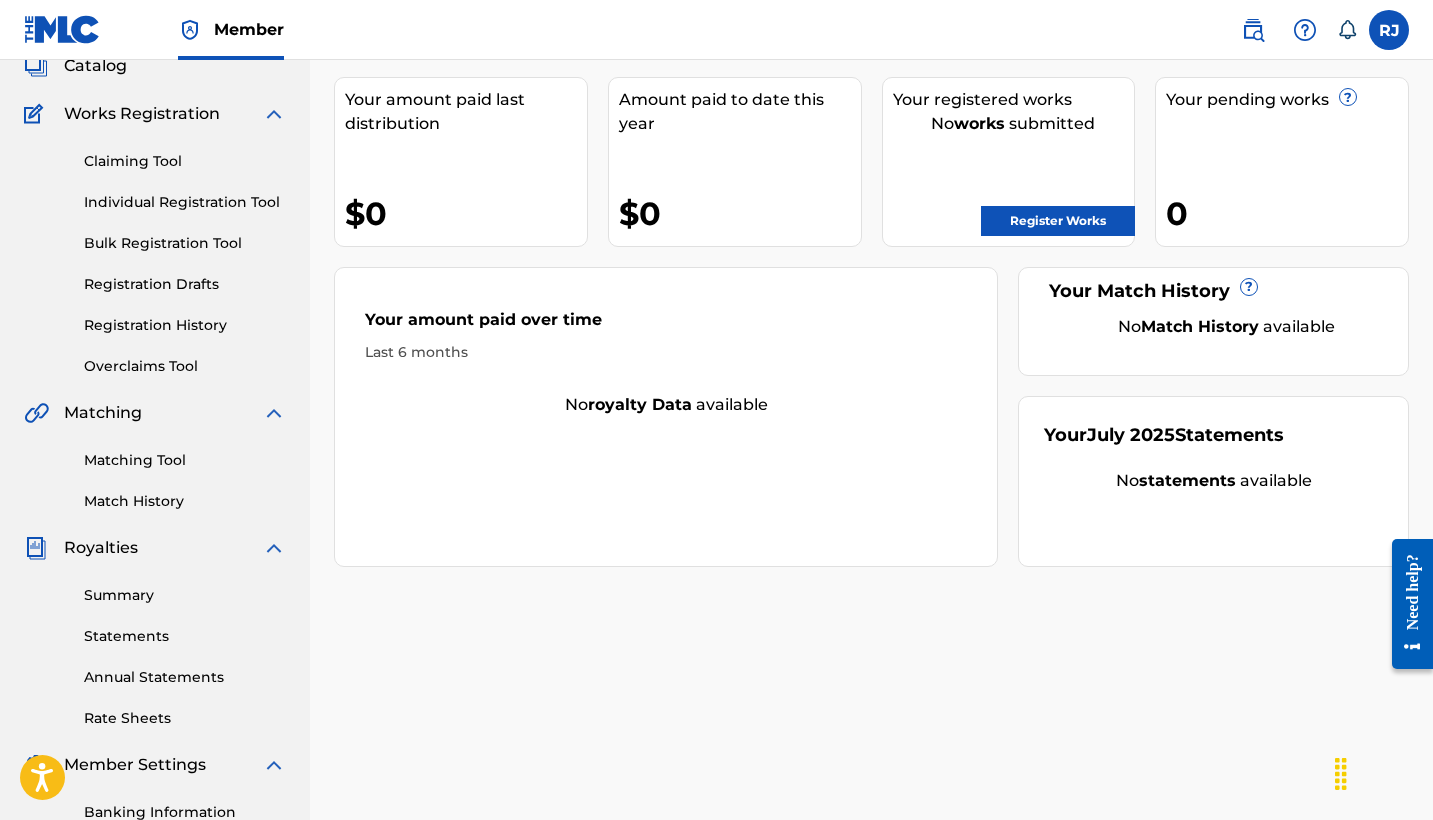 click on "Register Works" at bounding box center (1058, 221) 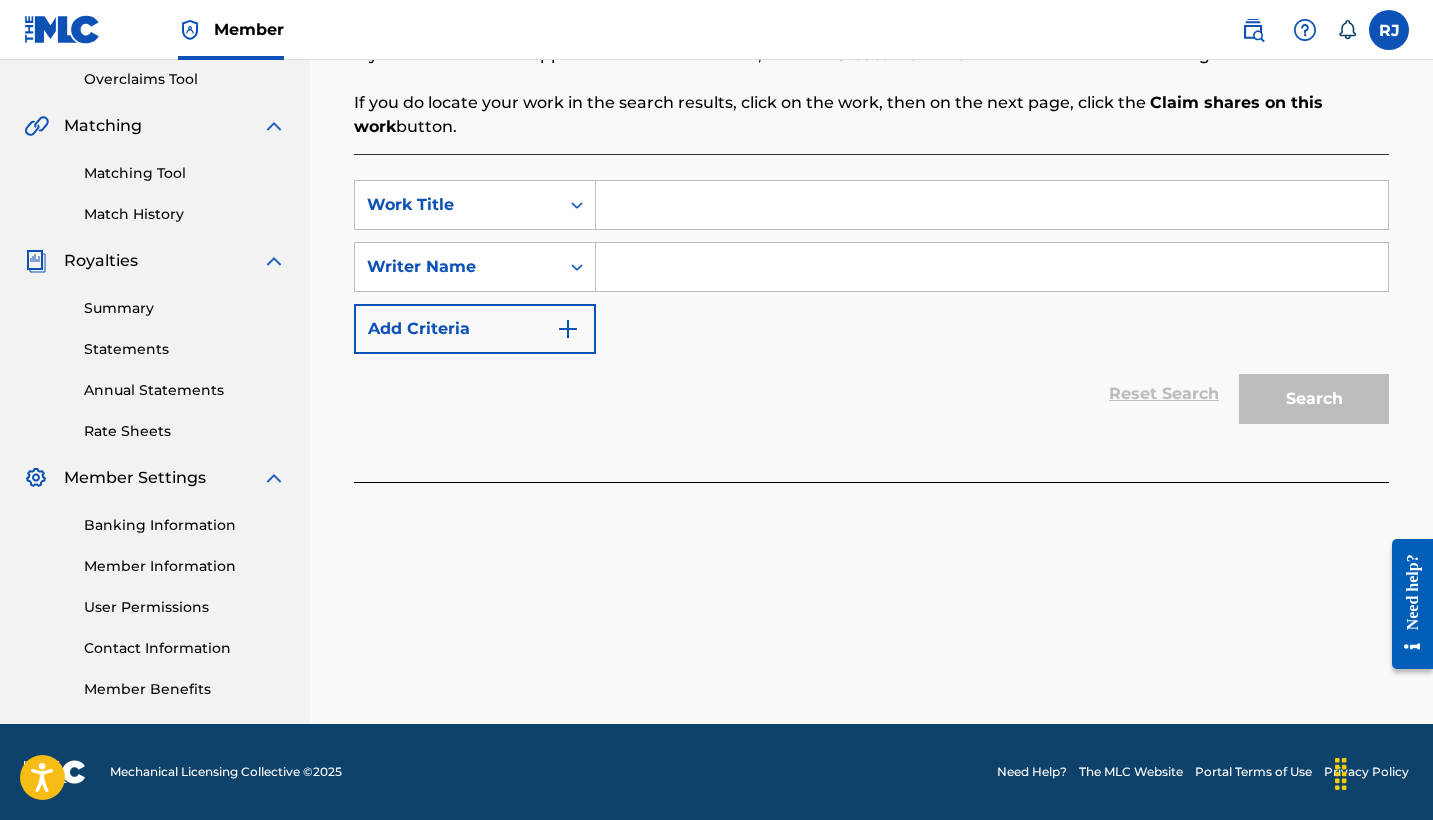 scroll, scrollTop: 420, scrollLeft: 0, axis: vertical 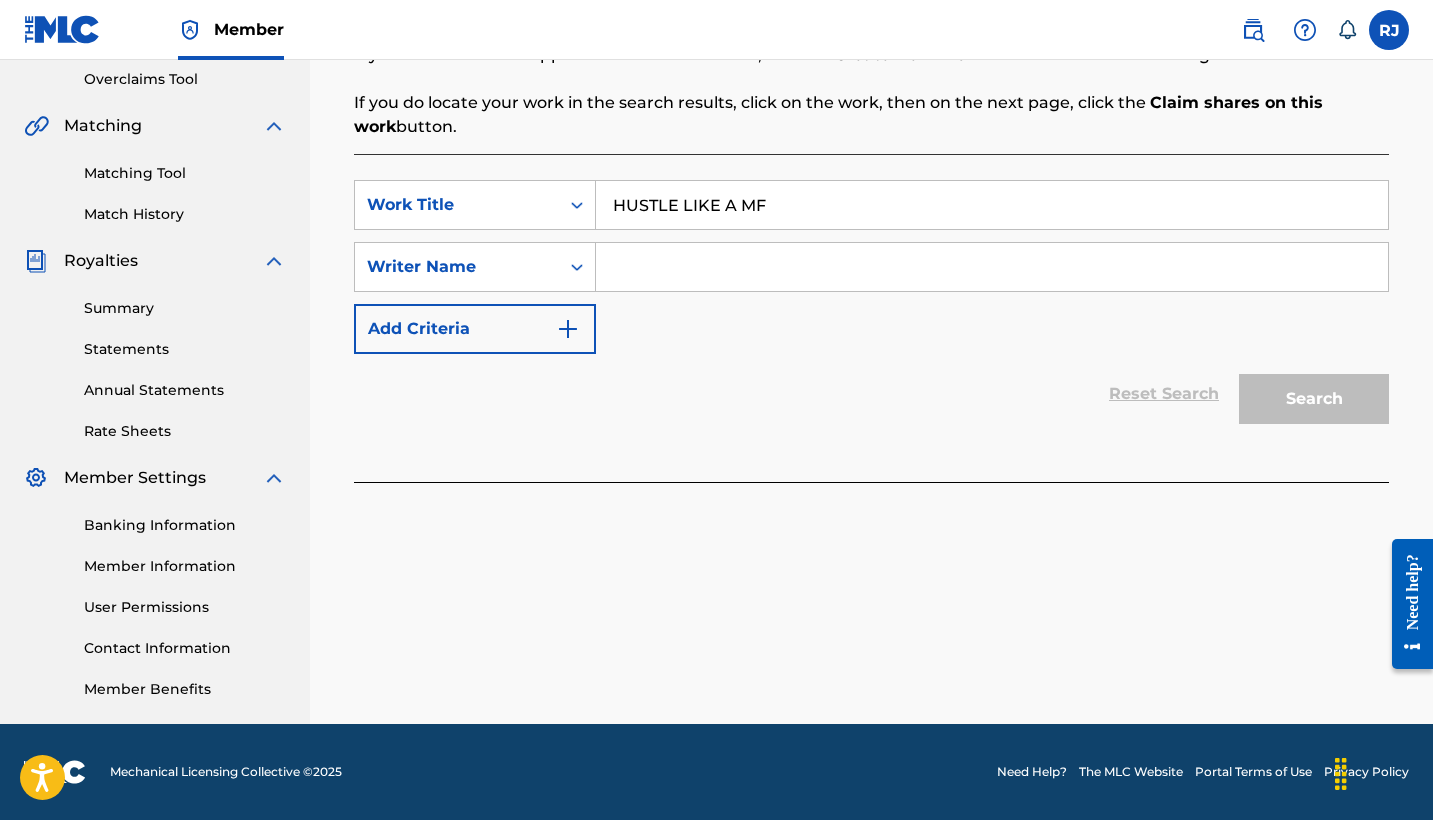 type on "HUSTLE LIKE A MF" 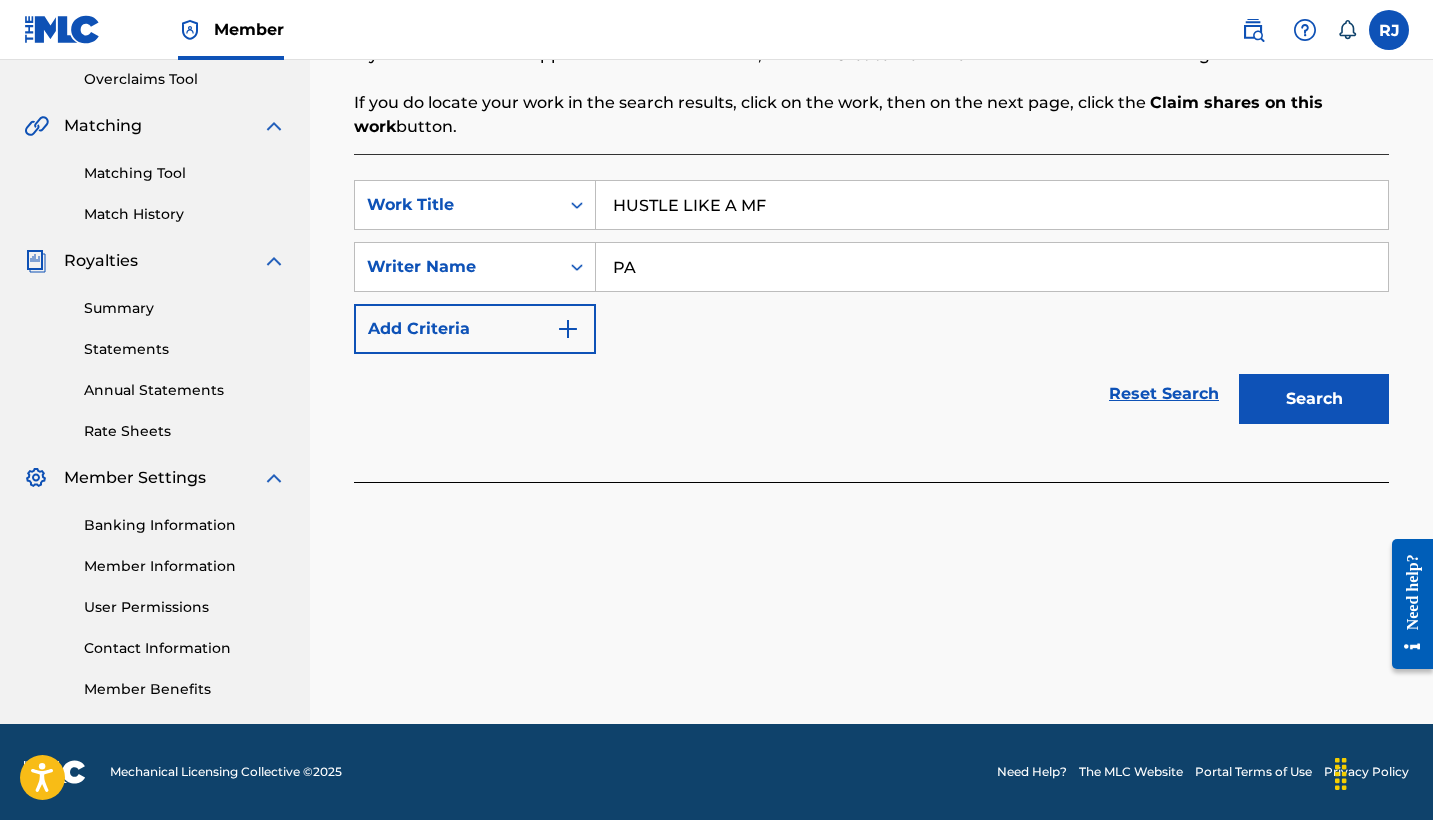 type on "P" 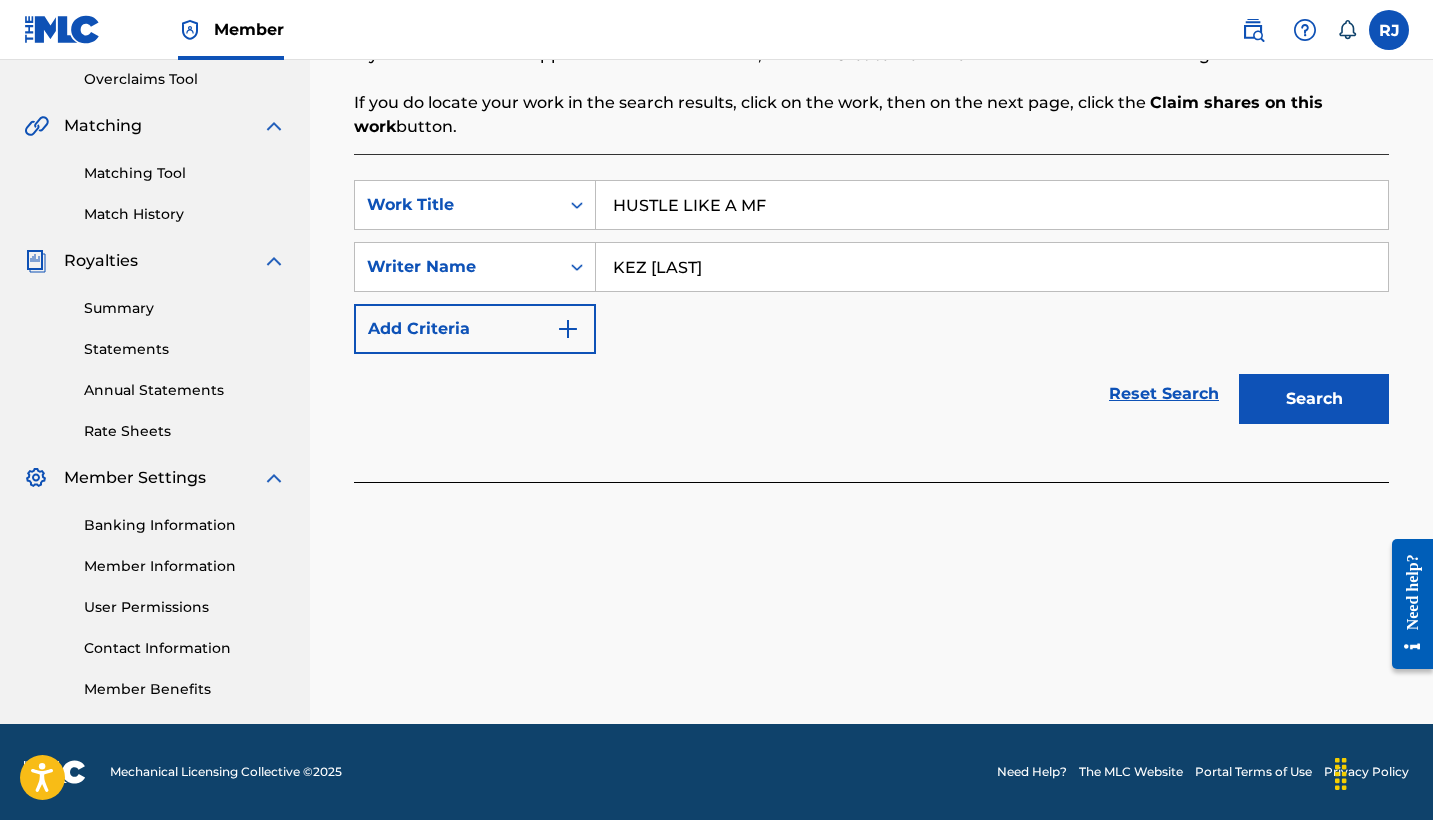 type on "KEZ JONEZ" 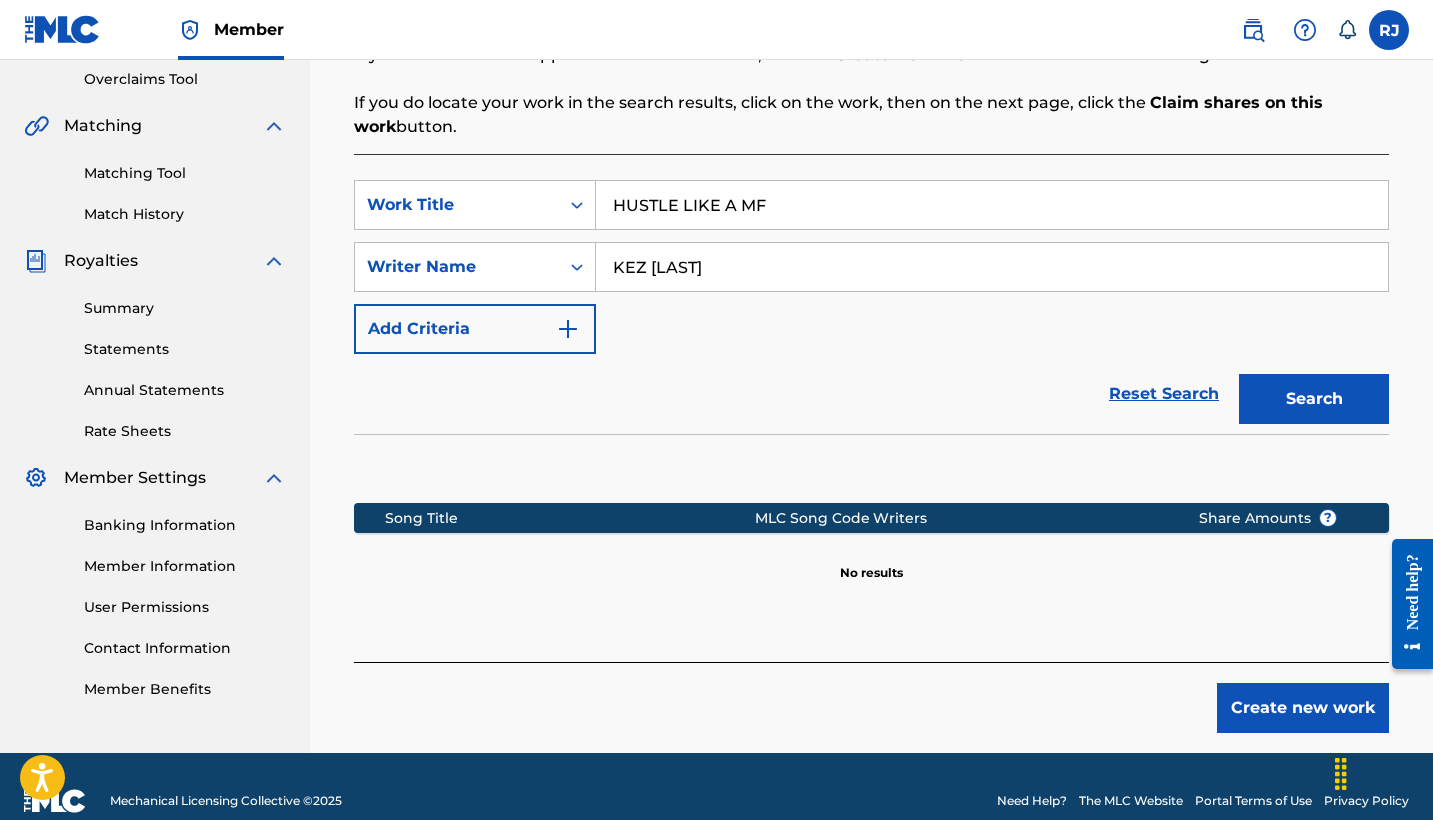 drag, startPoint x: 721, startPoint y: 270, endPoint x: 605, endPoint y: 270, distance: 116 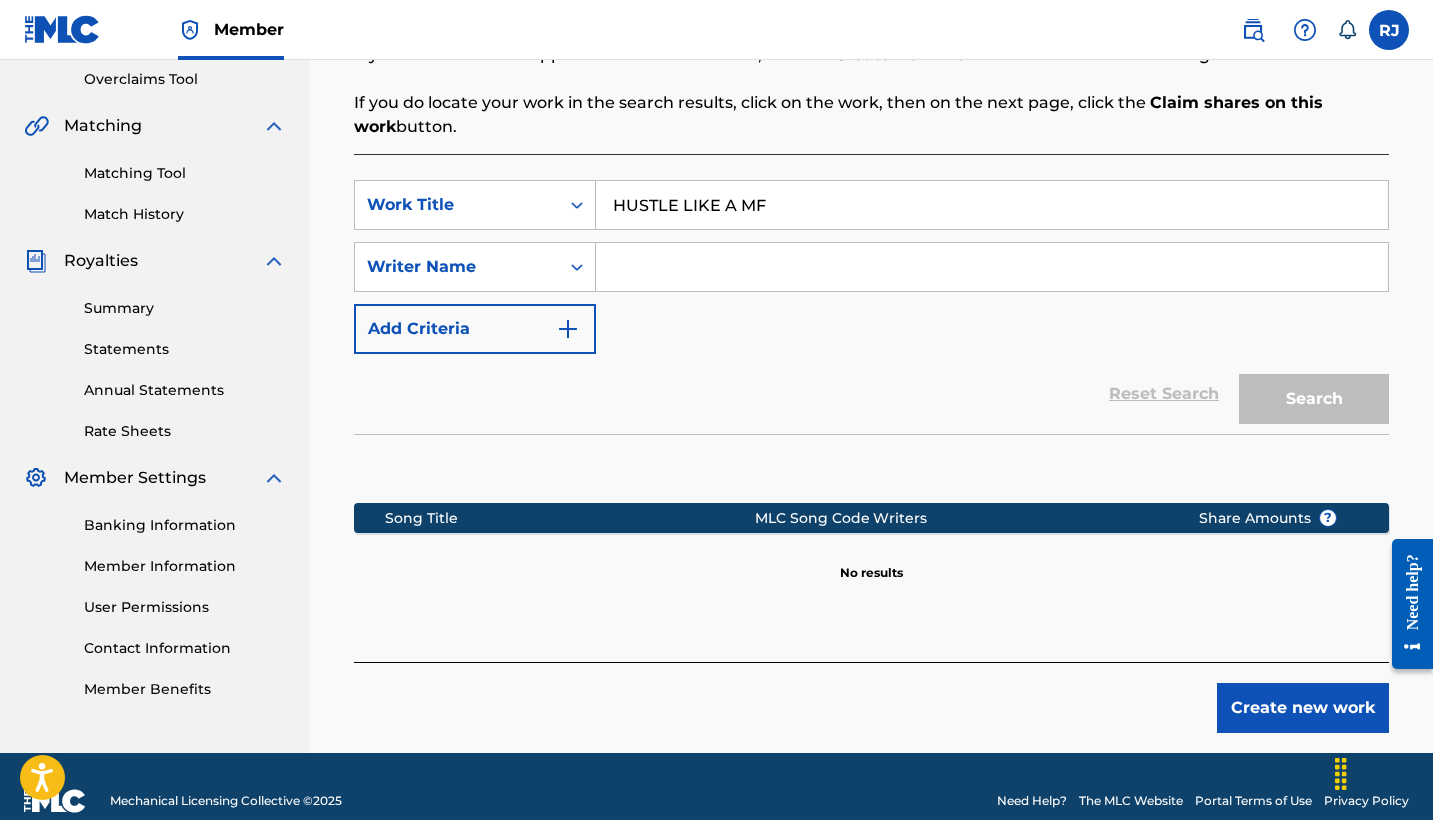 type 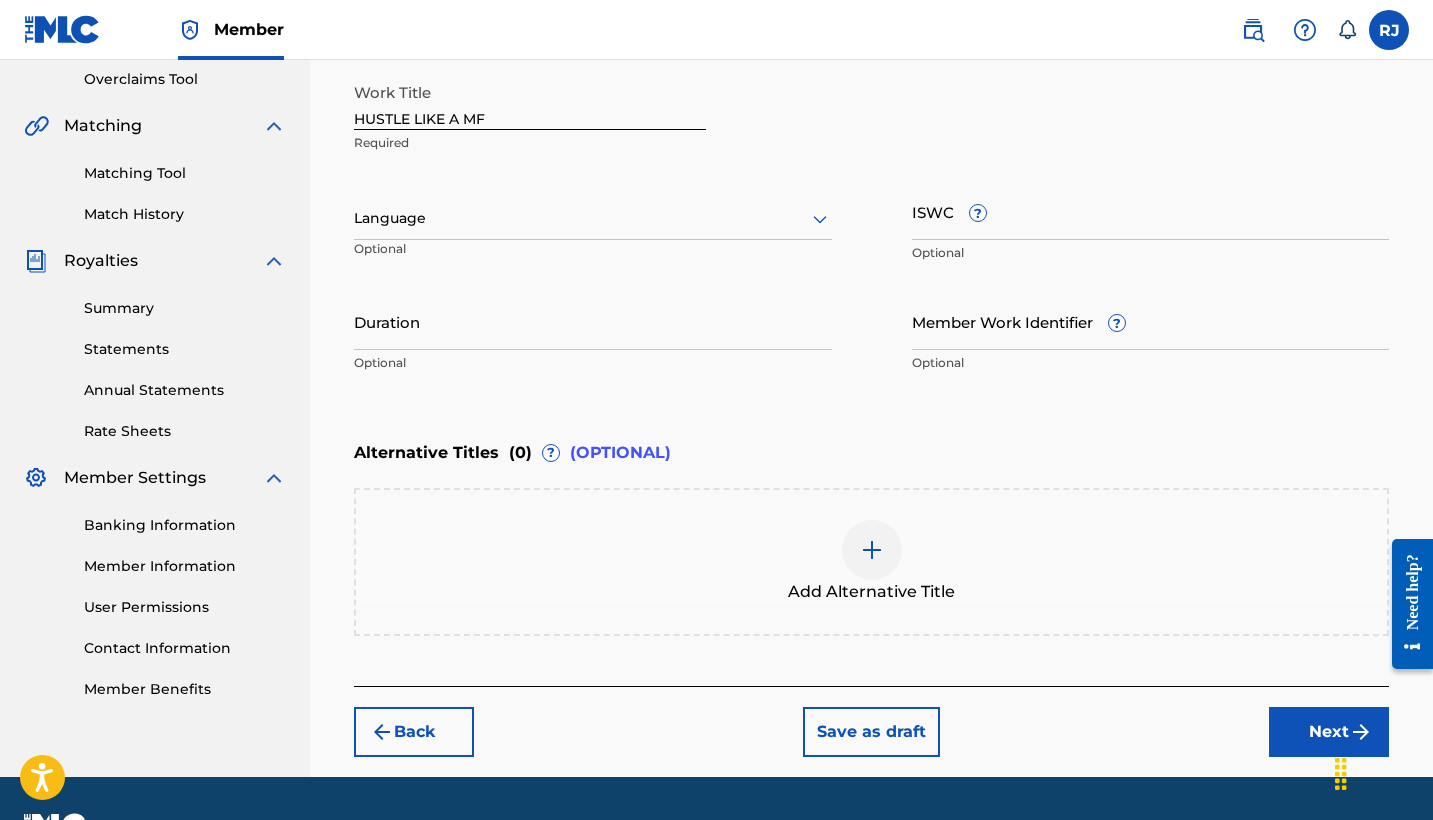 click 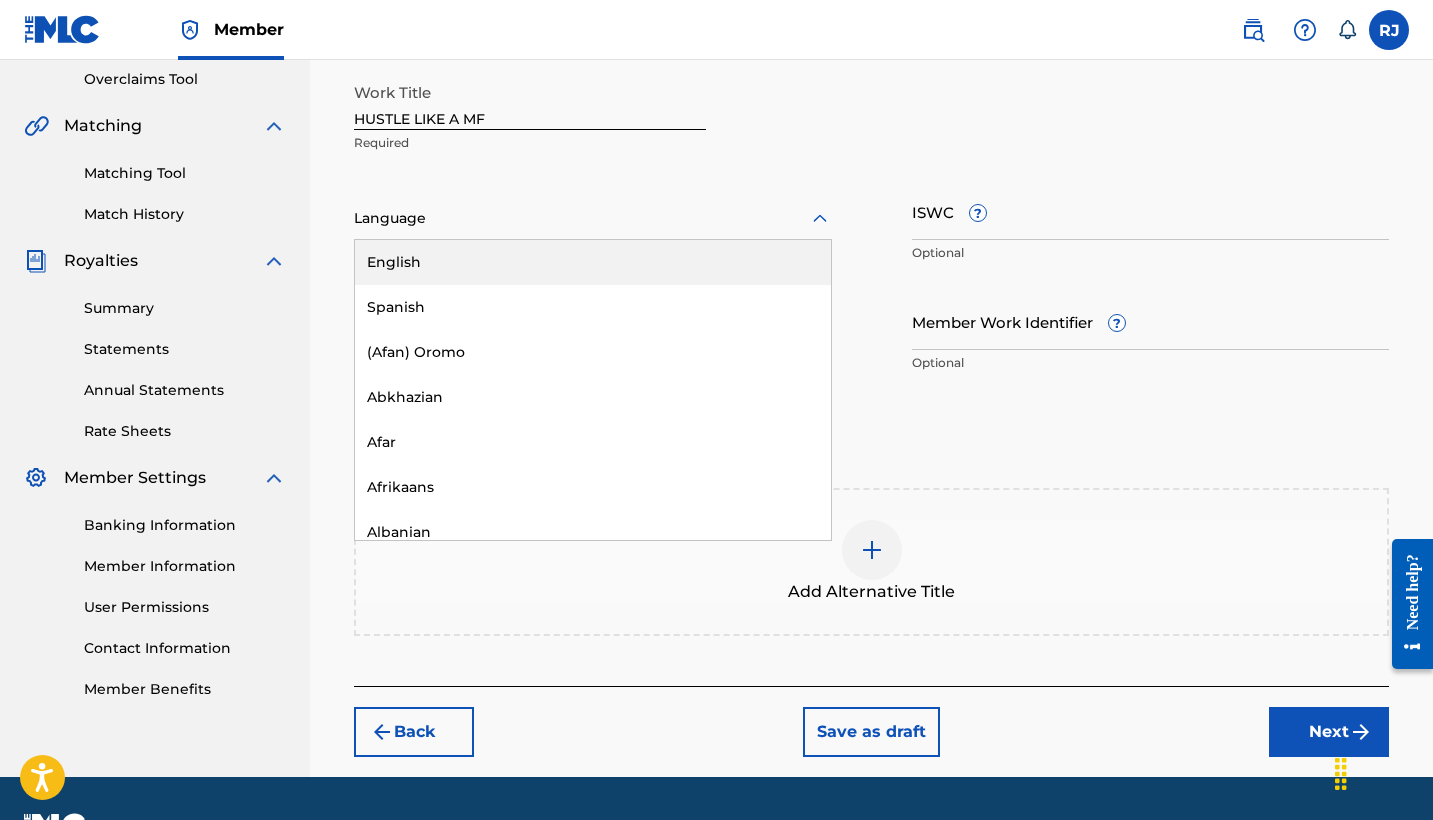 click on "English" at bounding box center [593, 262] 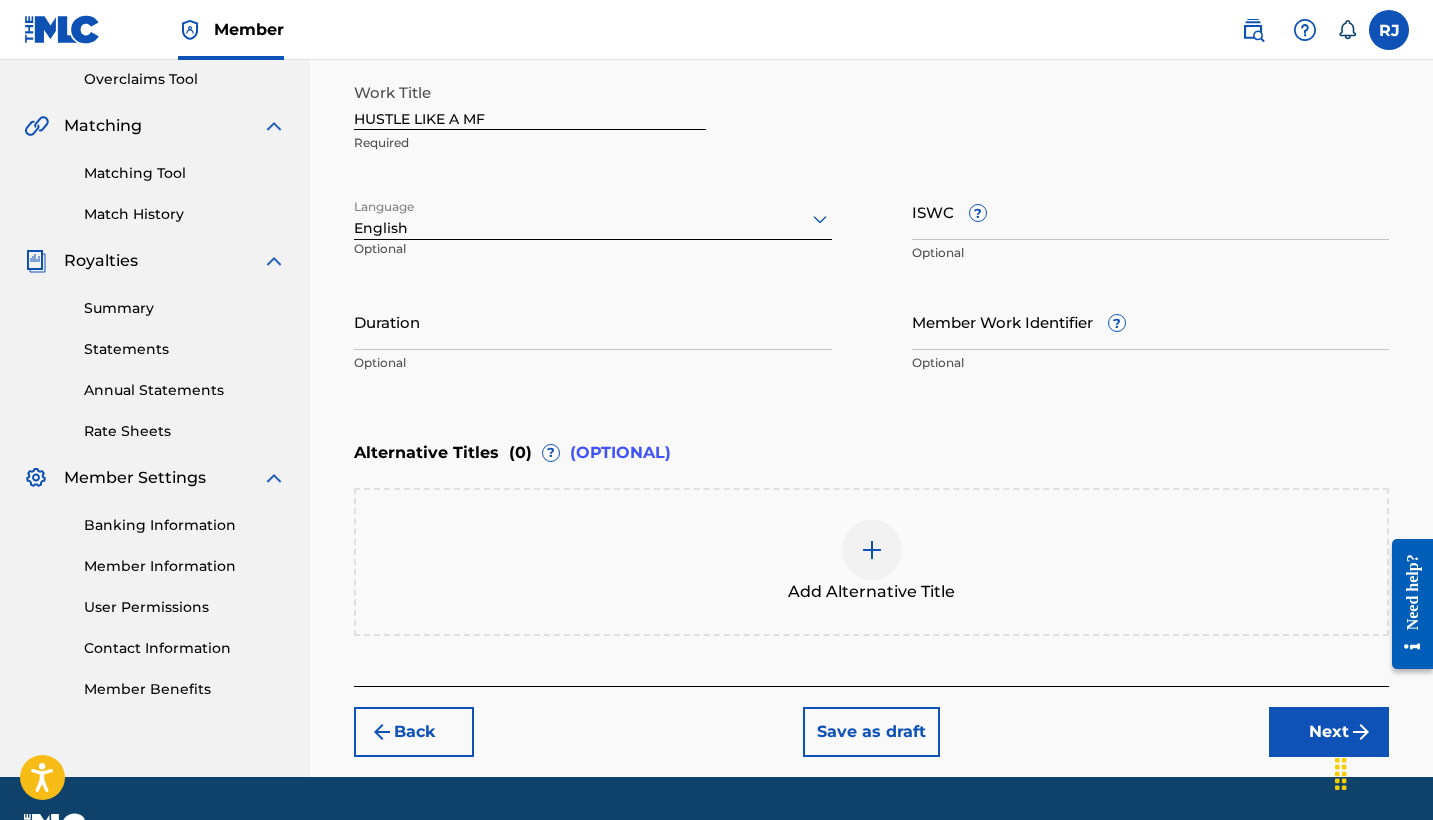 click on "Duration" at bounding box center [593, 321] 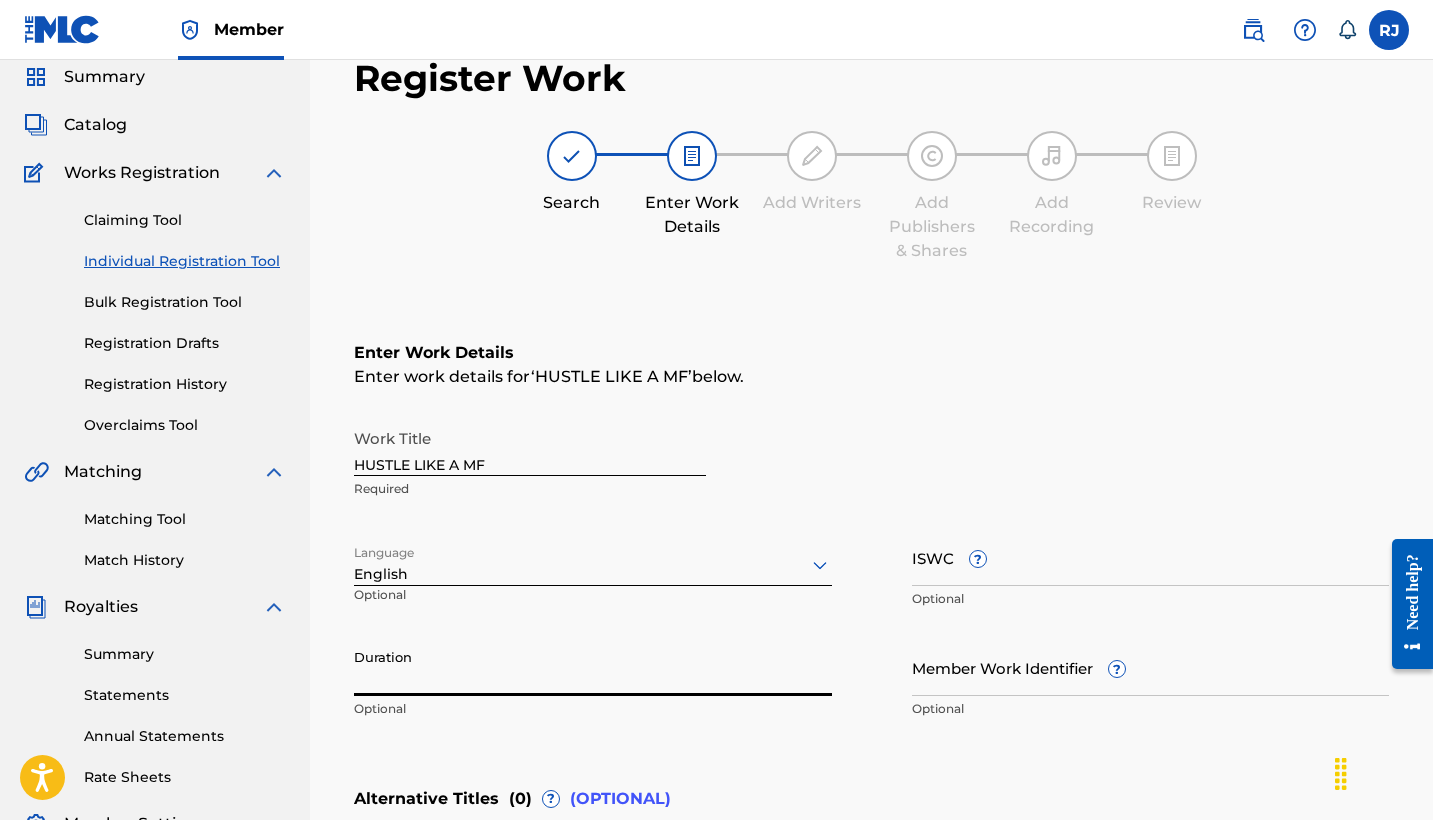 scroll, scrollTop: 75, scrollLeft: 0, axis: vertical 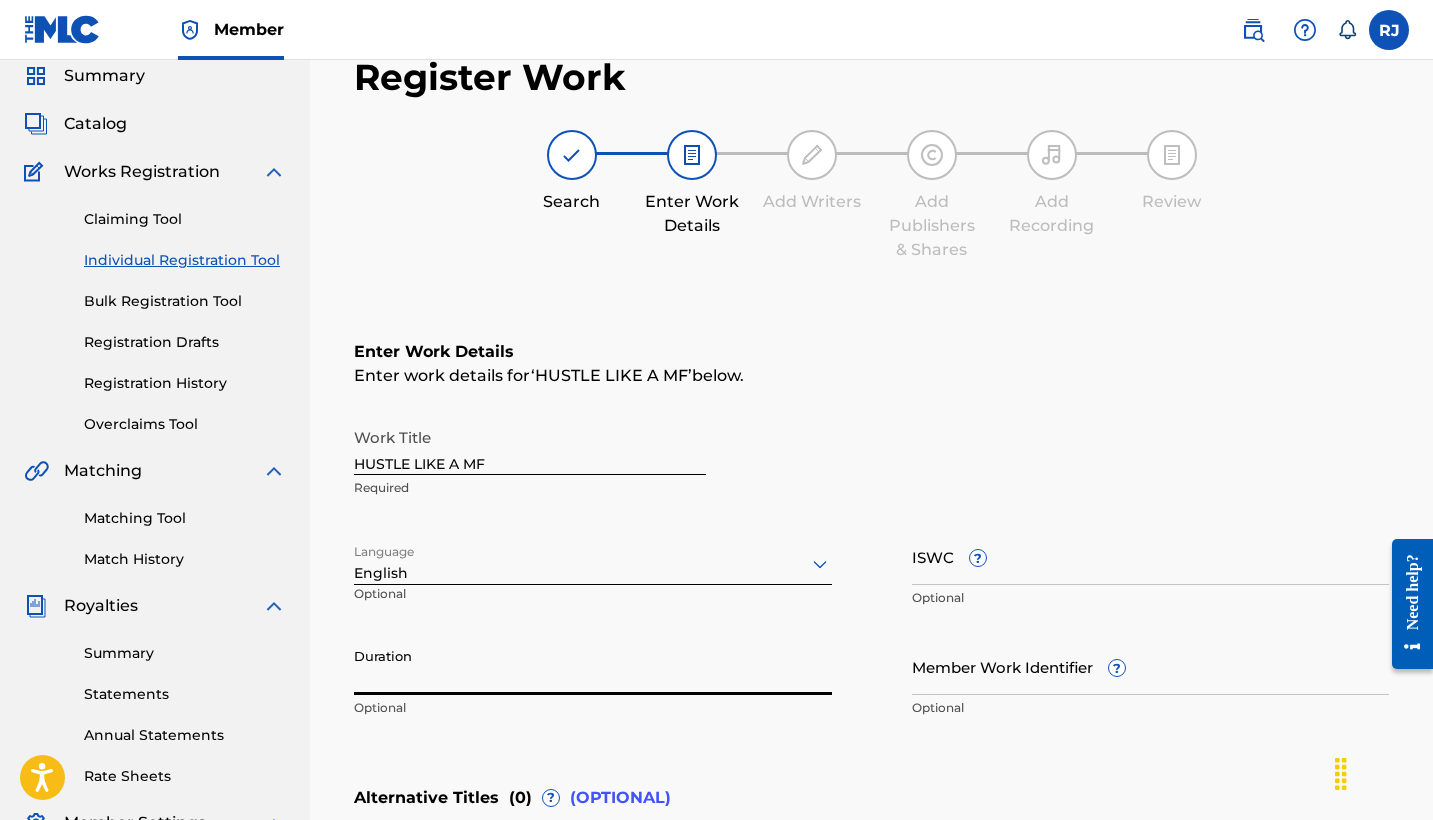 click on "ISWC   ?" at bounding box center (1151, 556) 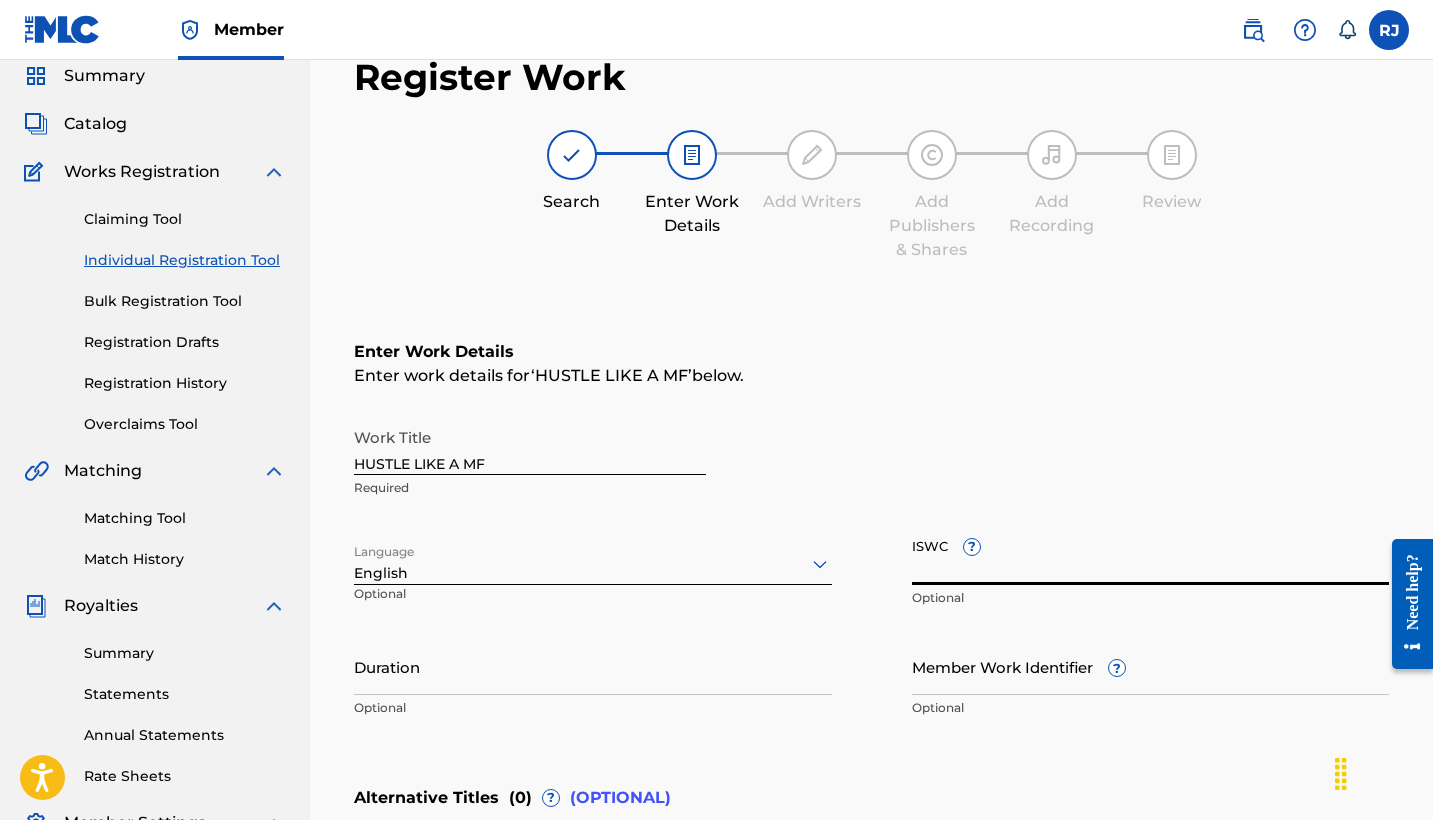 paste on "T9255346851" 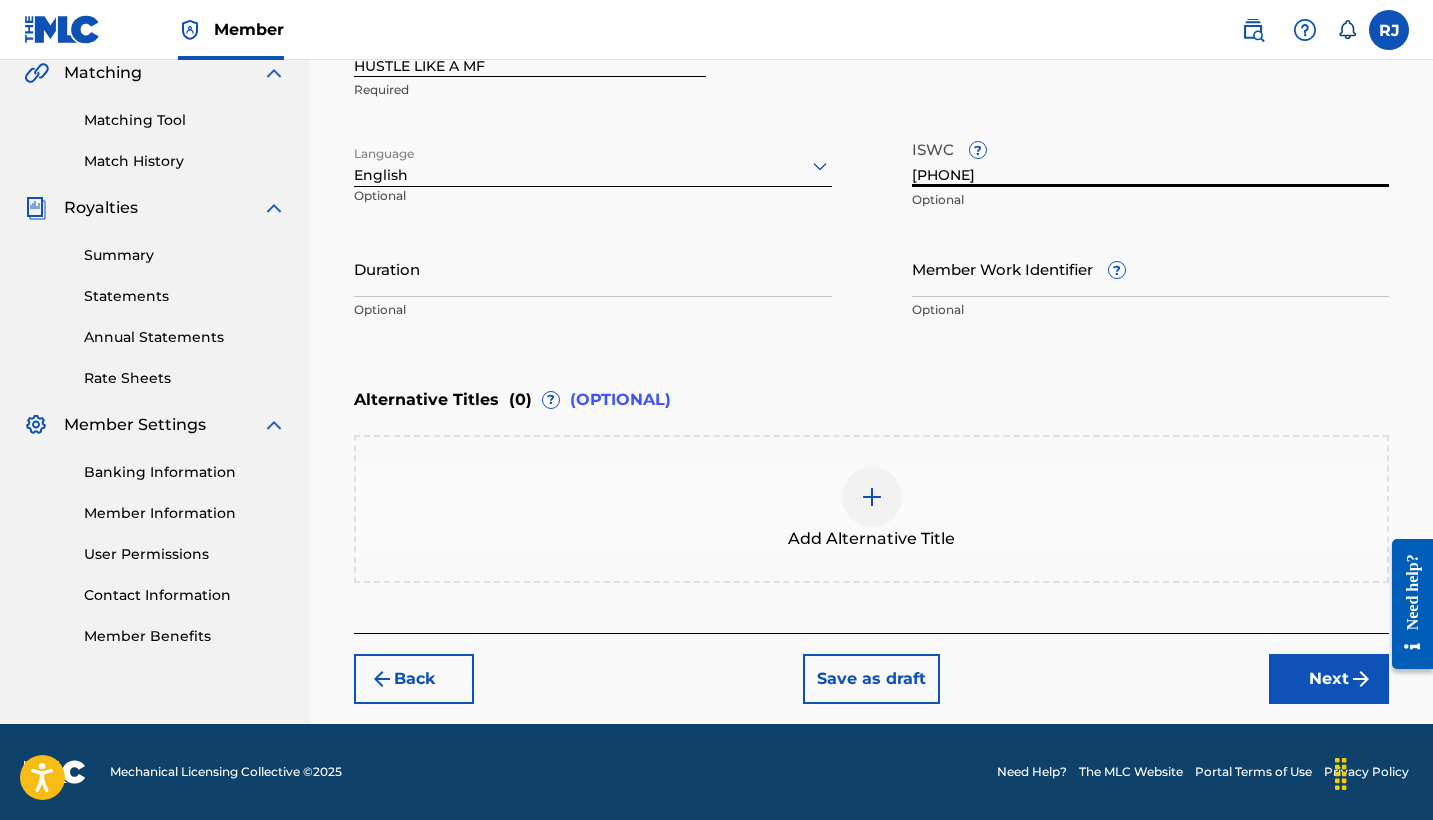 scroll, scrollTop: 473, scrollLeft: 0, axis: vertical 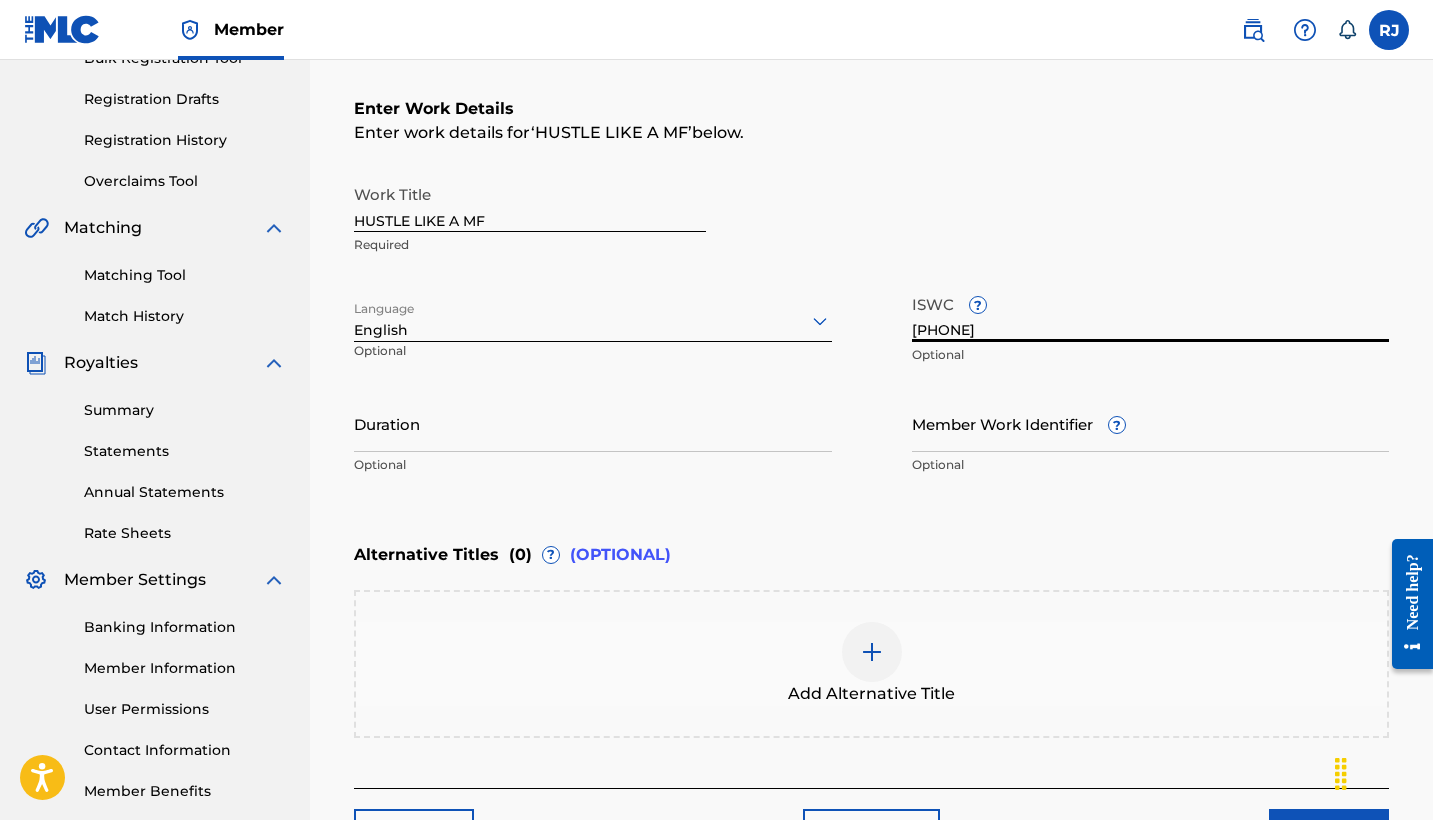 type on "T9255346851" 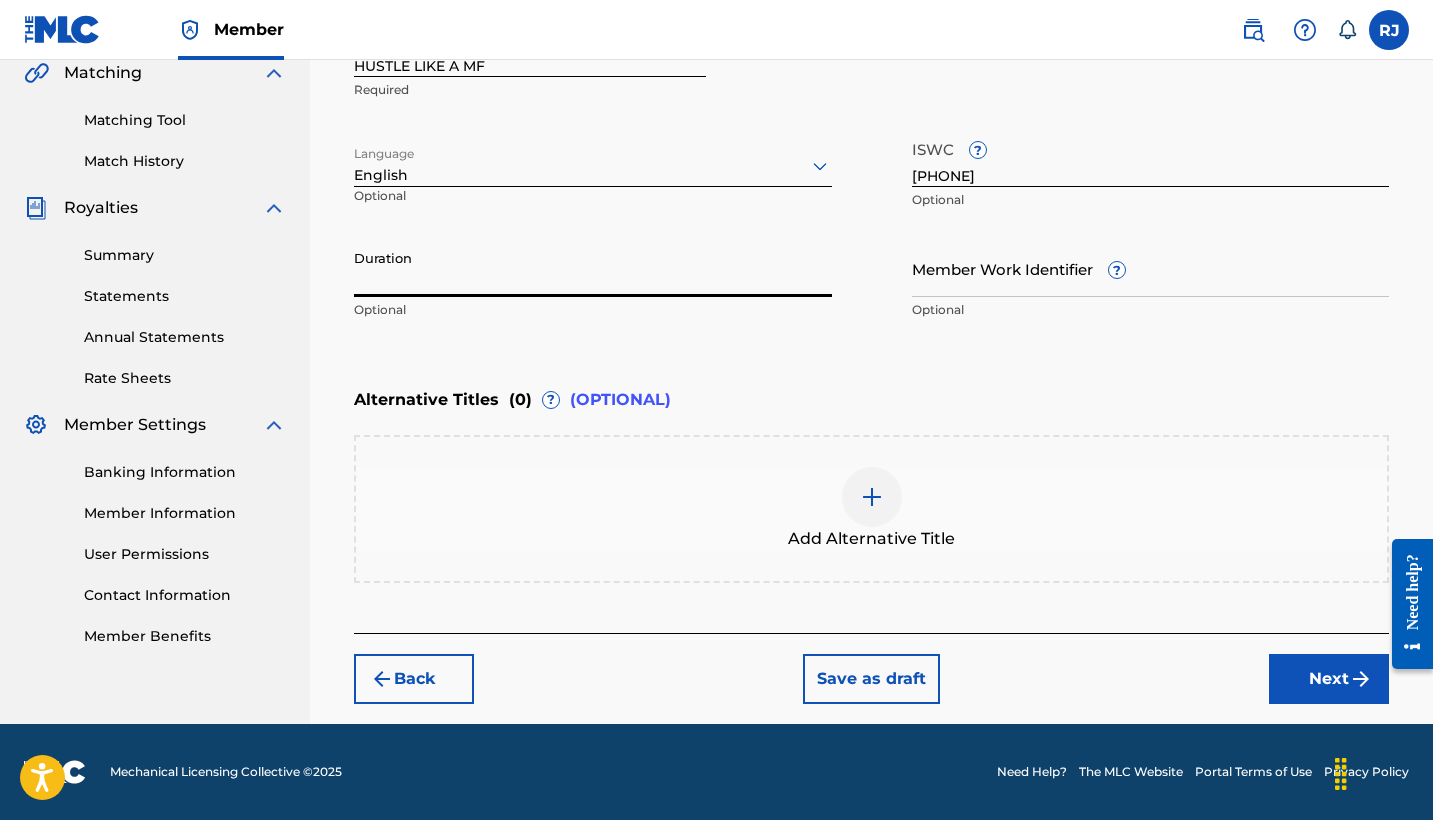 click on "Next" at bounding box center [1329, 679] 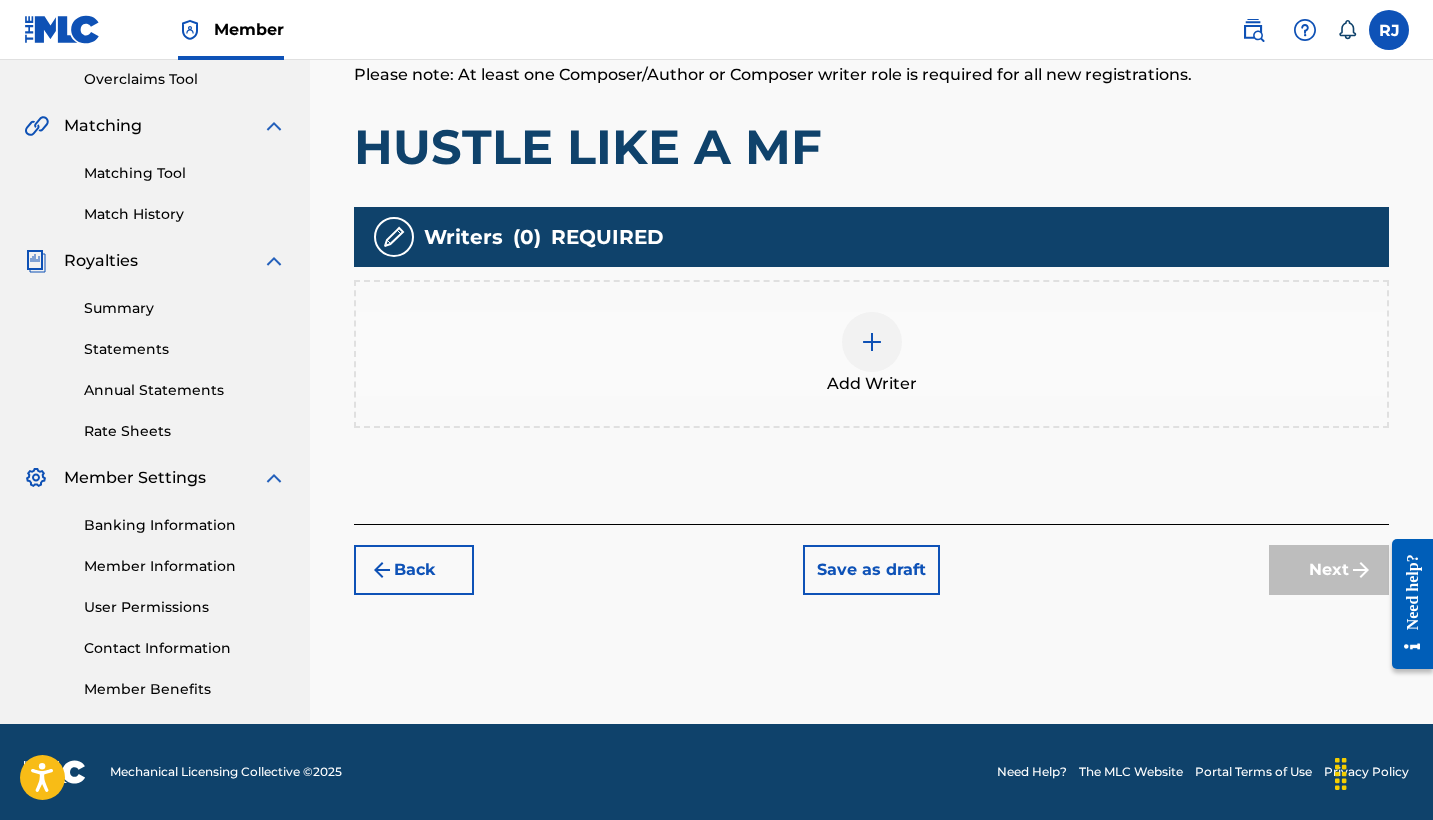 scroll, scrollTop: 420, scrollLeft: 0, axis: vertical 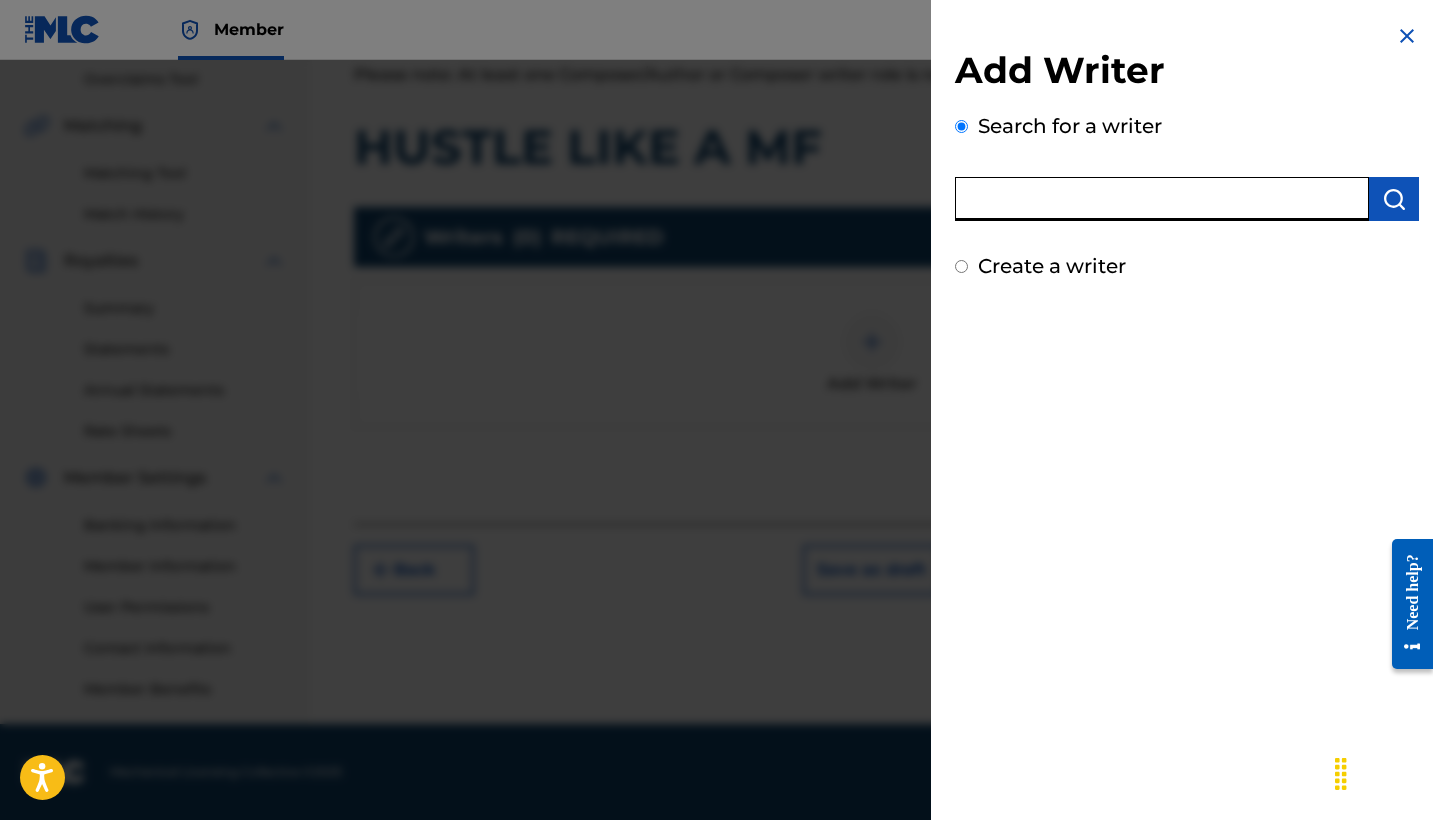click at bounding box center (1162, 199) 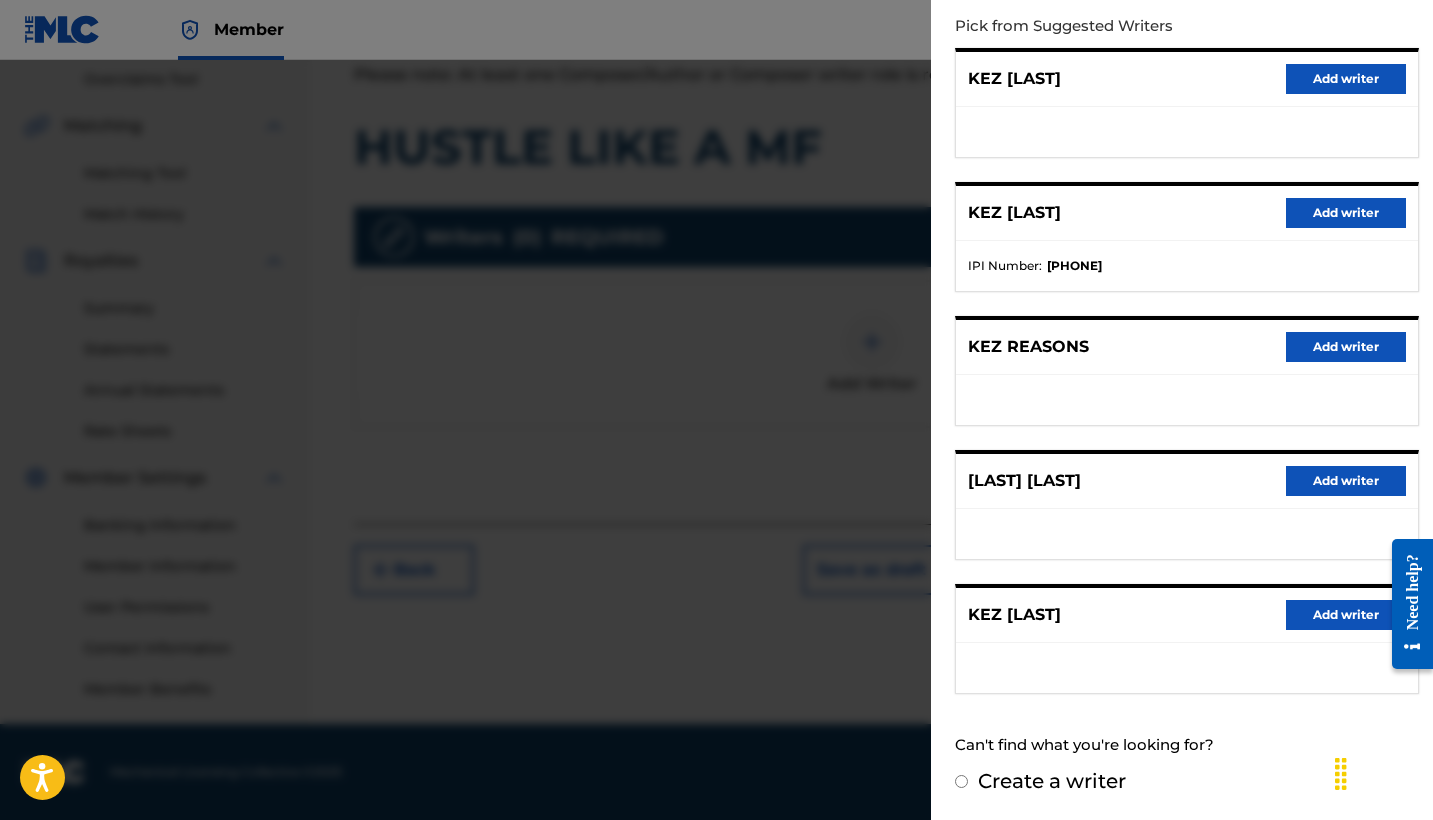 scroll, scrollTop: 221, scrollLeft: 0, axis: vertical 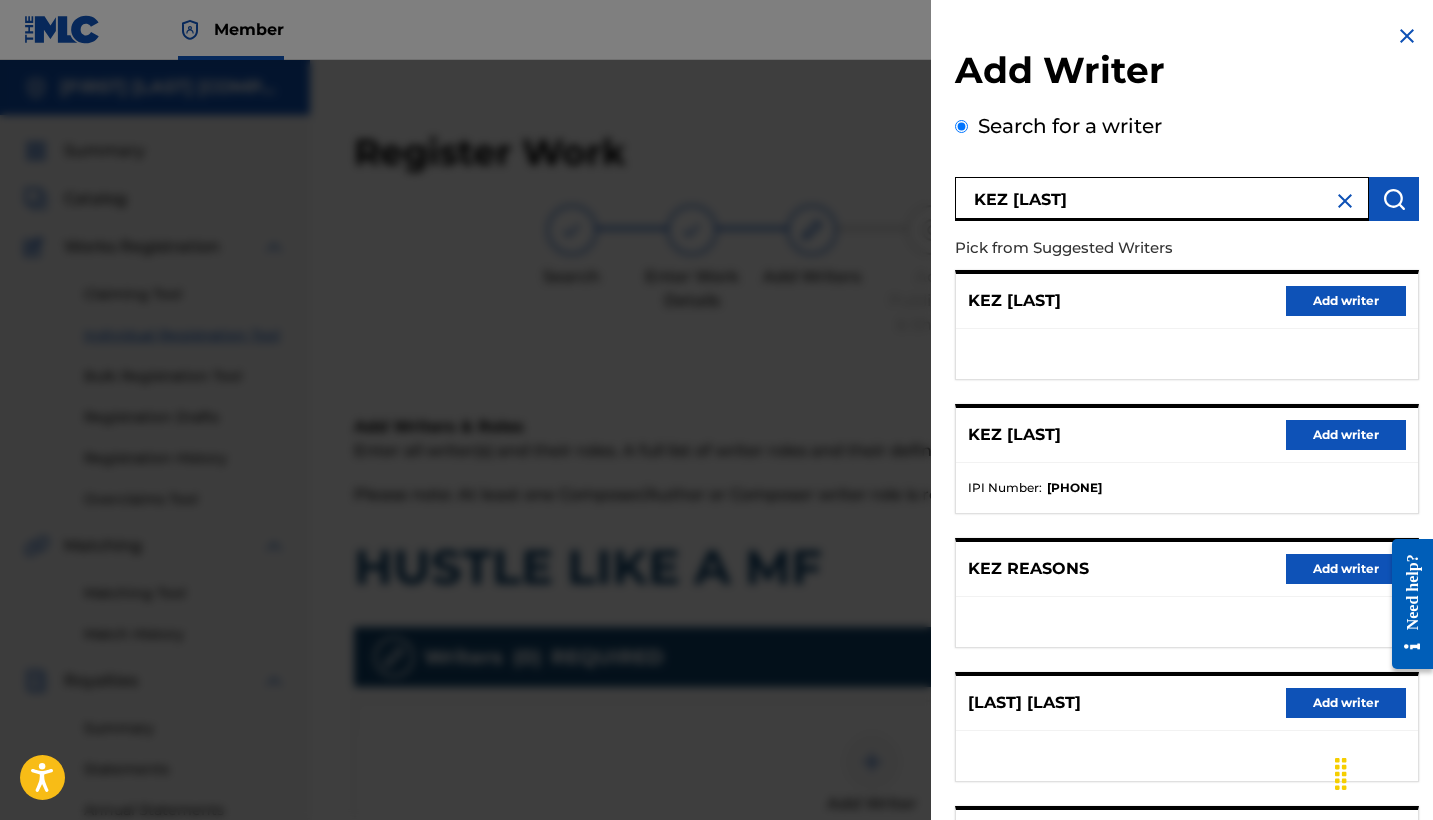 click on "KEZ JONEZ" at bounding box center (1162, 199) 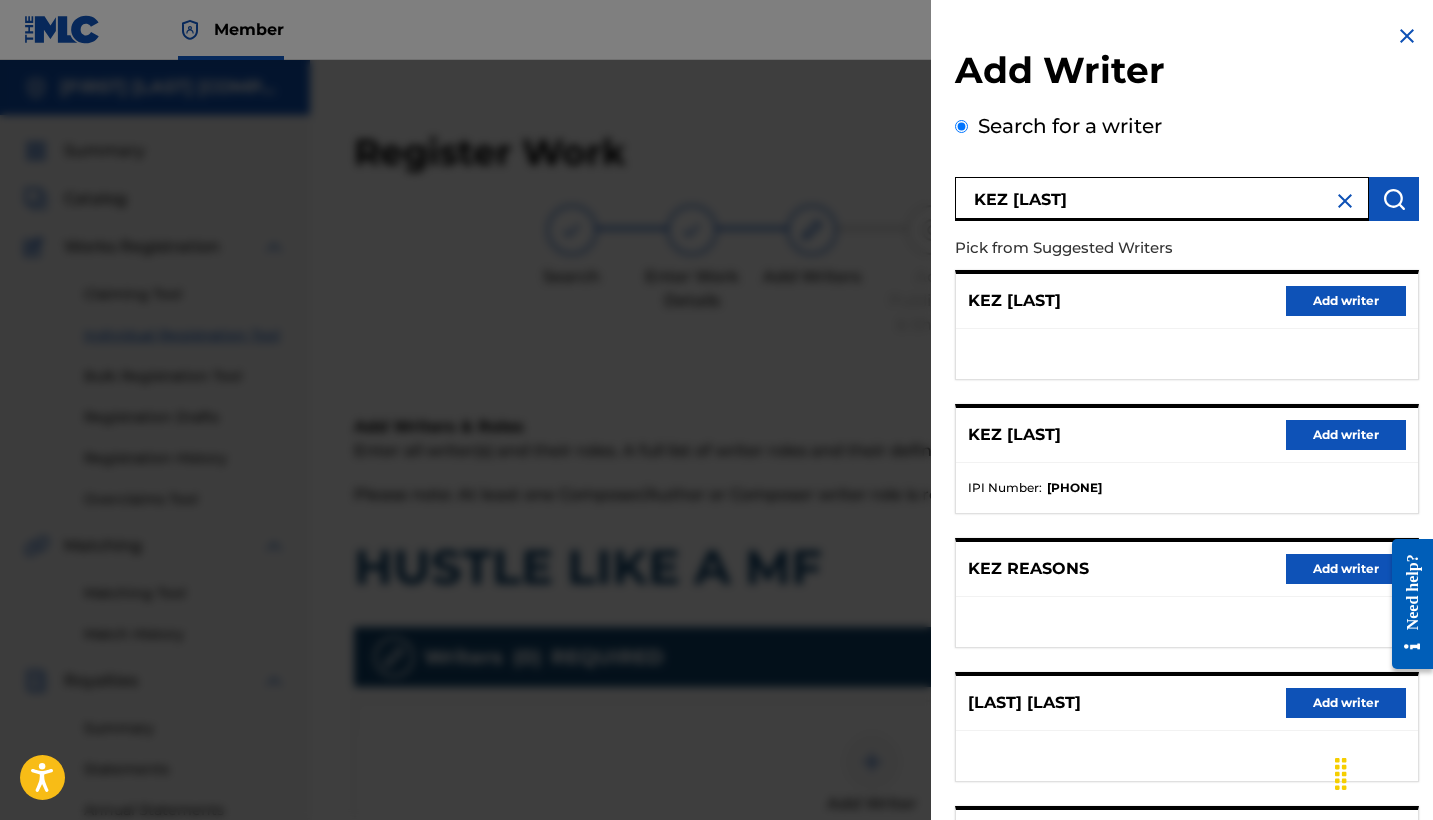scroll, scrollTop: 0, scrollLeft: 0, axis: both 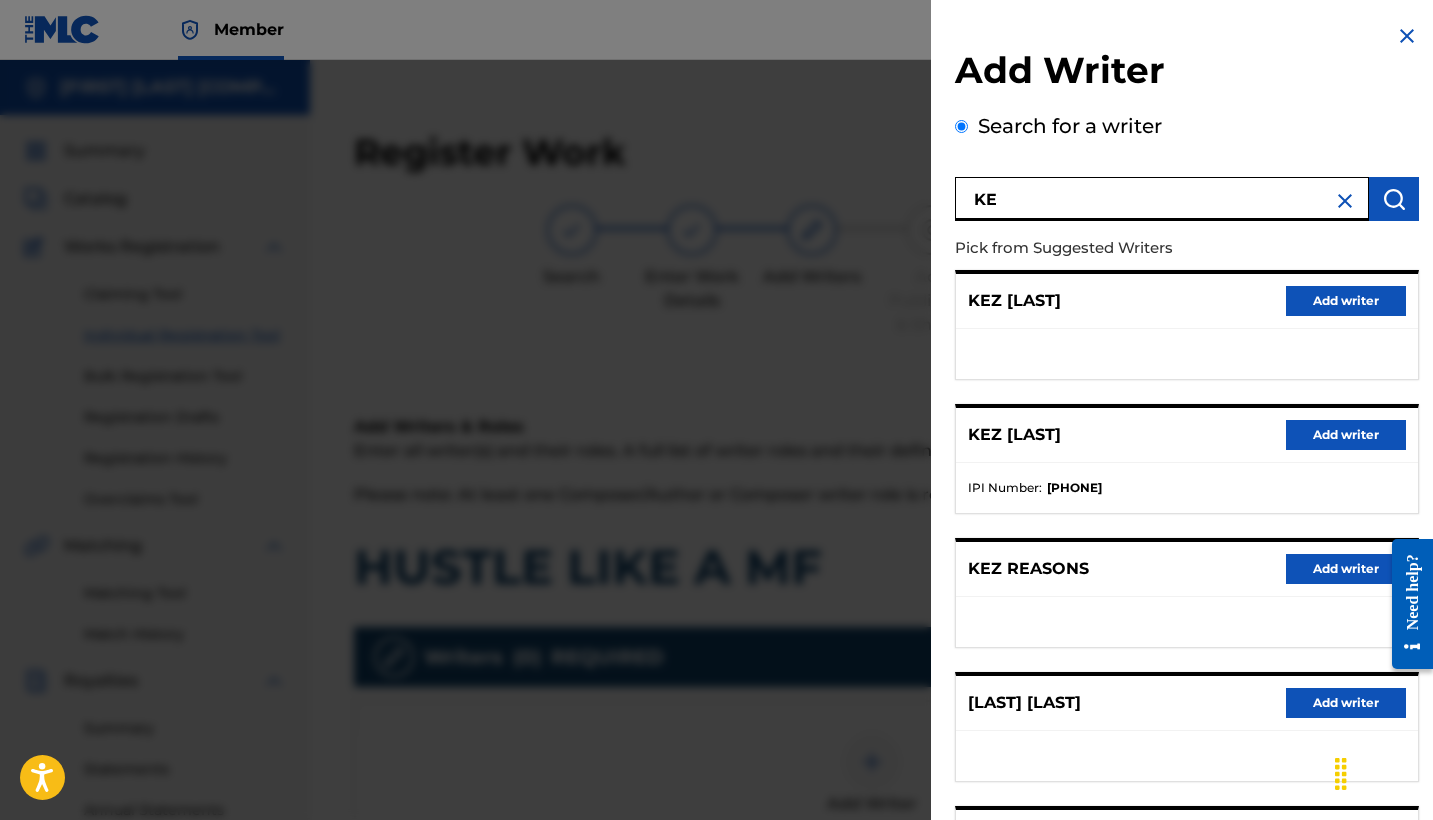 type on "K" 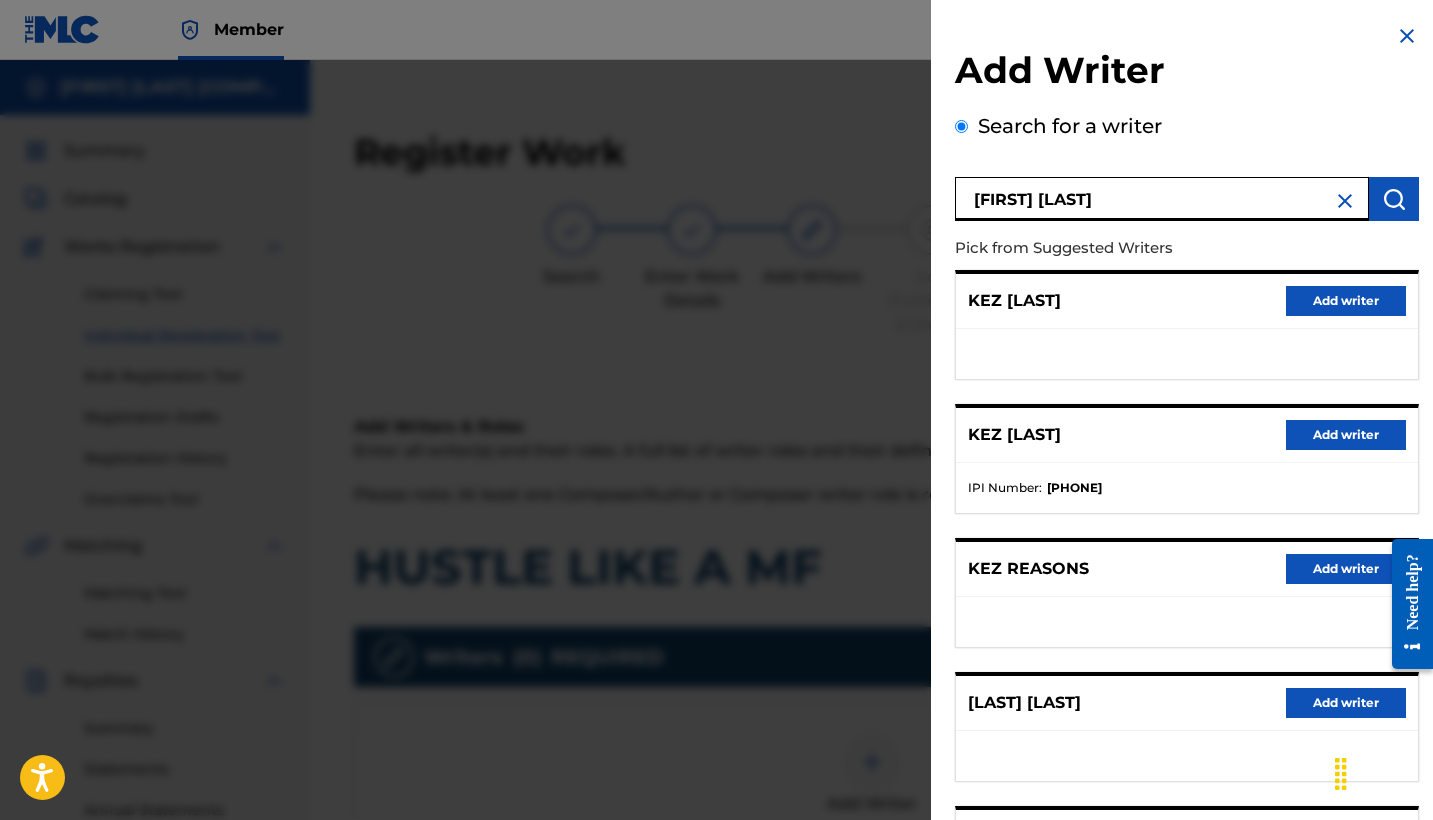 type on "PAUL WALL" 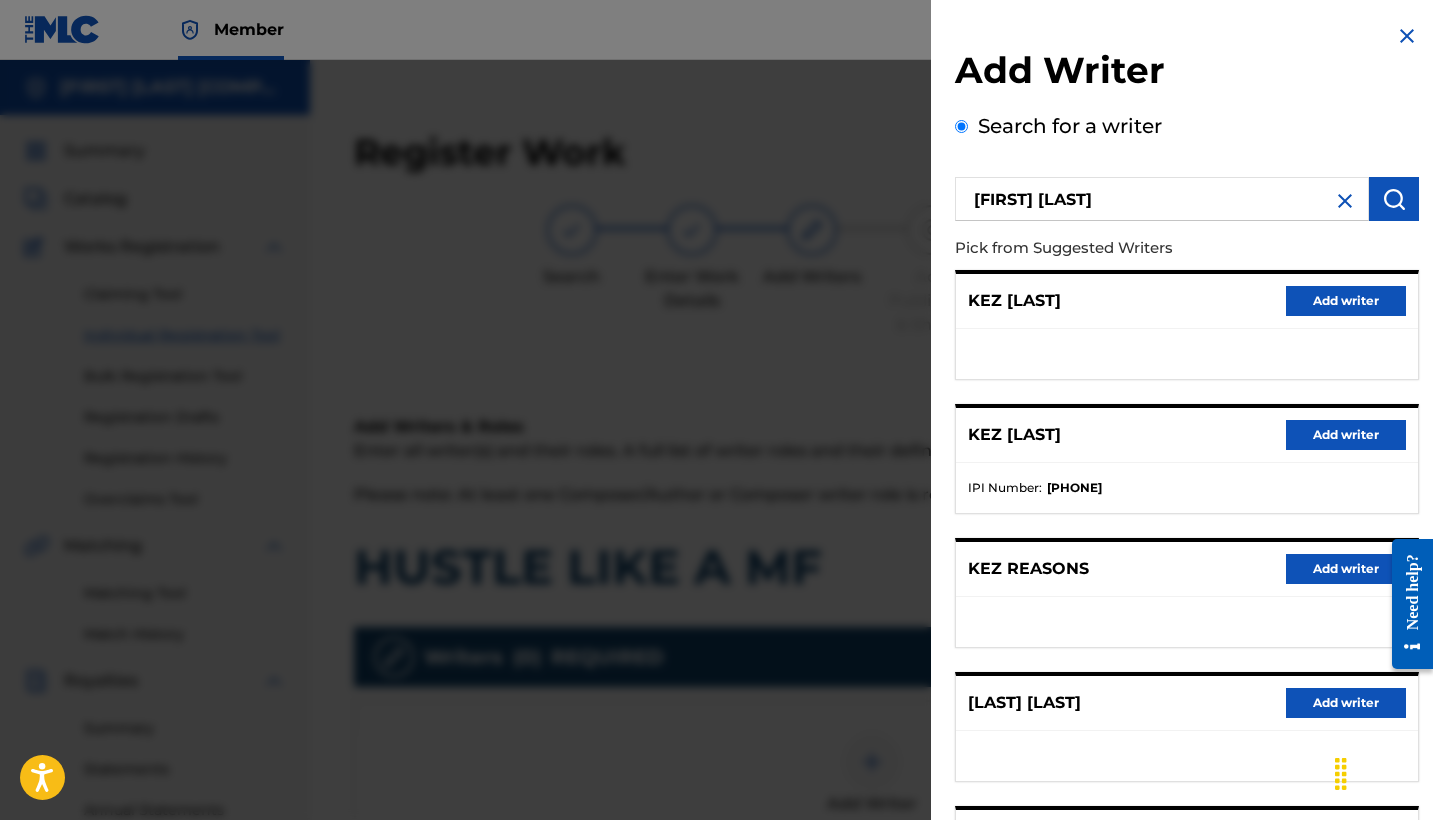 click at bounding box center [1394, 199] 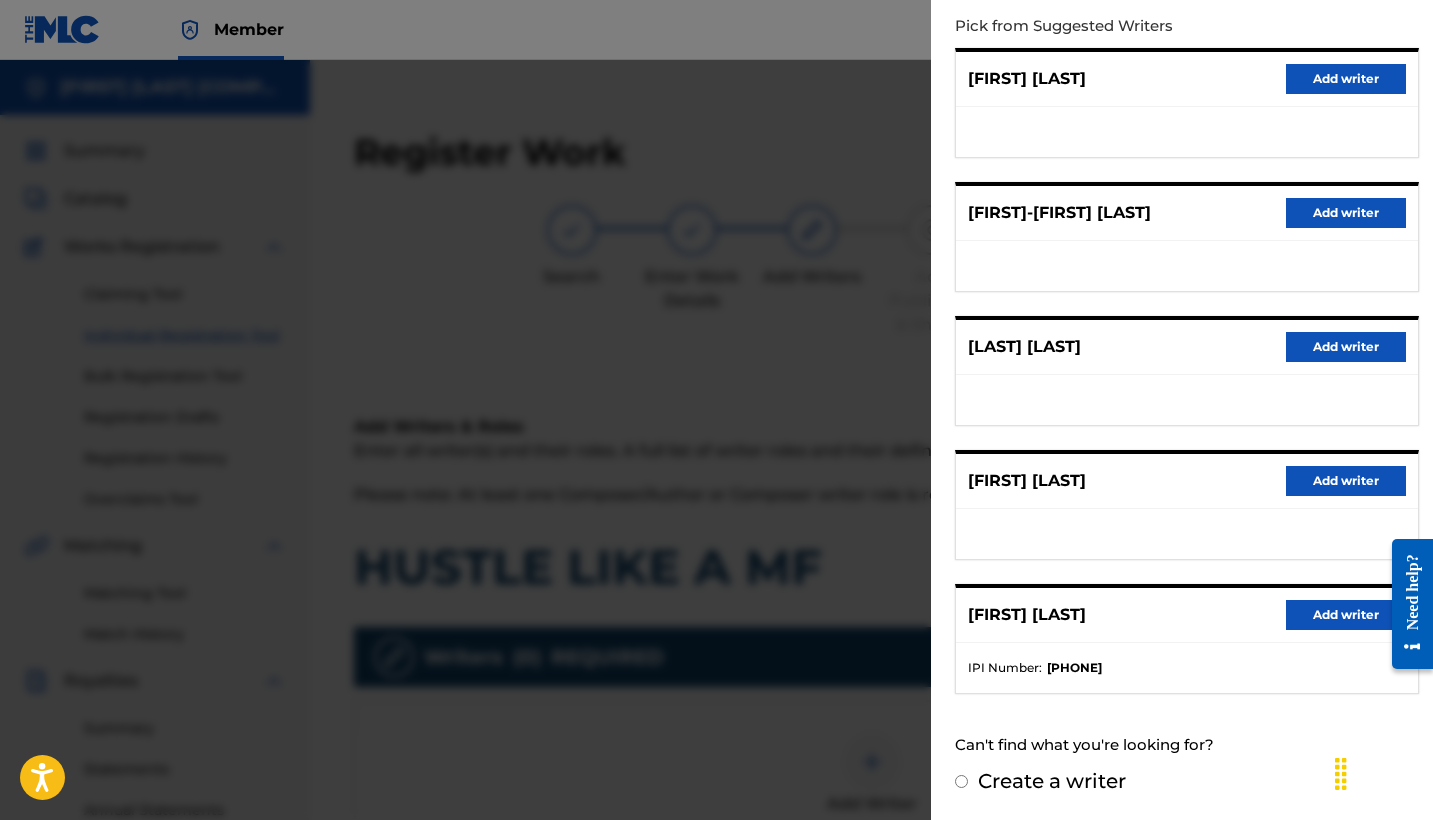 scroll, scrollTop: 221, scrollLeft: 0, axis: vertical 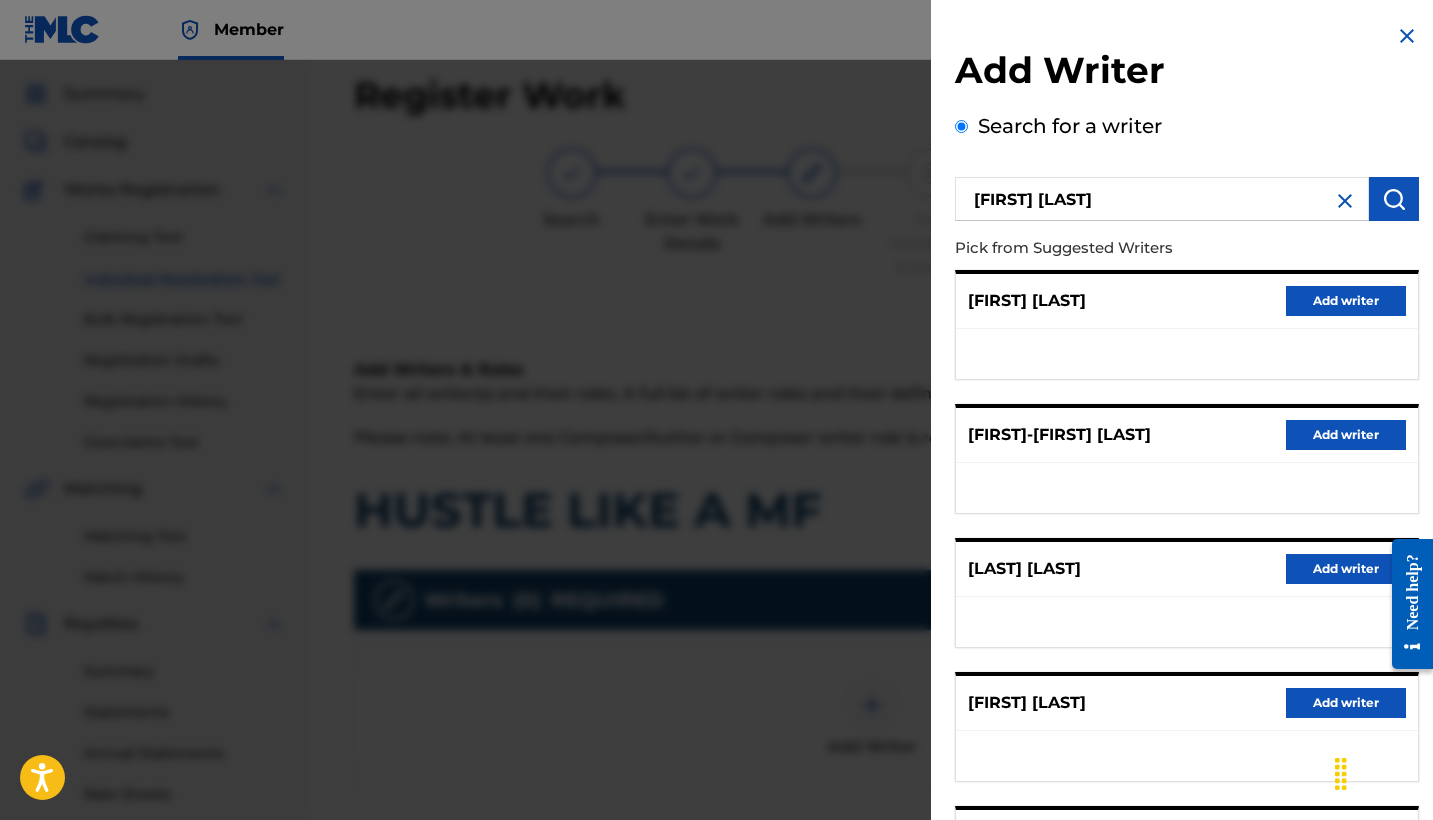 click at bounding box center [1345, 201] 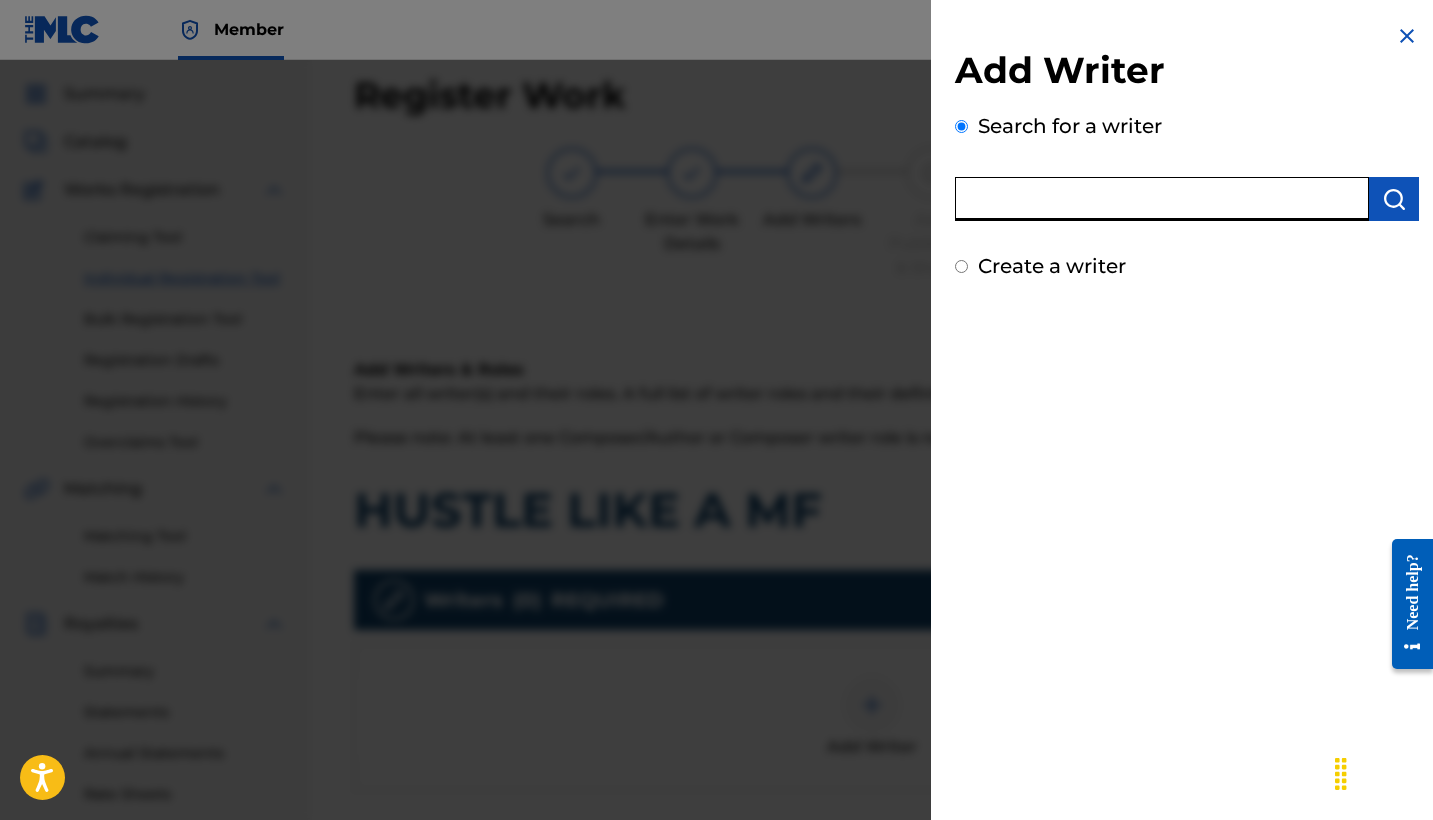 click at bounding box center (1162, 199) 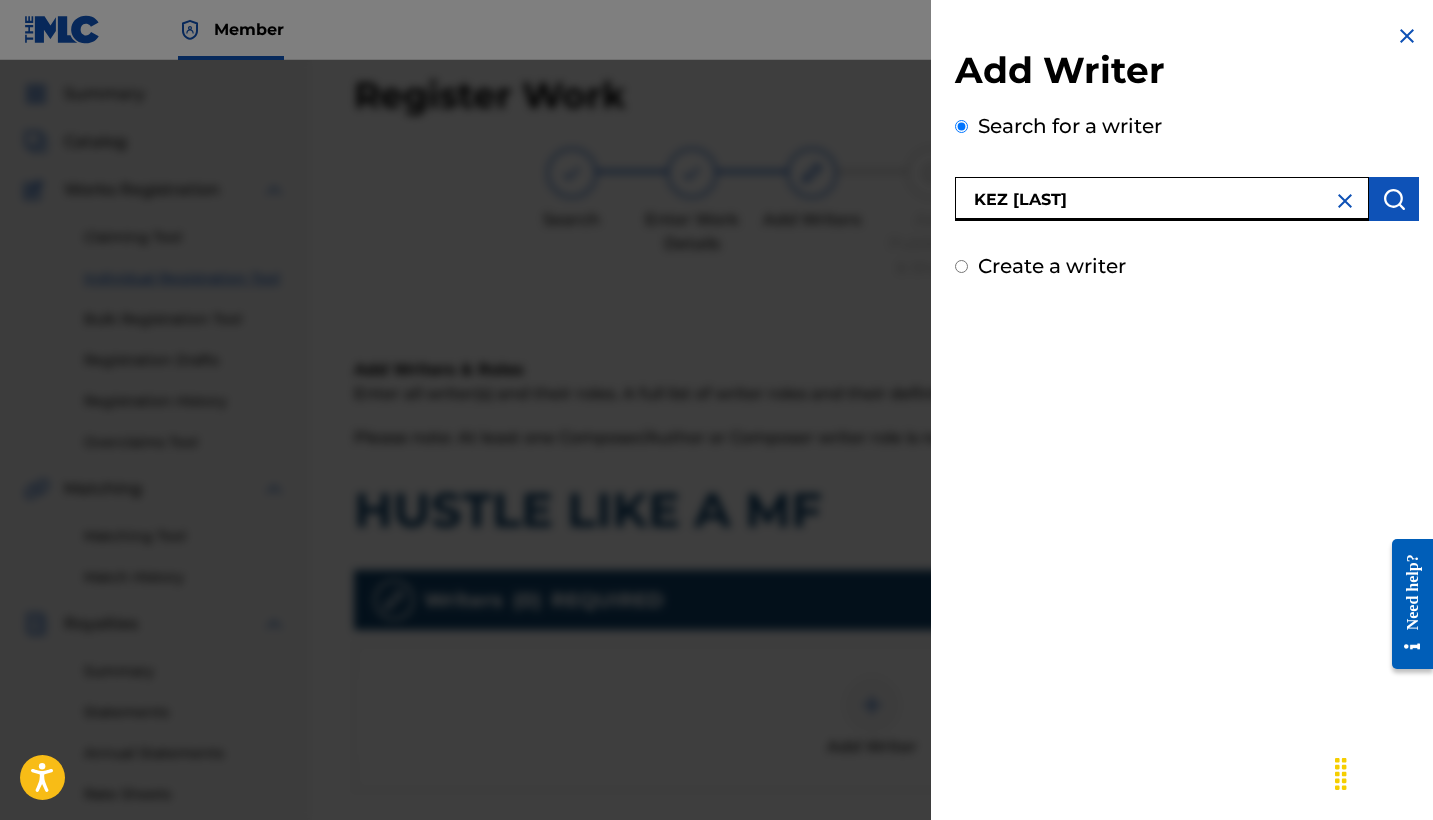 type on "KEZ JONEZ" 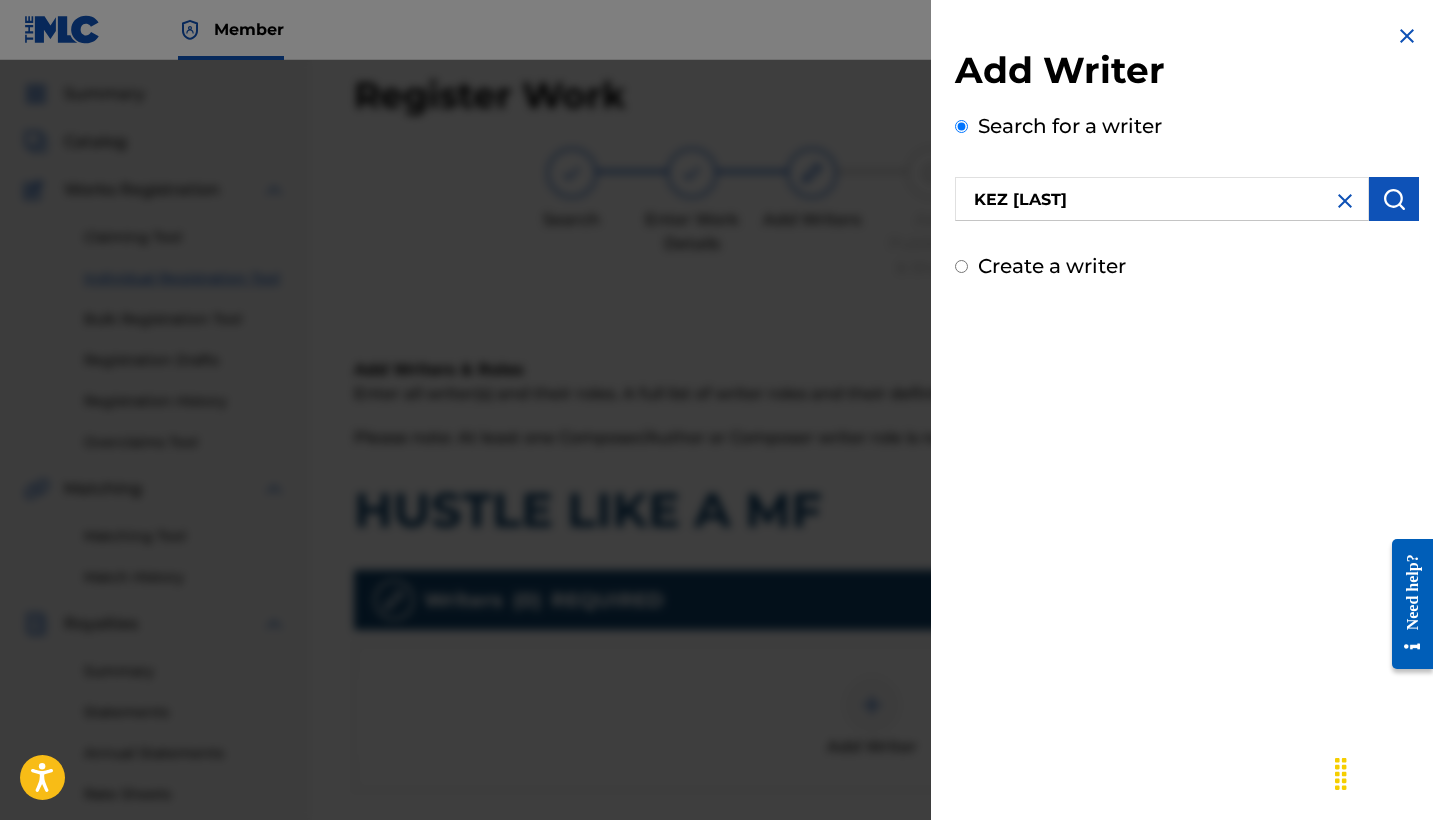 click on "Create a writer" at bounding box center [961, 266] 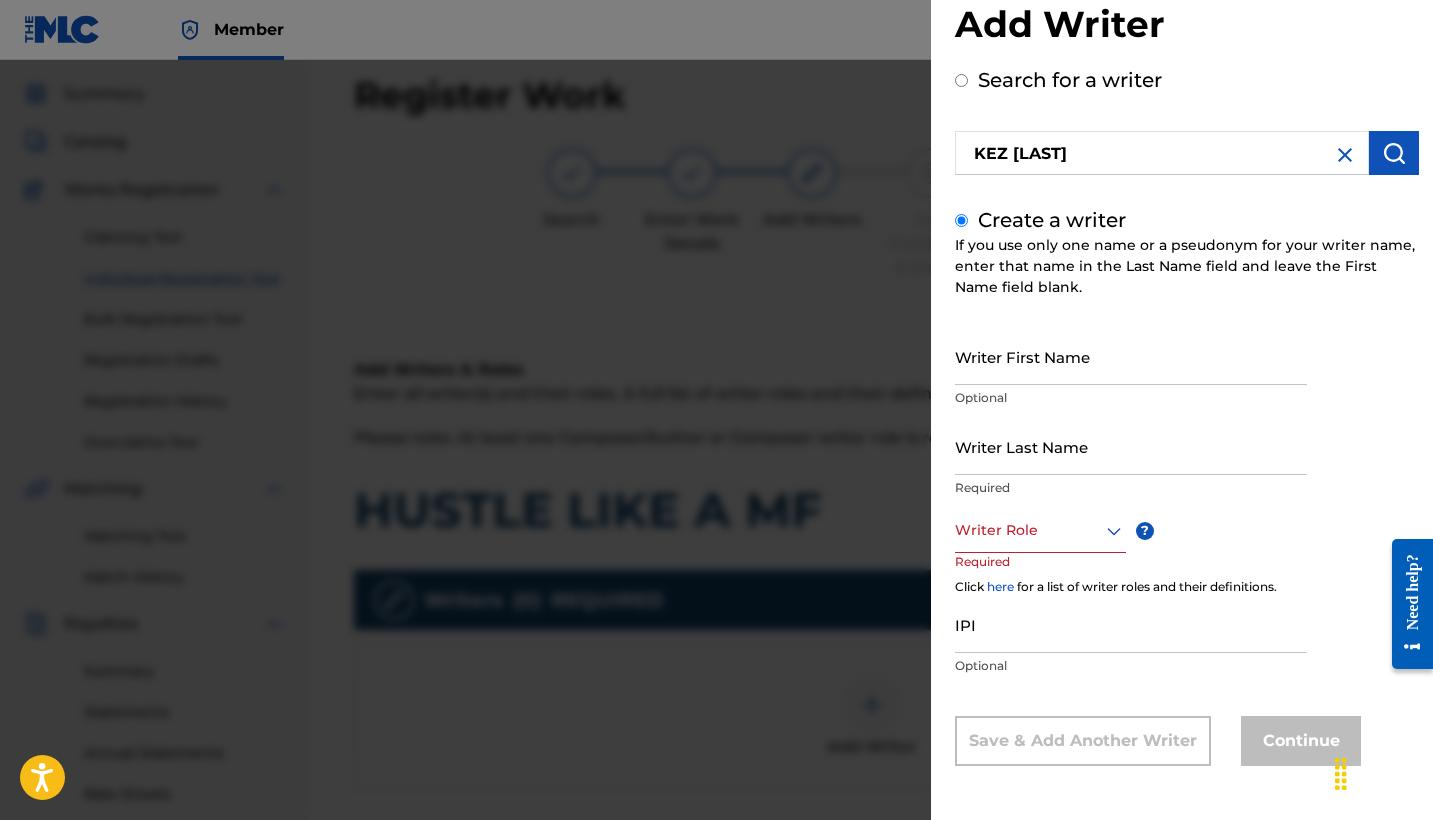 scroll, scrollTop: 46, scrollLeft: 0, axis: vertical 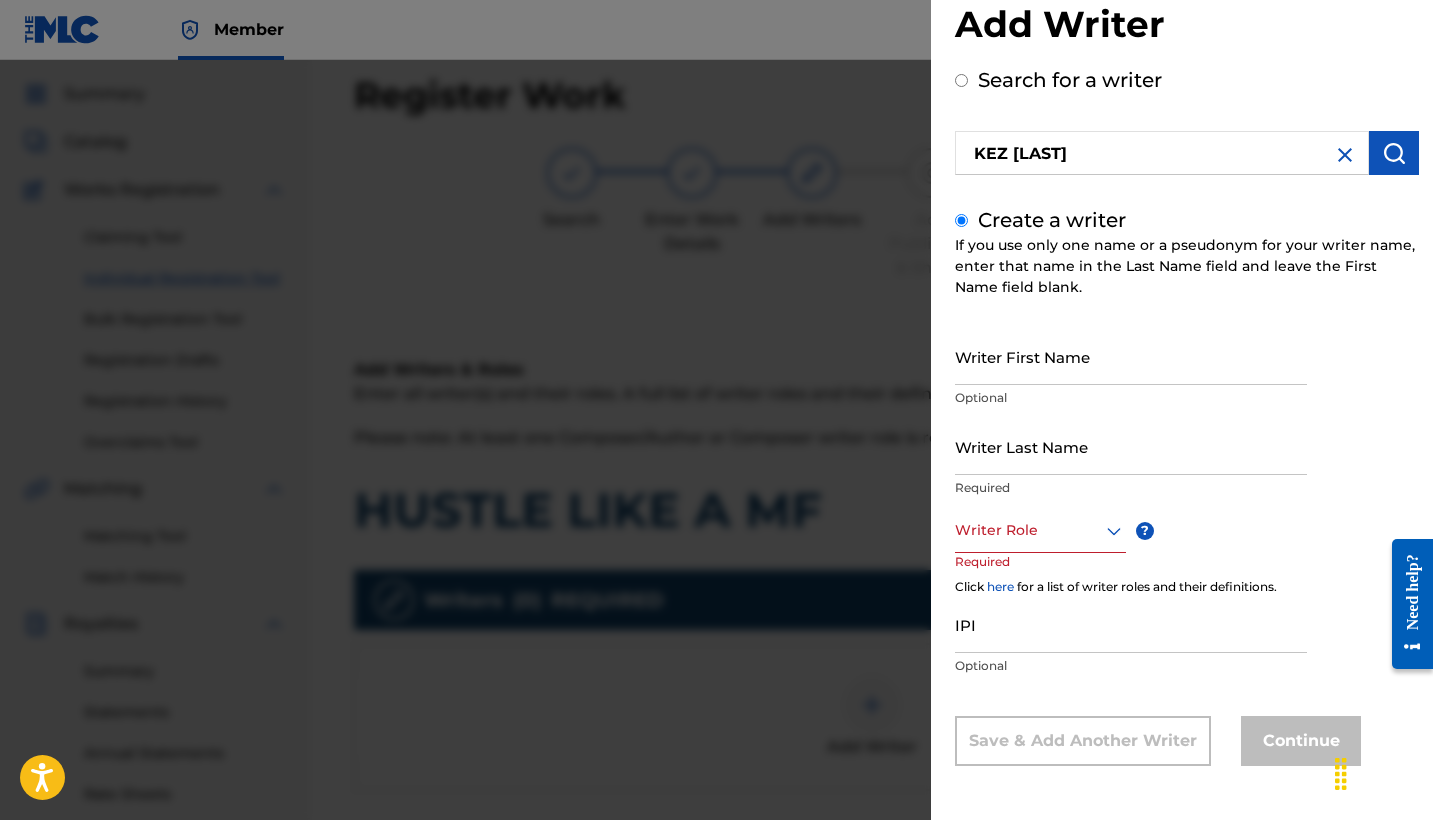 click on "Writer First Name" at bounding box center [1131, 356] 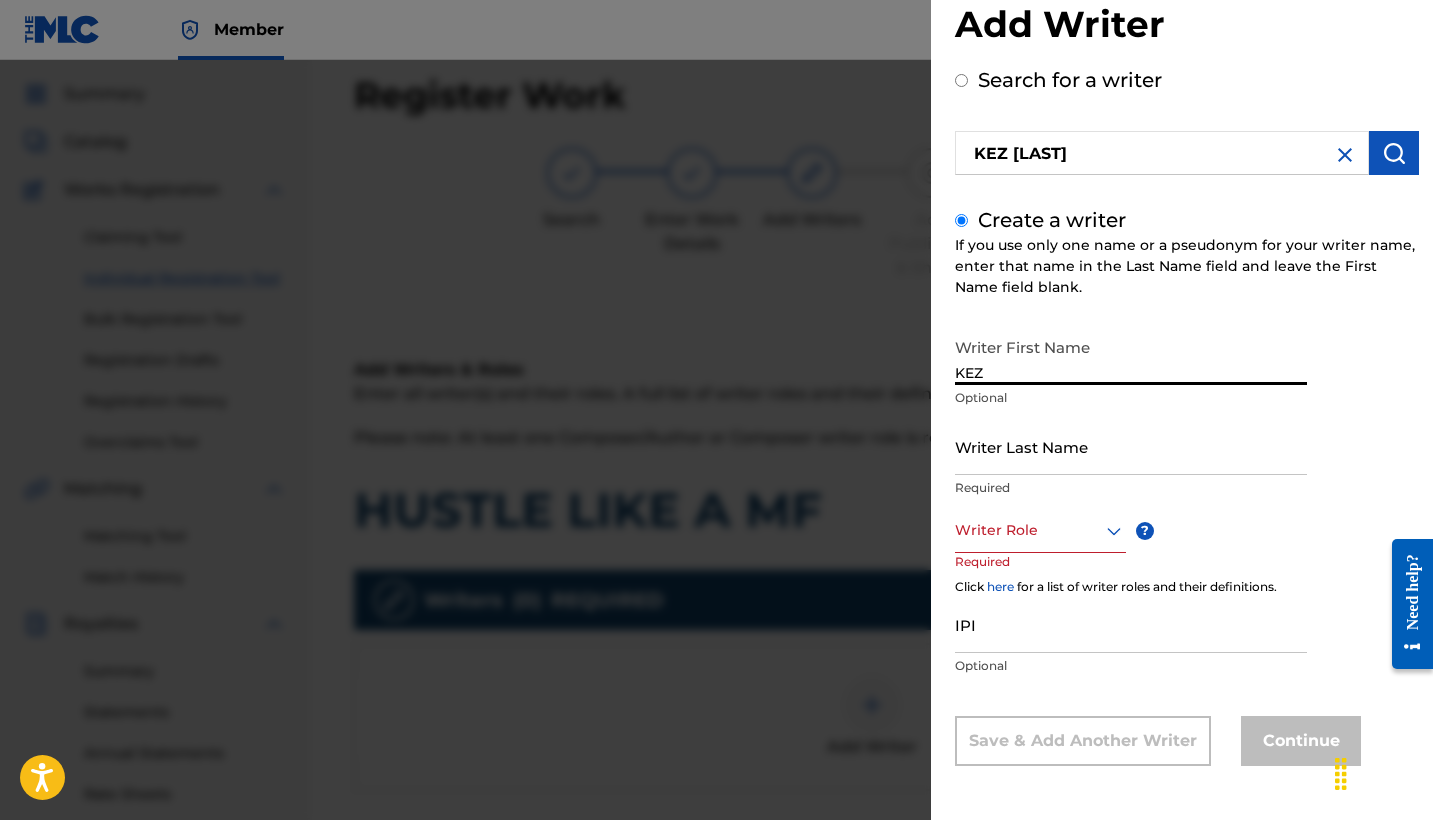 type on "KEZ" 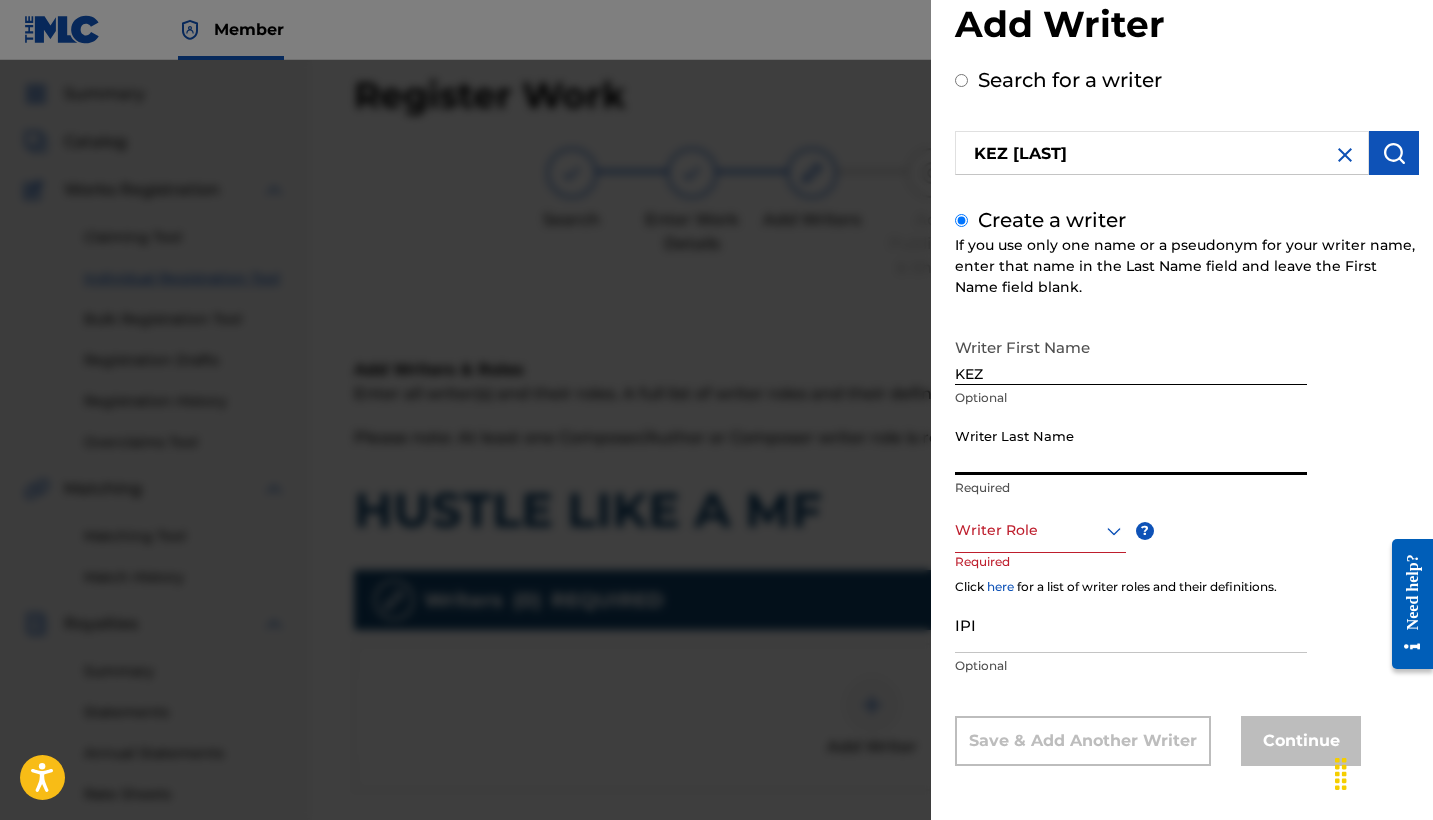 click on "Writer Last Name" at bounding box center [1131, 446] 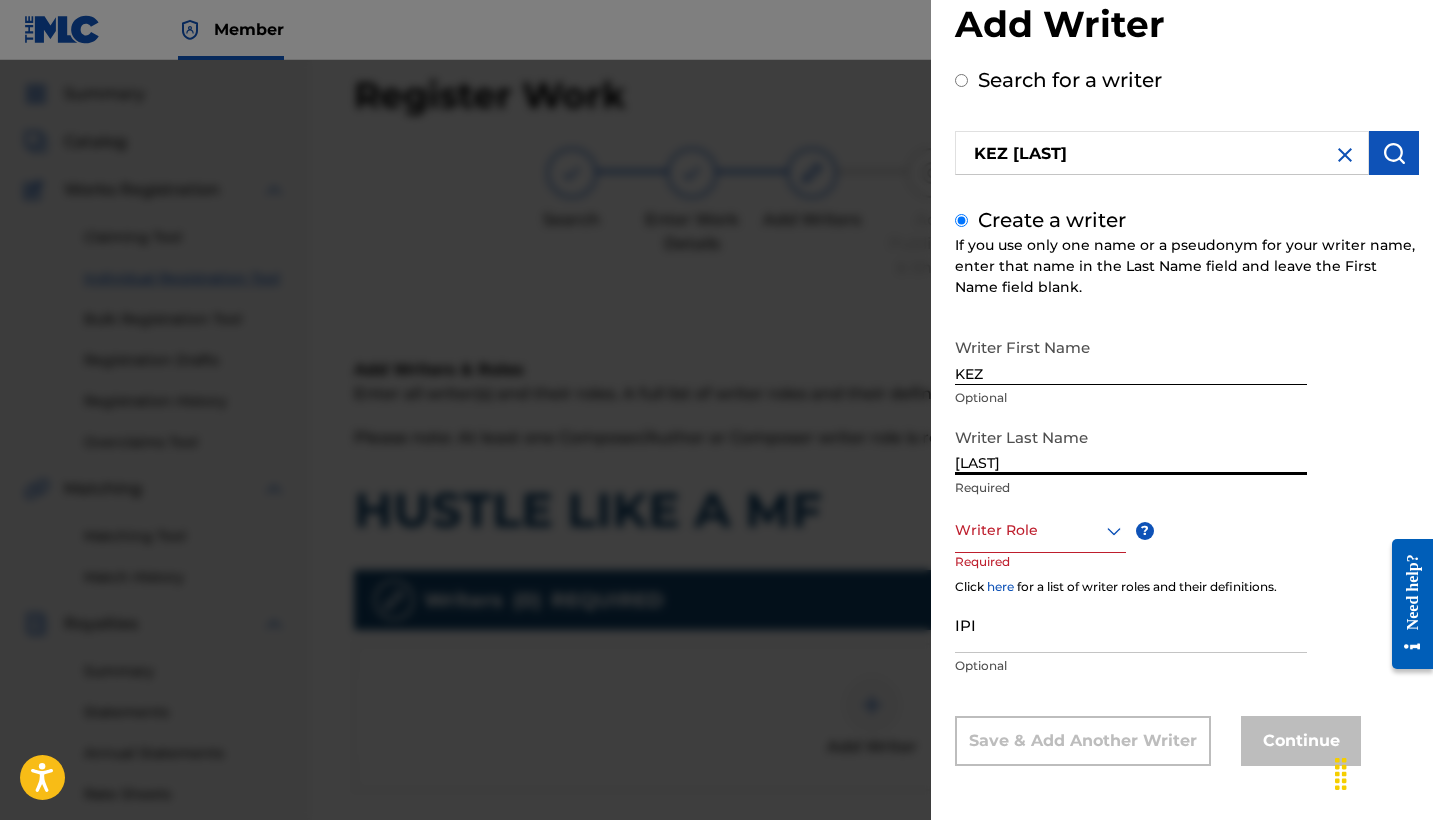 type on "JONEZ" 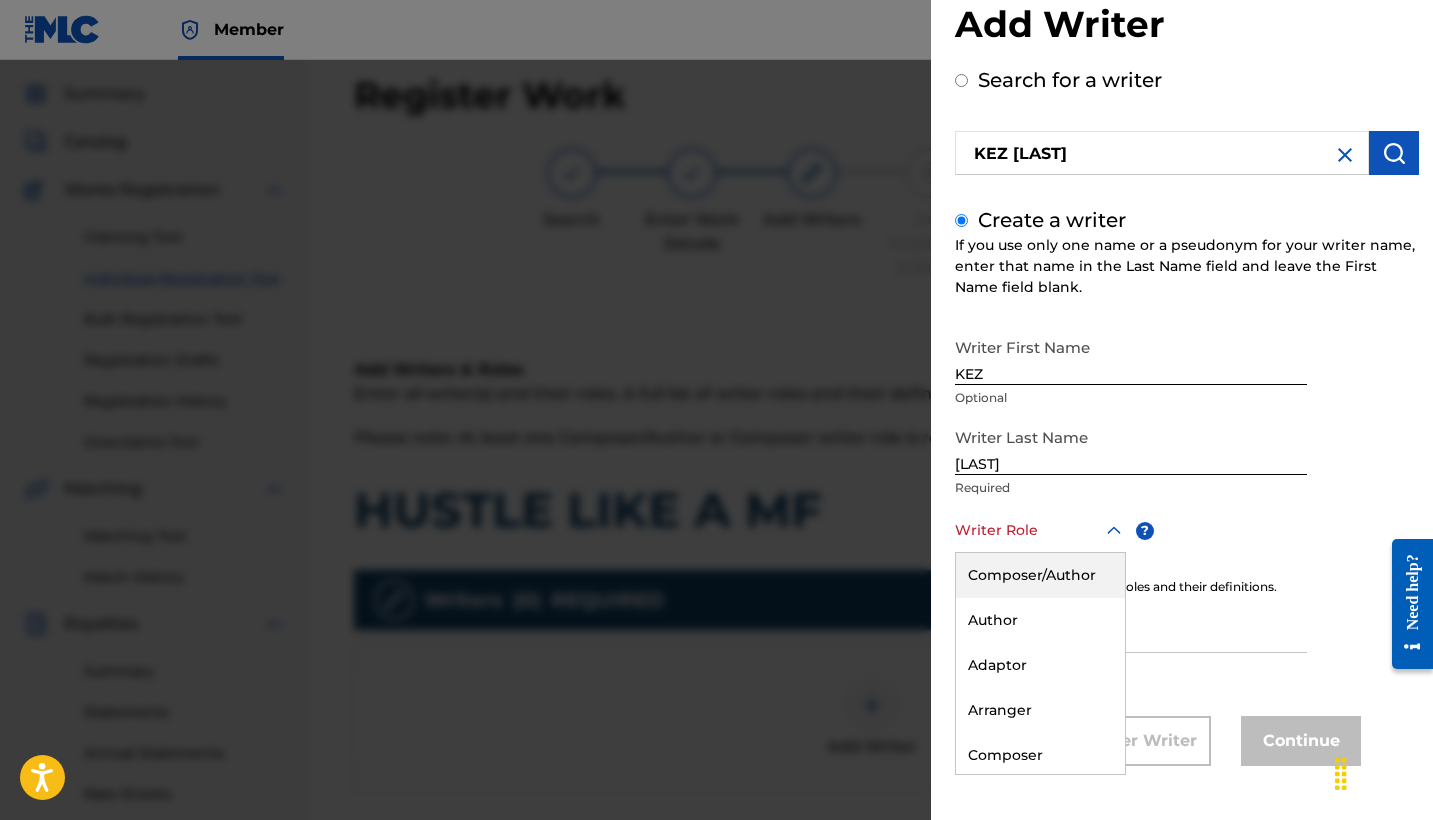 click on "Composer/Author" at bounding box center [1040, 575] 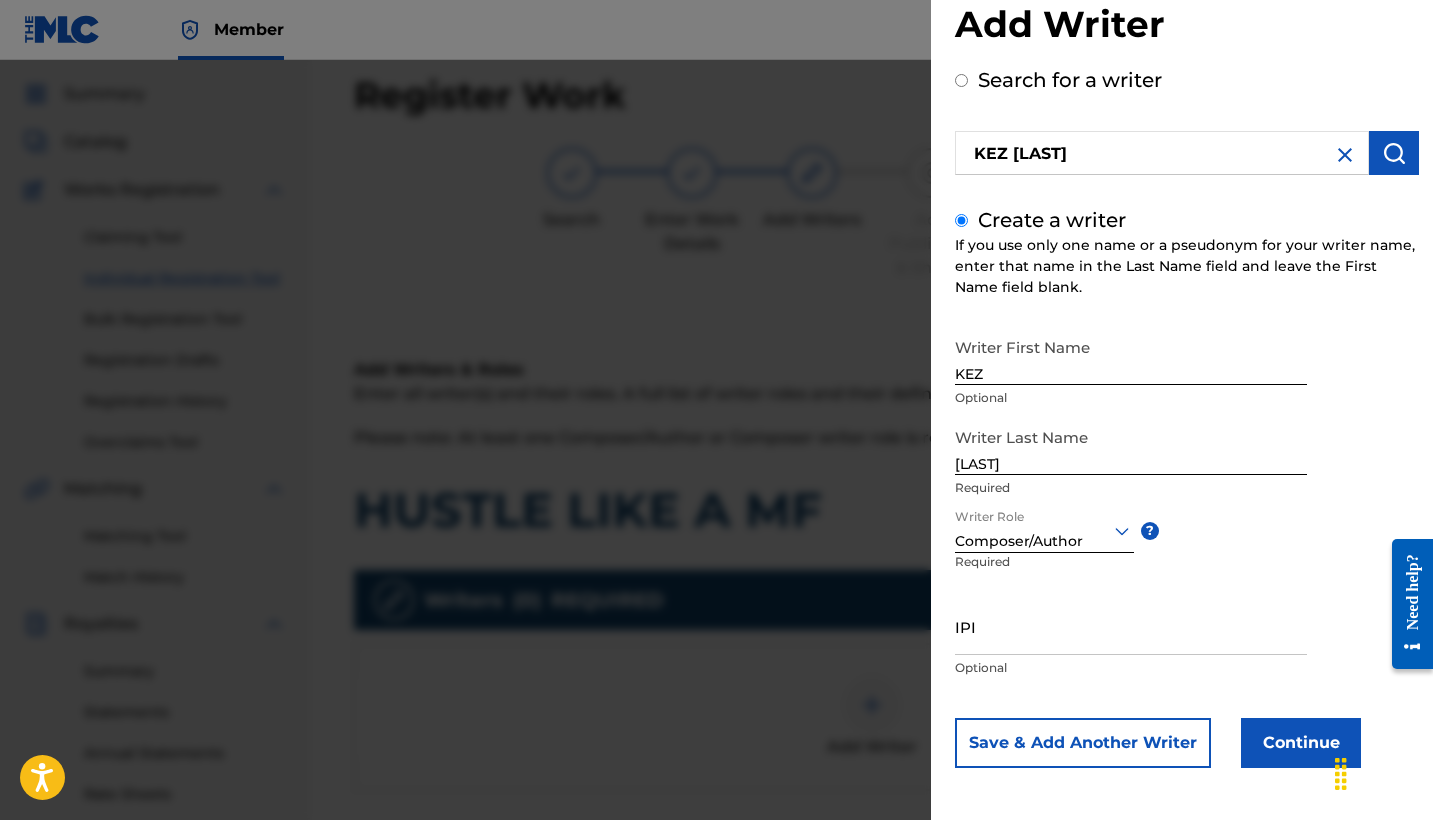 click on "IPI" at bounding box center (1131, 626) 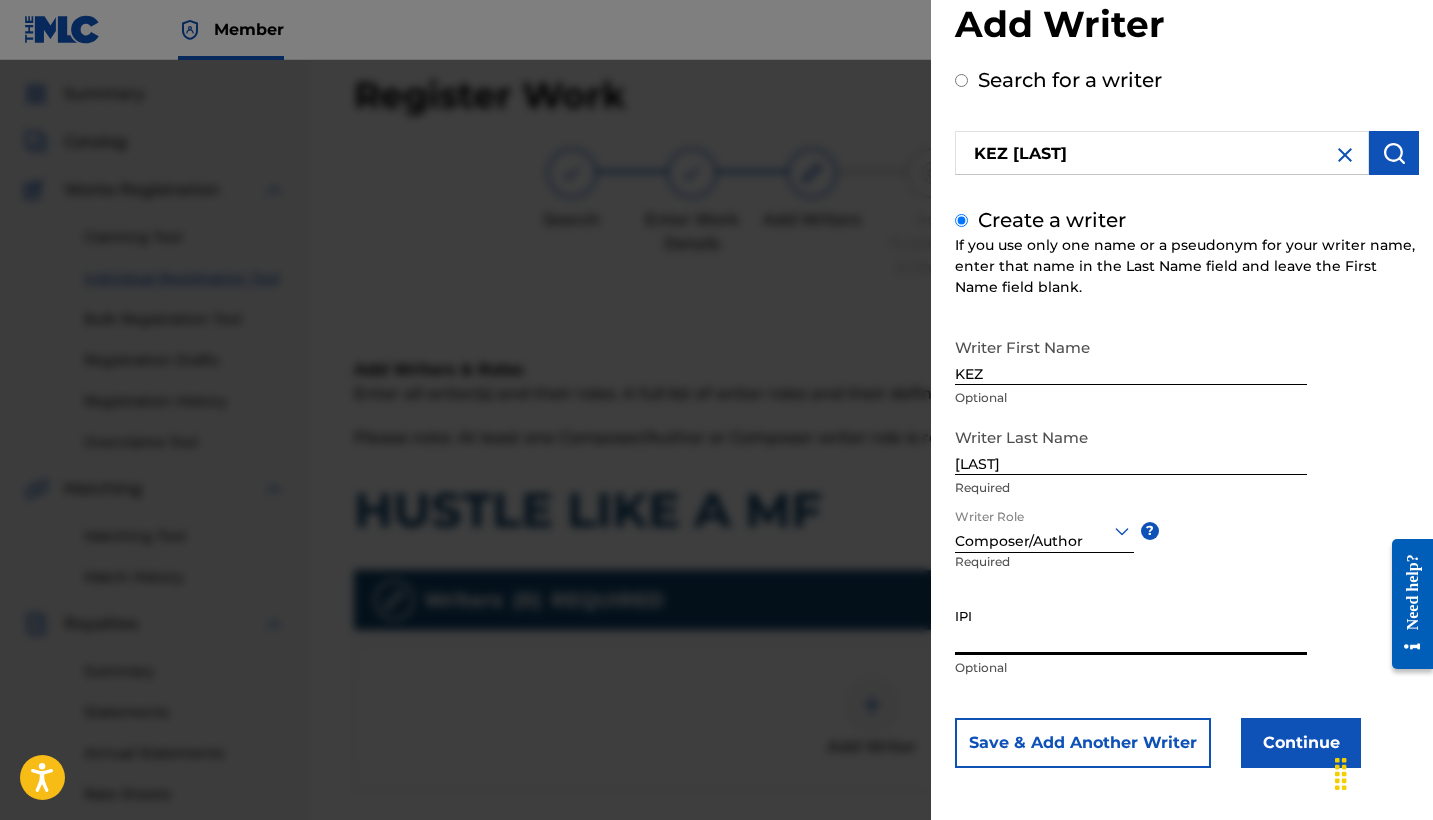 click on "IPI" at bounding box center [1131, 626] 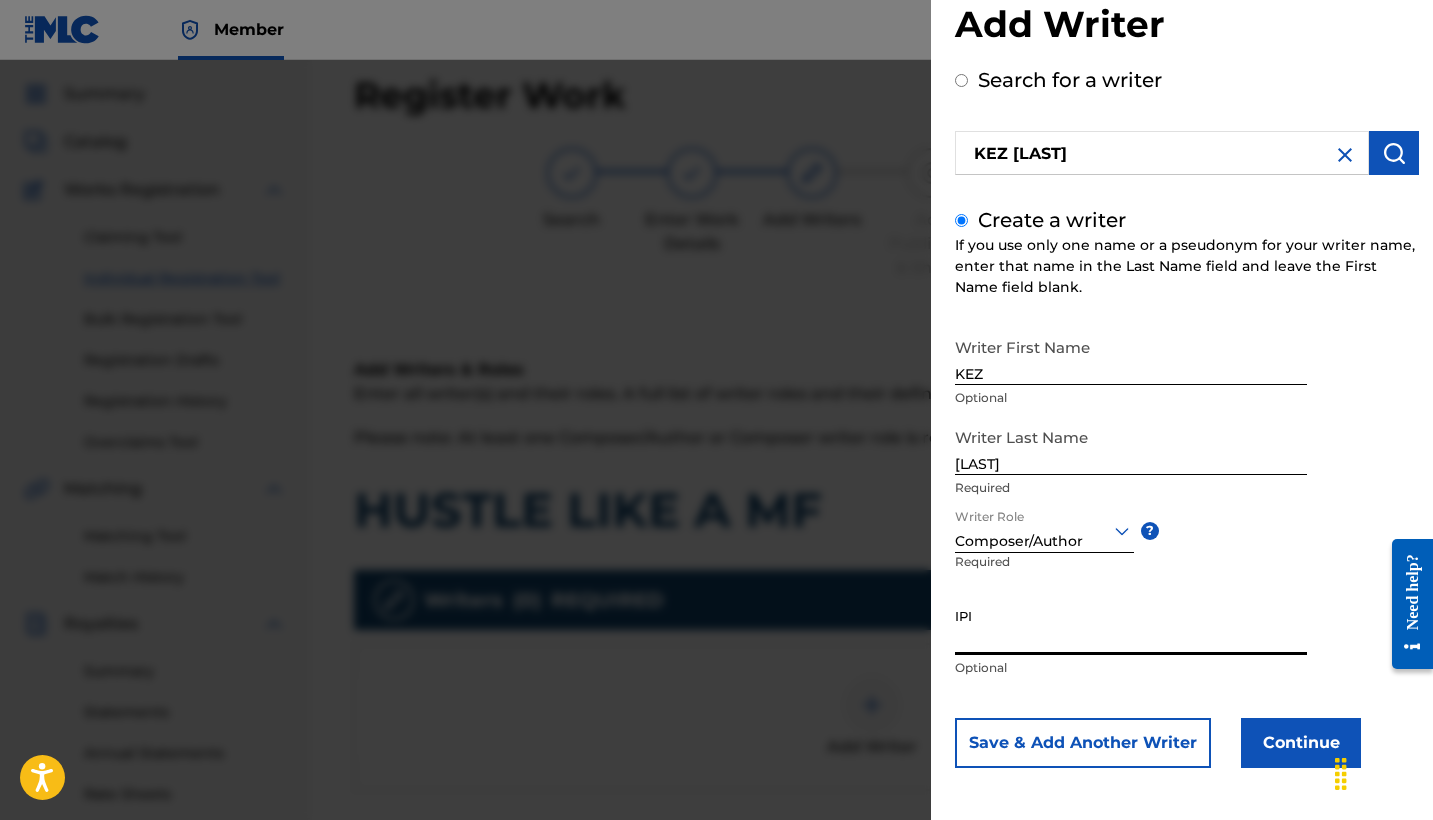 paste on "775229120" 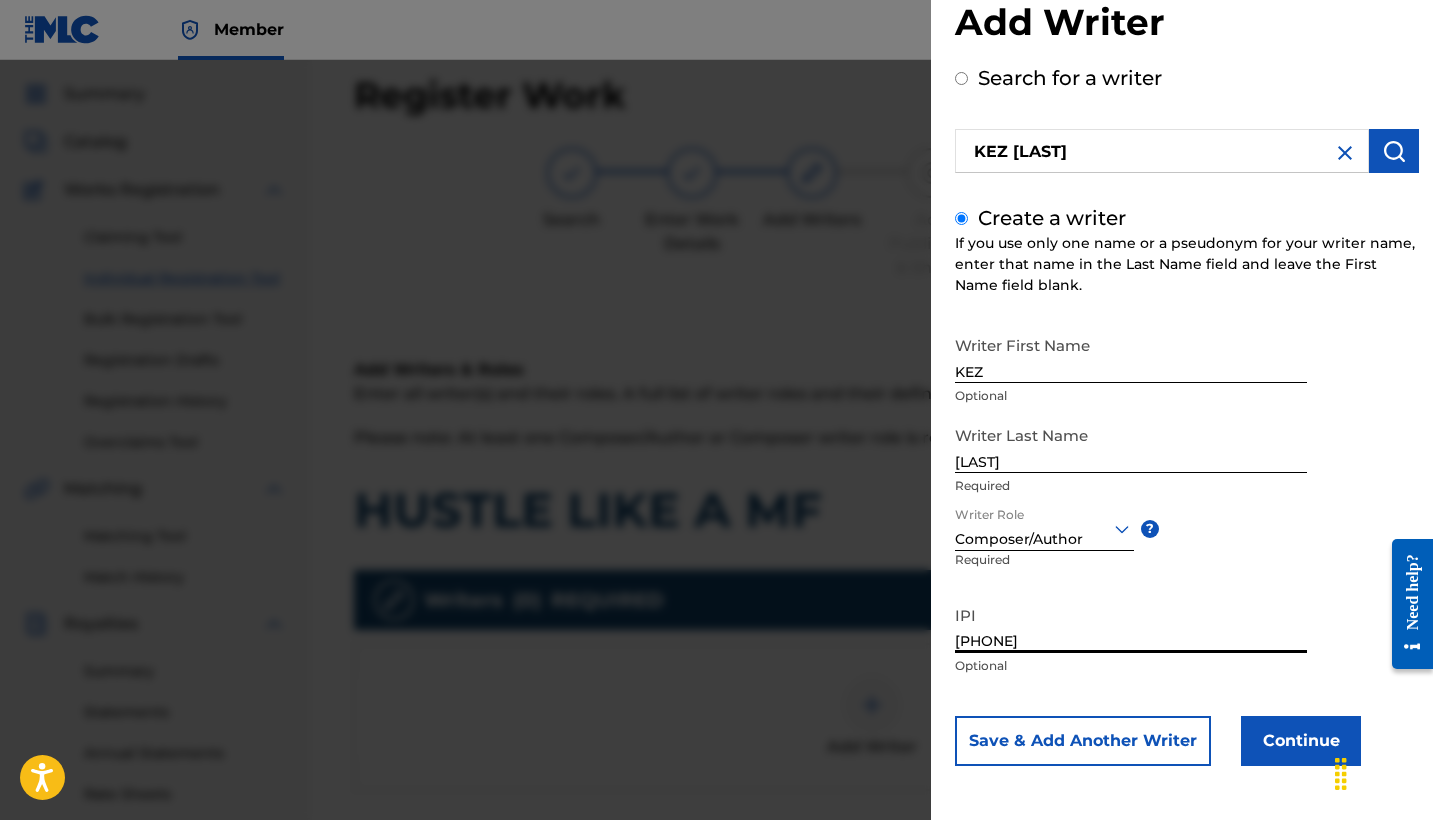 scroll, scrollTop: 48, scrollLeft: 0, axis: vertical 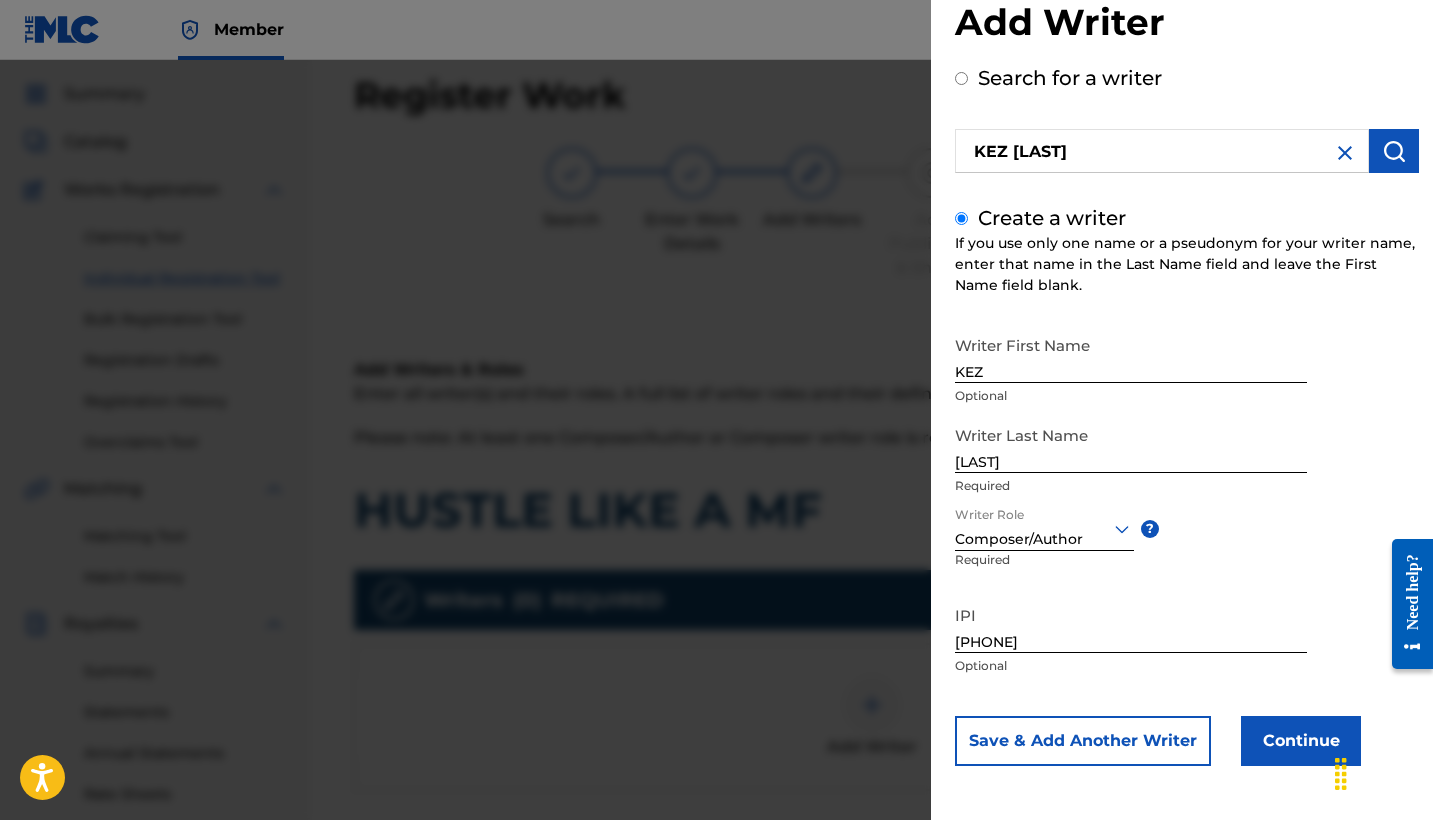 click on "Save & Add Another Writer" at bounding box center [1083, 741] 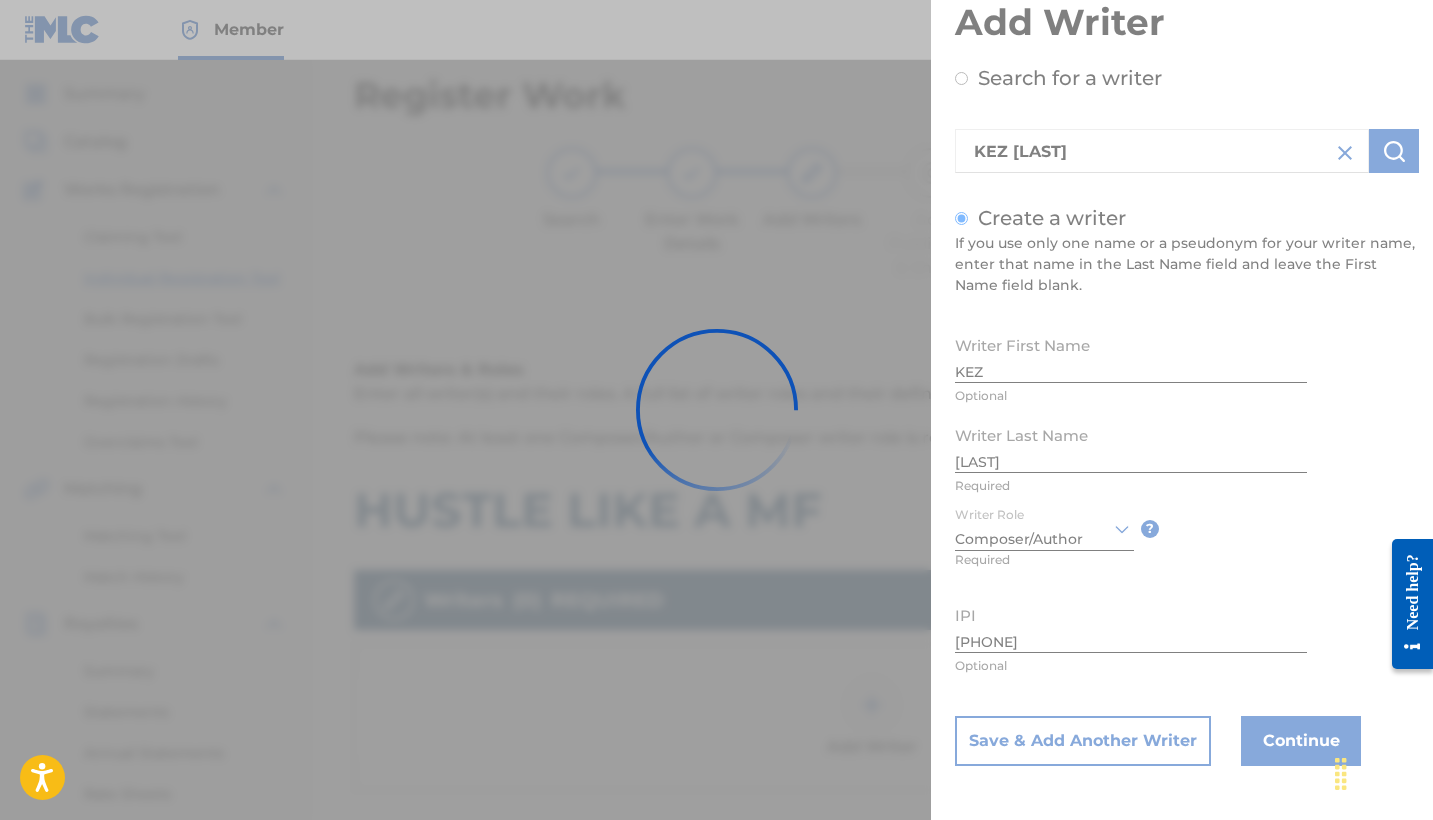 type 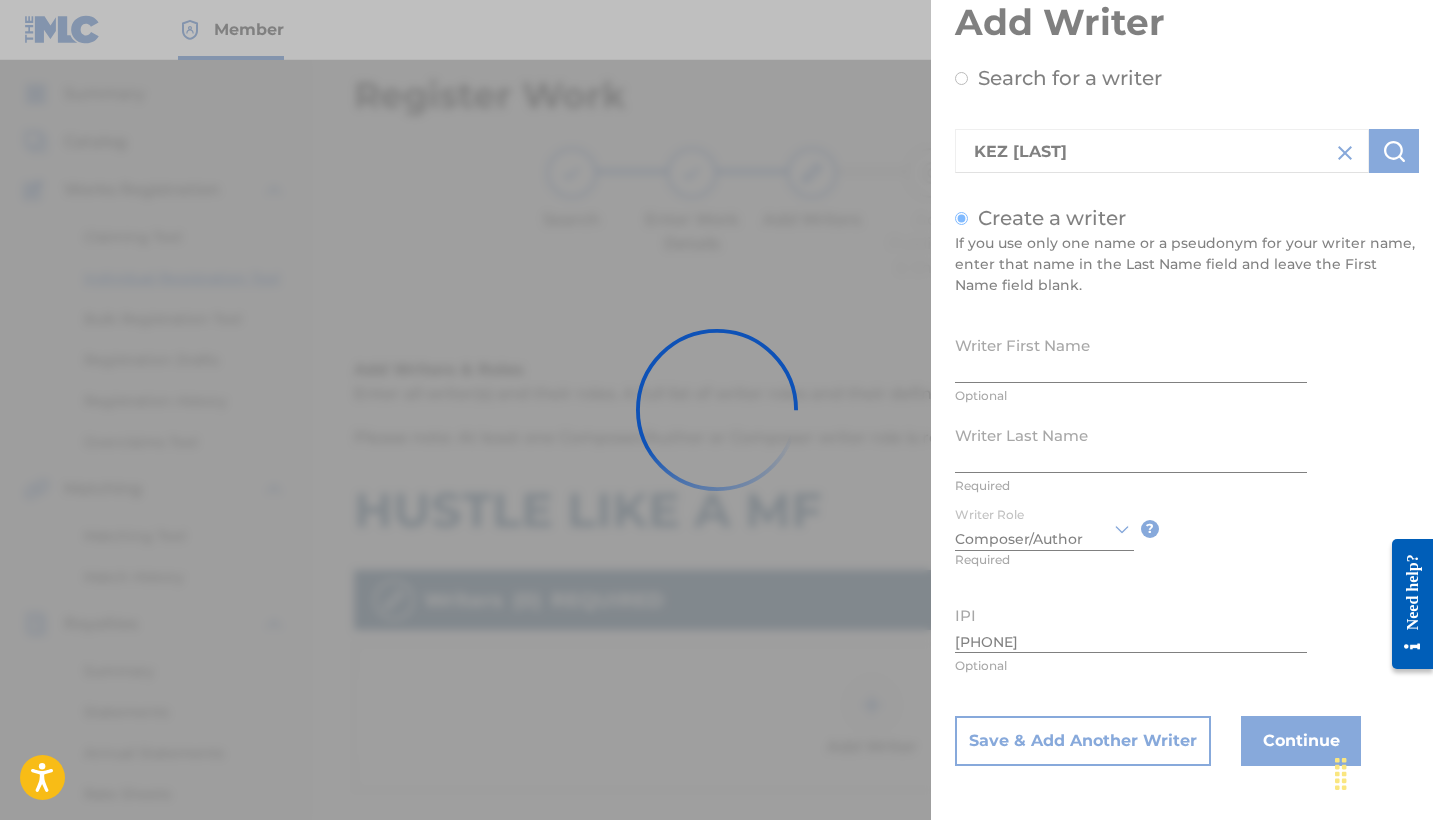 type 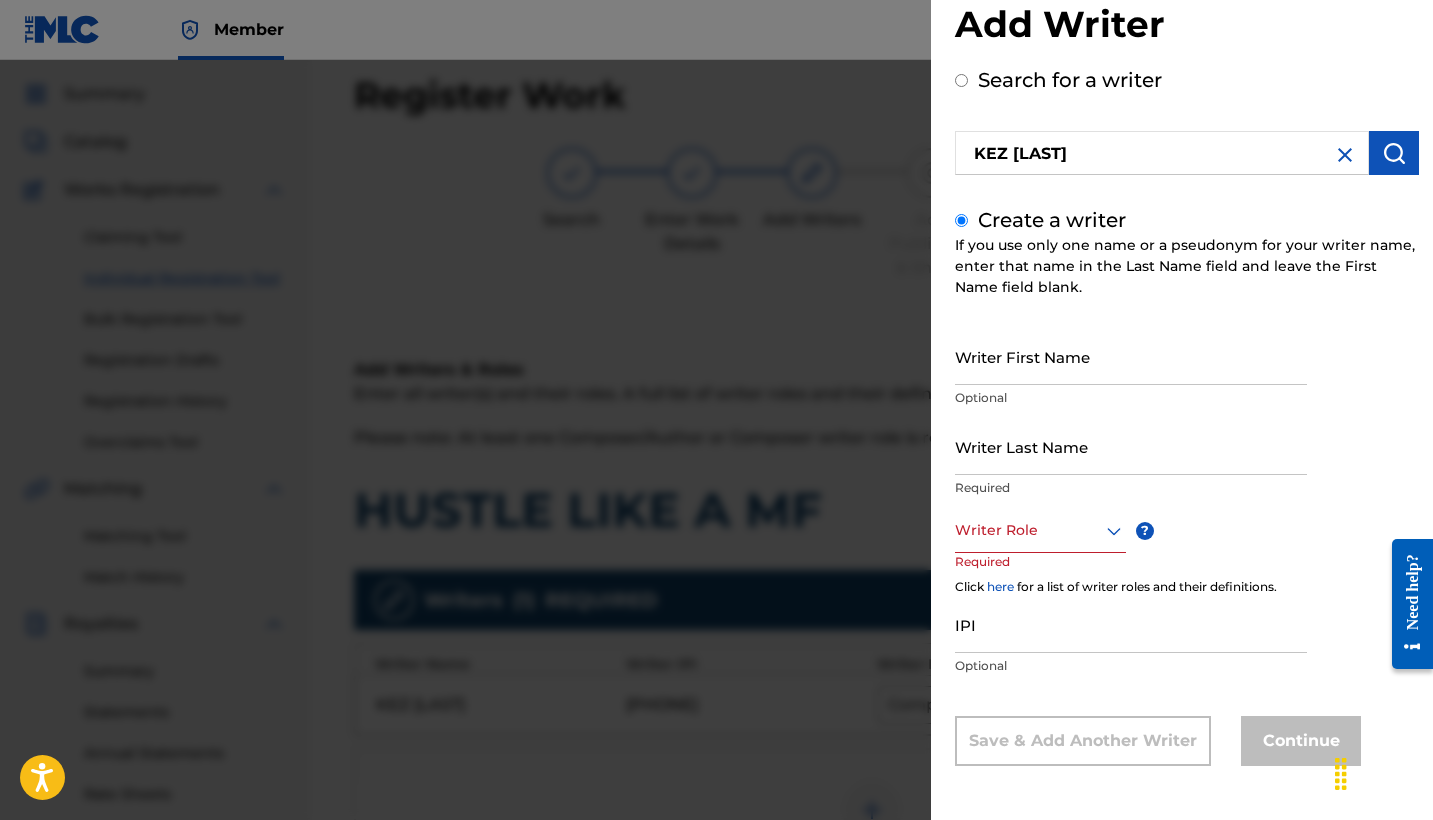 scroll, scrollTop: 46, scrollLeft: 0, axis: vertical 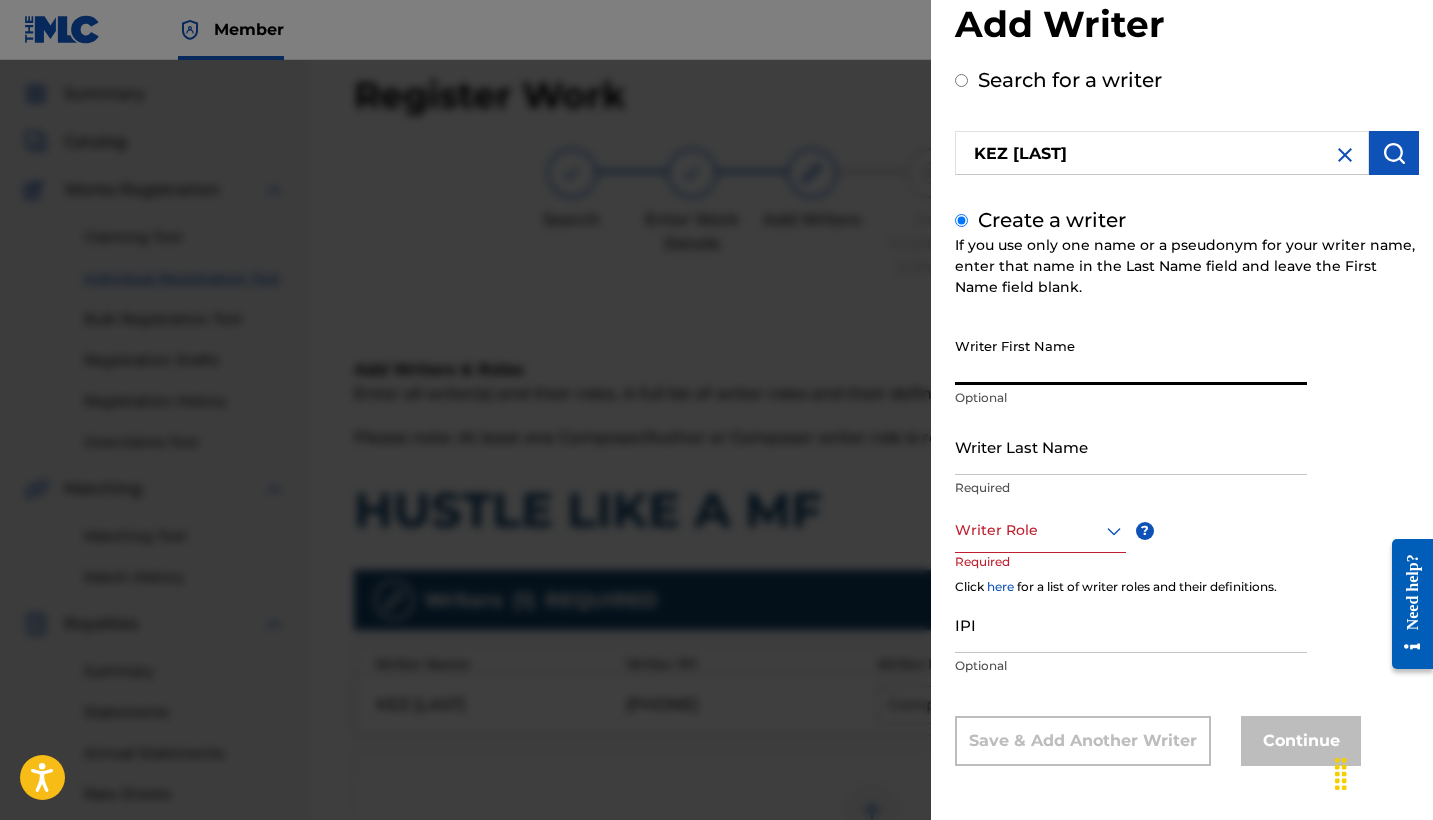 click on "Writer First Name" at bounding box center [1131, 356] 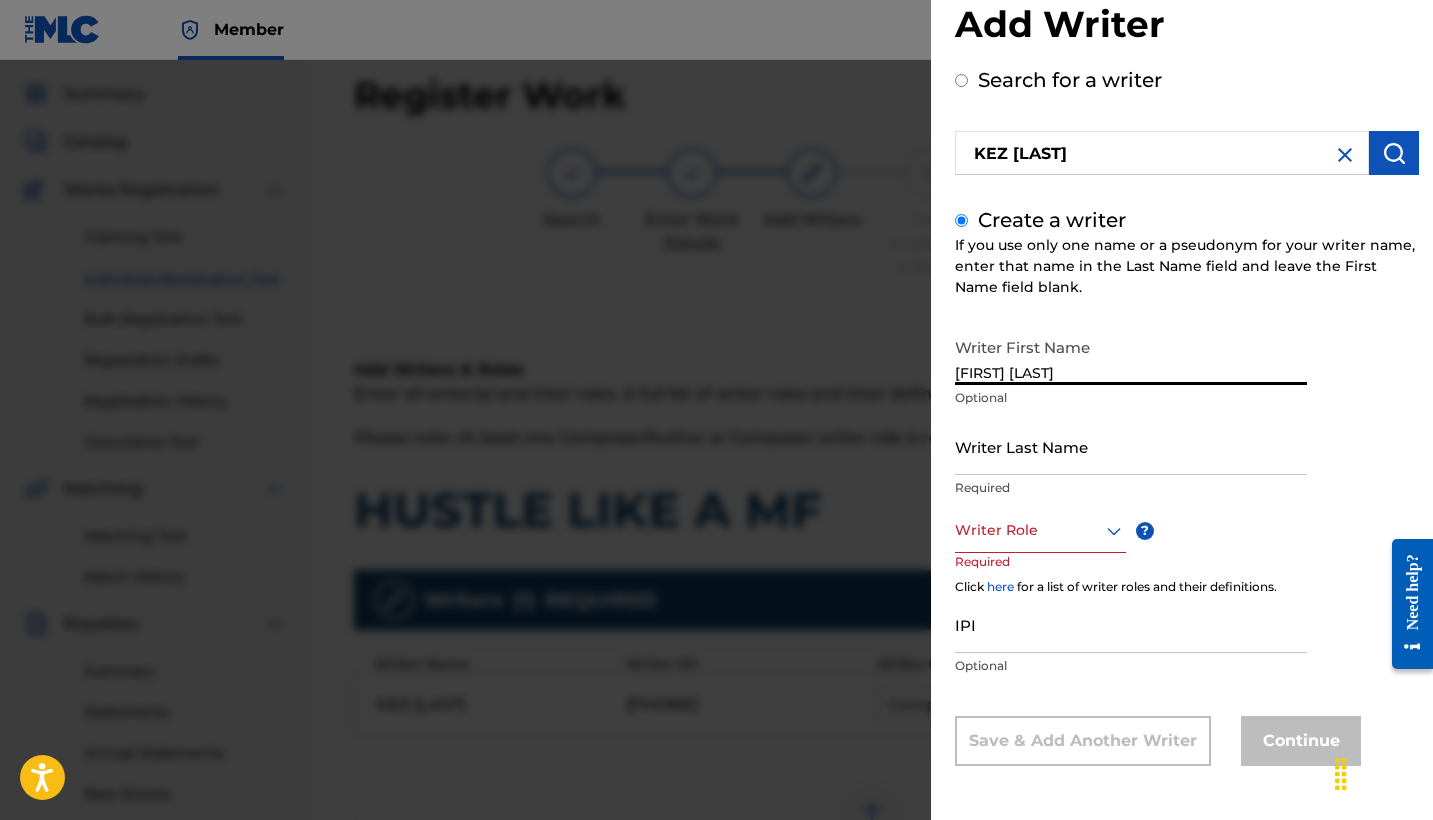 click on "Jarvis Battle" at bounding box center (1131, 356) 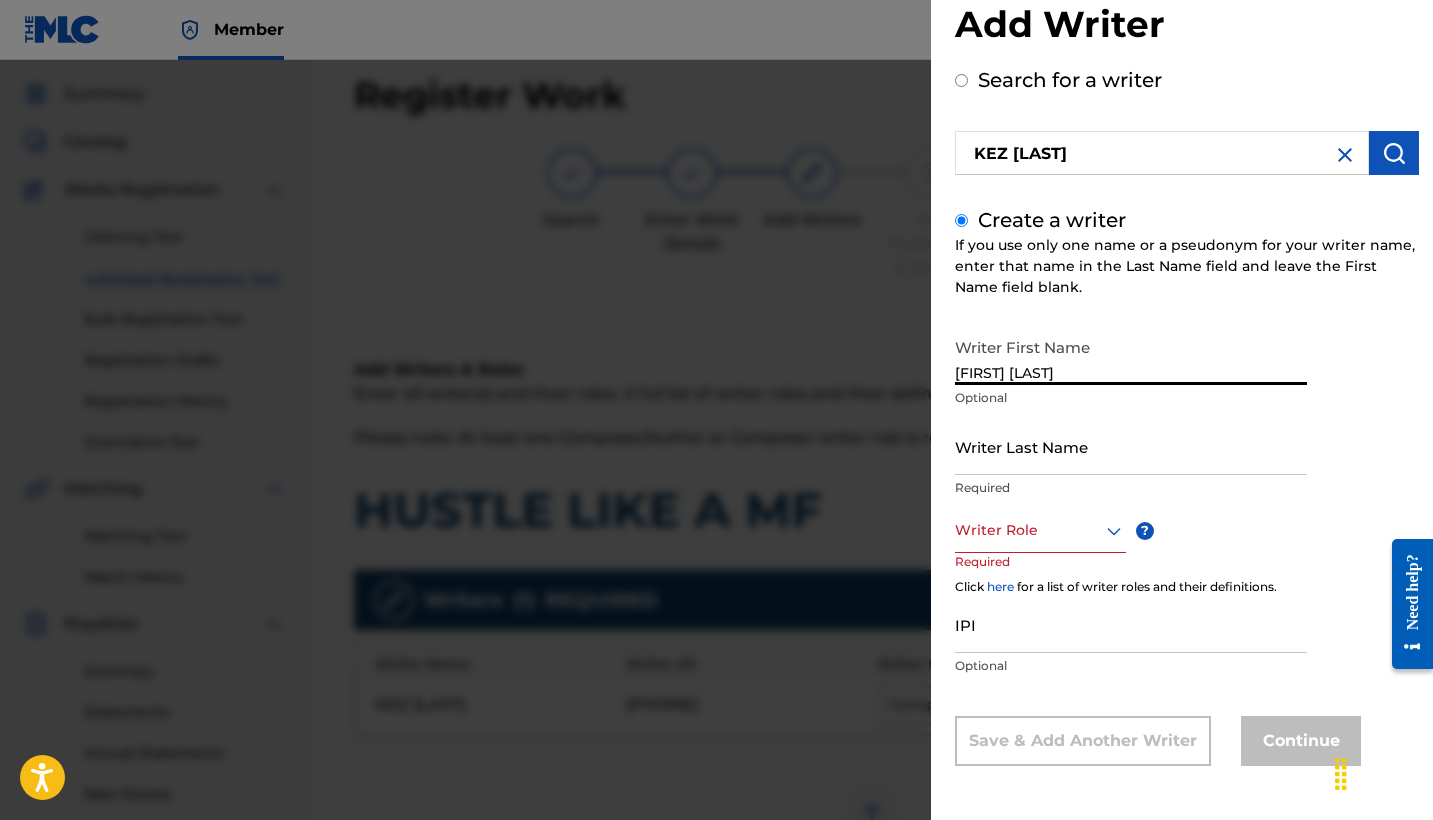 type on "Jarvis" 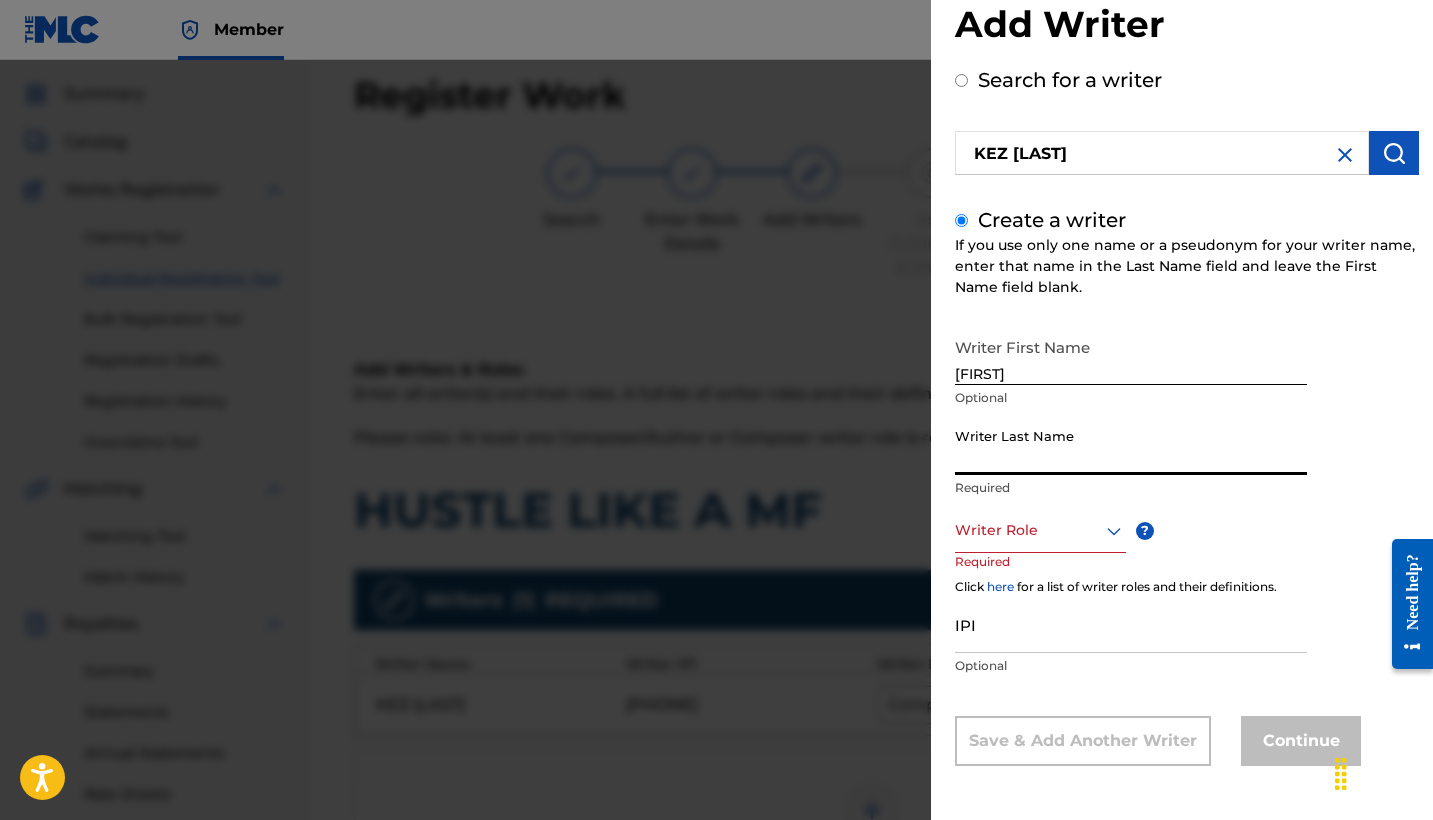 click on "Writer Last Name" at bounding box center (1131, 446) 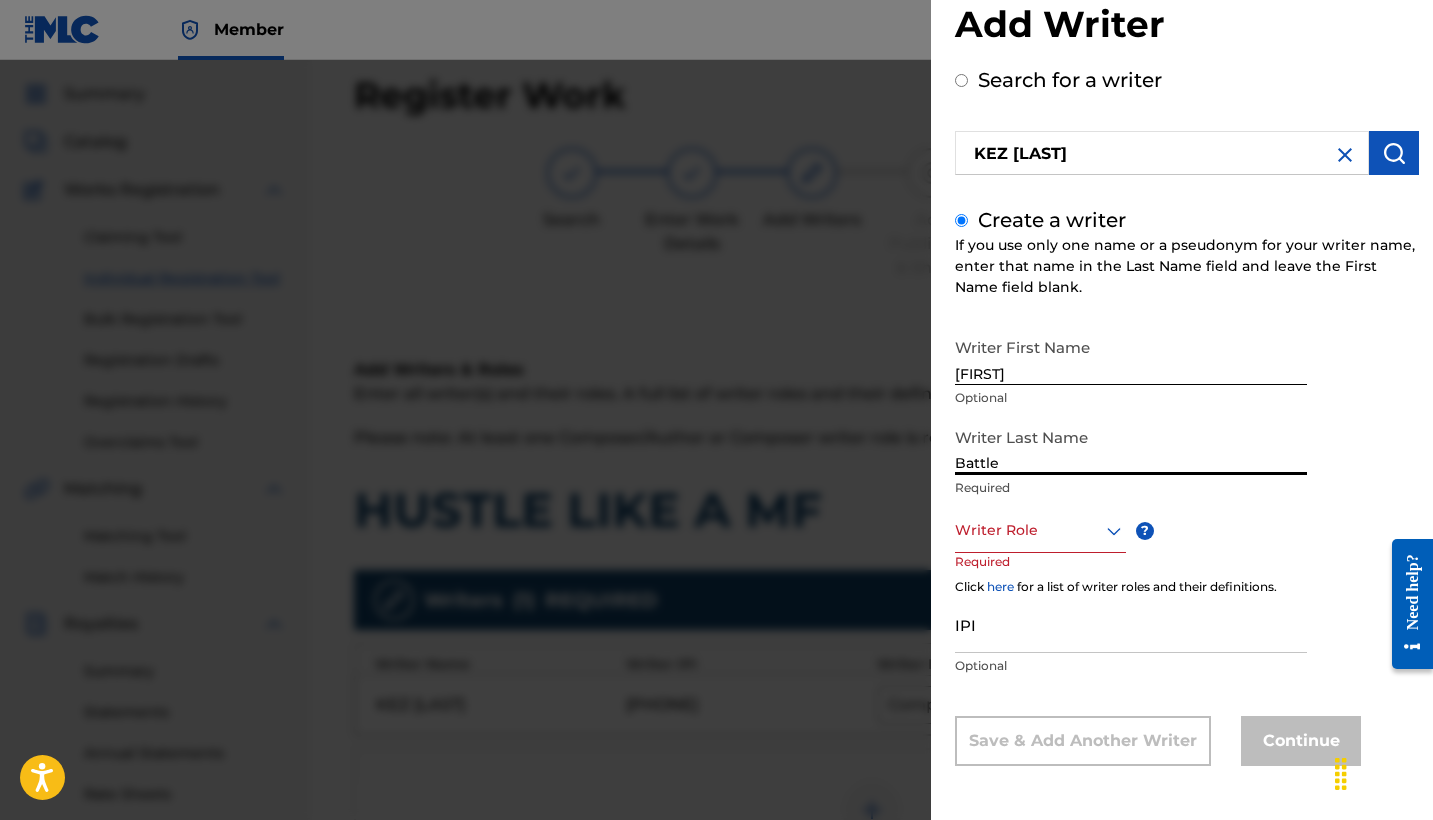 type on "Battle" 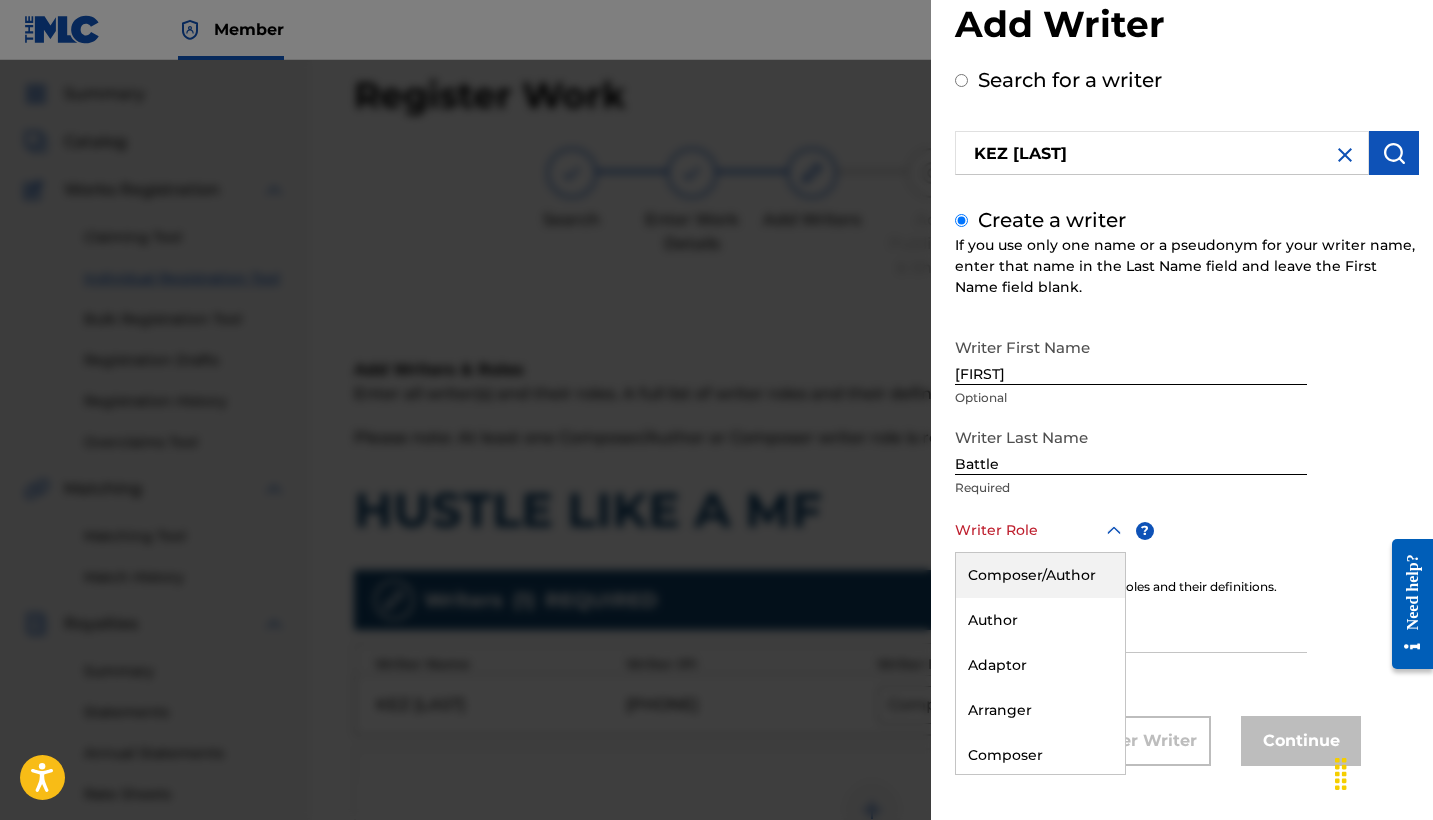 click on "Composer/Author" at bounding box center (1040, 575) 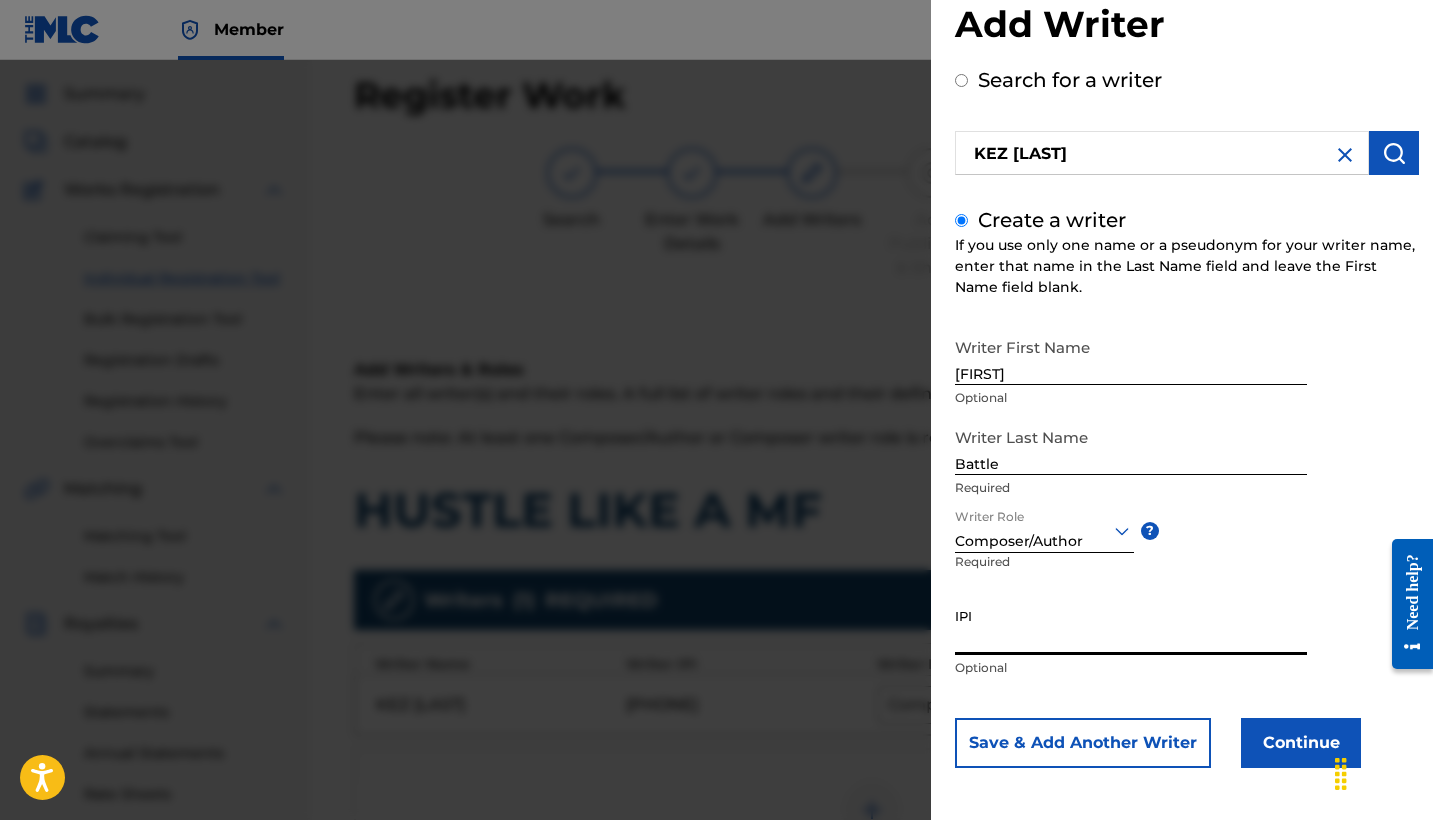 click on "IPI" at bounding box center (1131, 626) 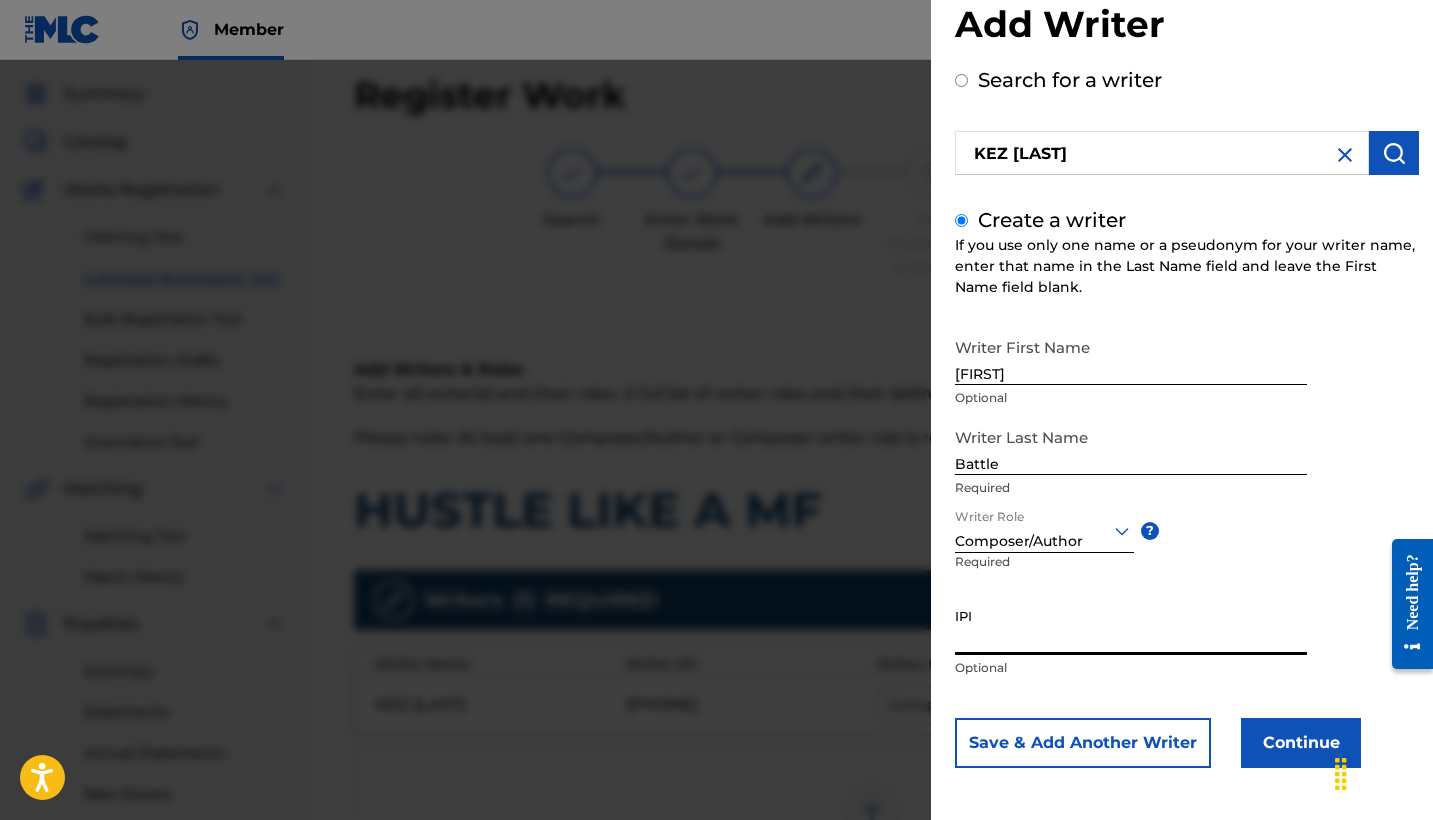 click on "IPI" at bounding box center (1131, 626) 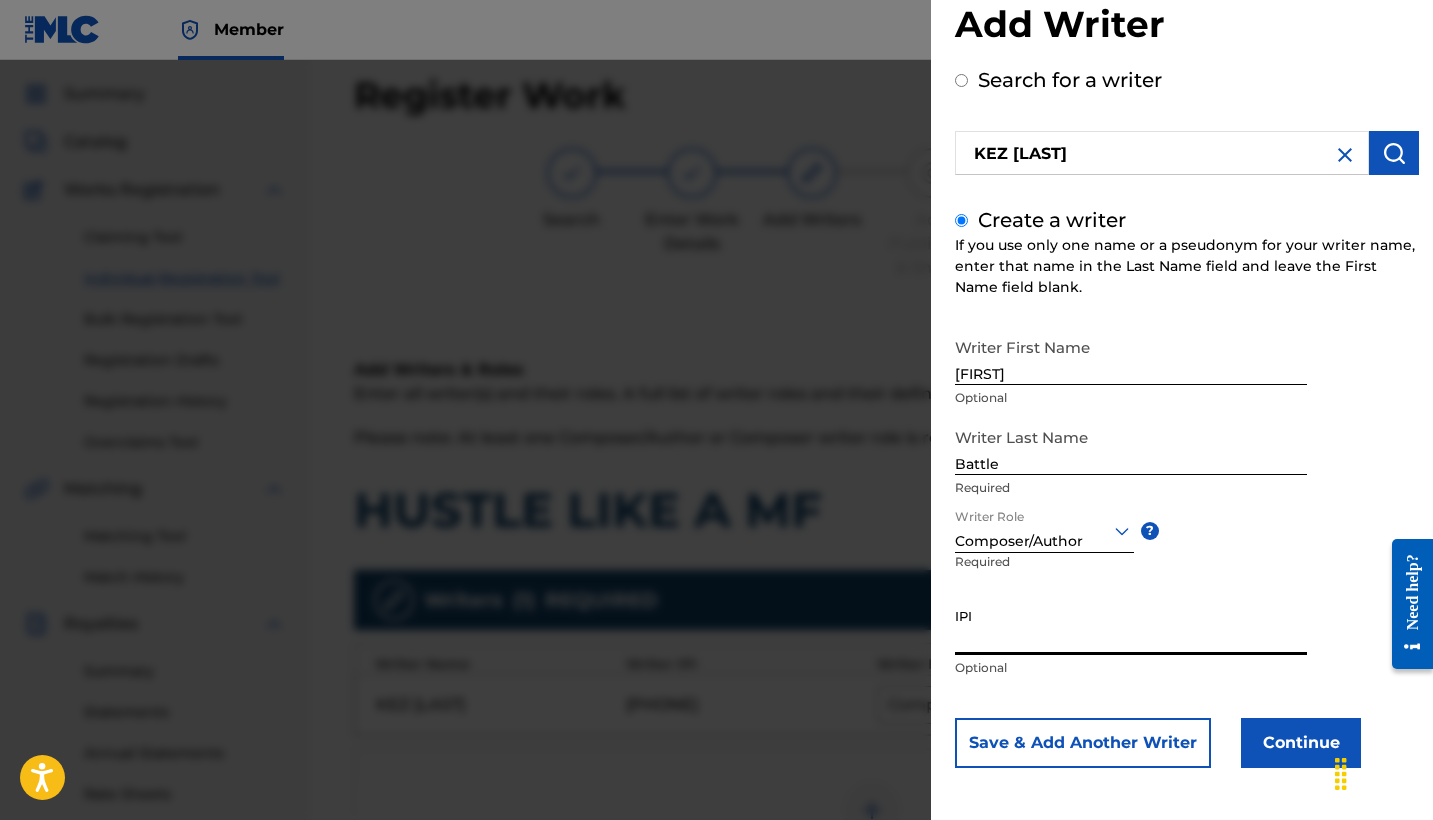 paste on "687142813" 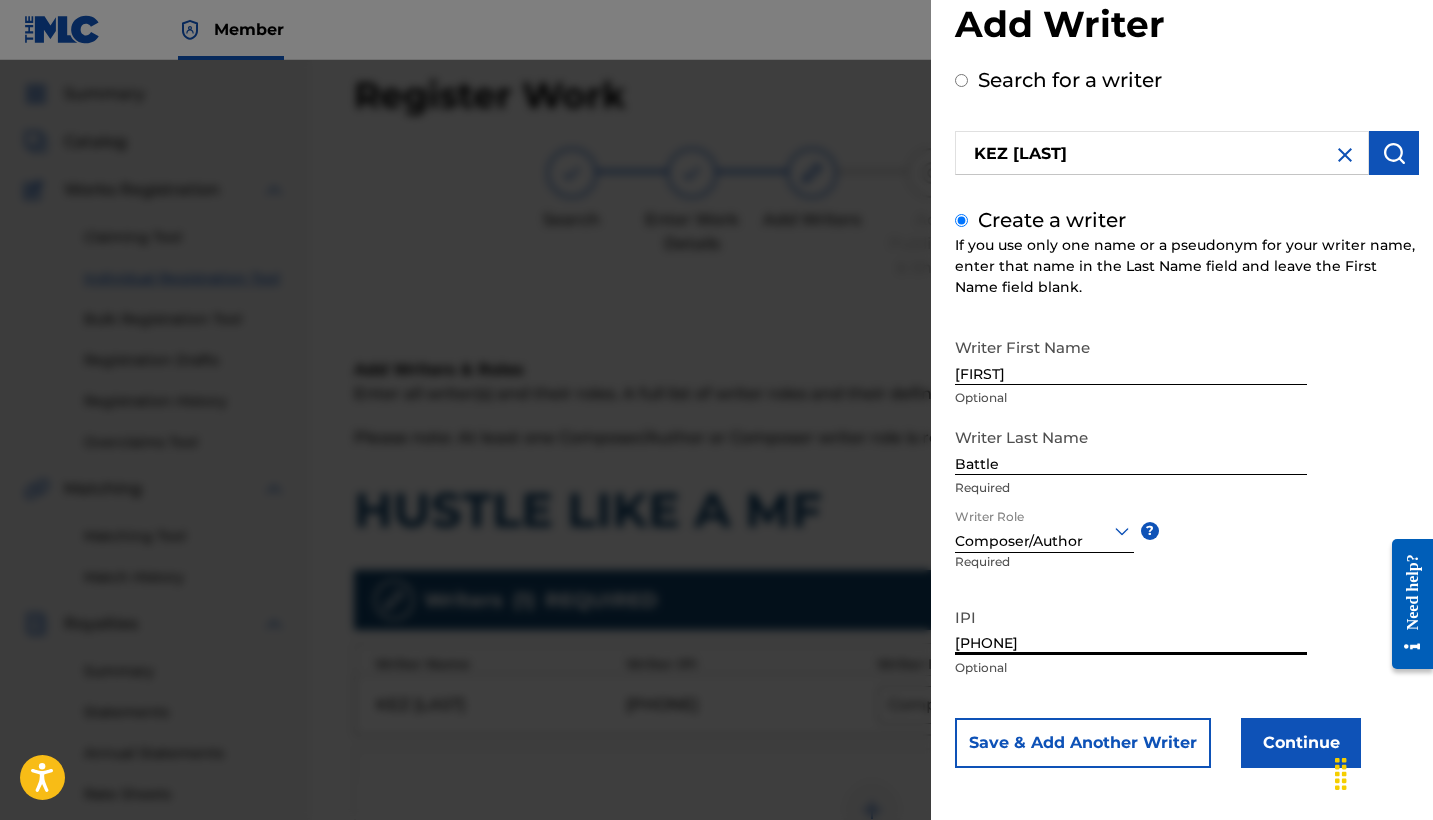 type on "687142813" 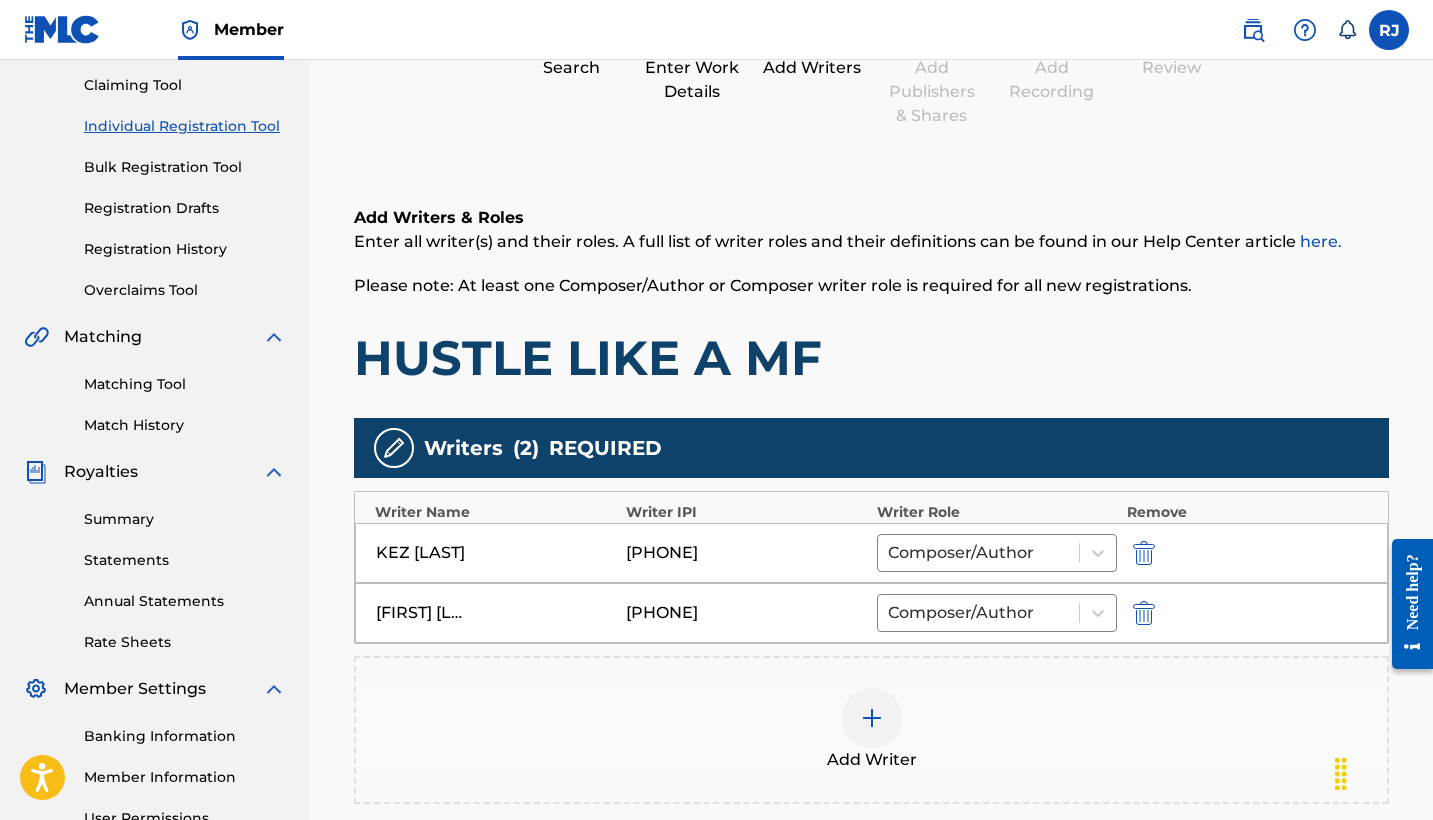 scroll, scrollTop: 193, scrollLeft: 0, axis: vertical 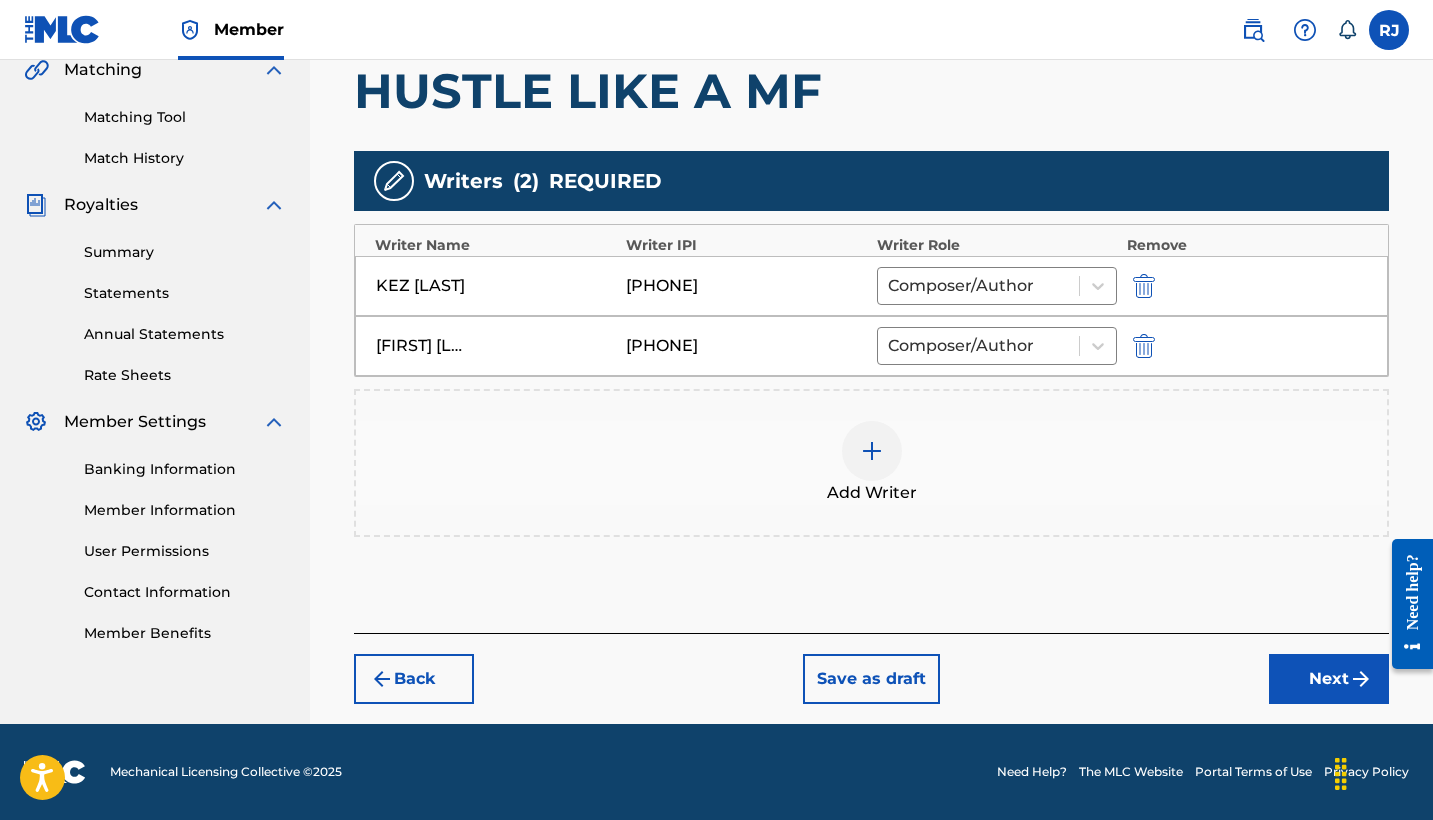 click on "Next" at bounding box center (1329, 679) 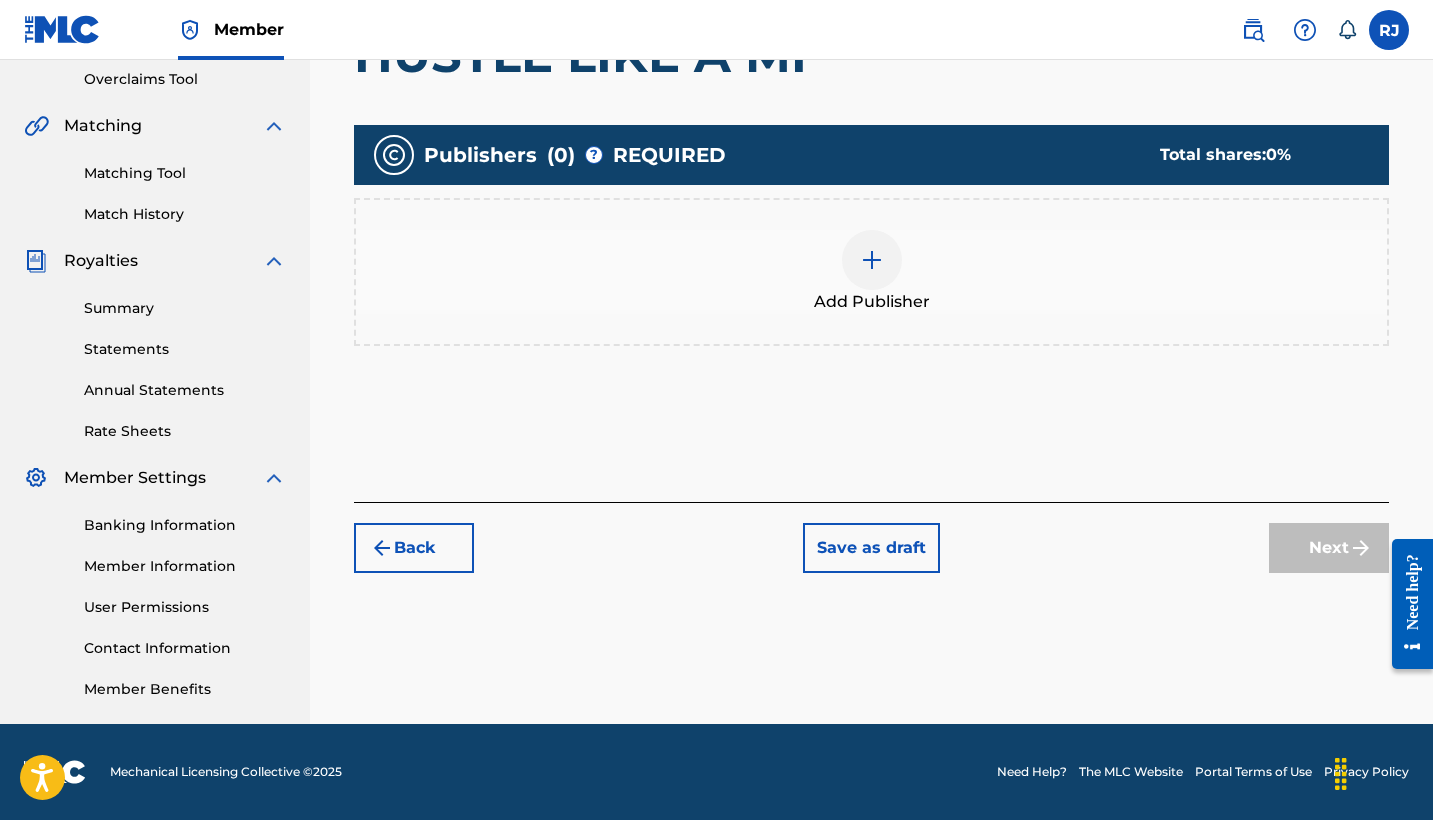 click at bounding box center (872, 260) 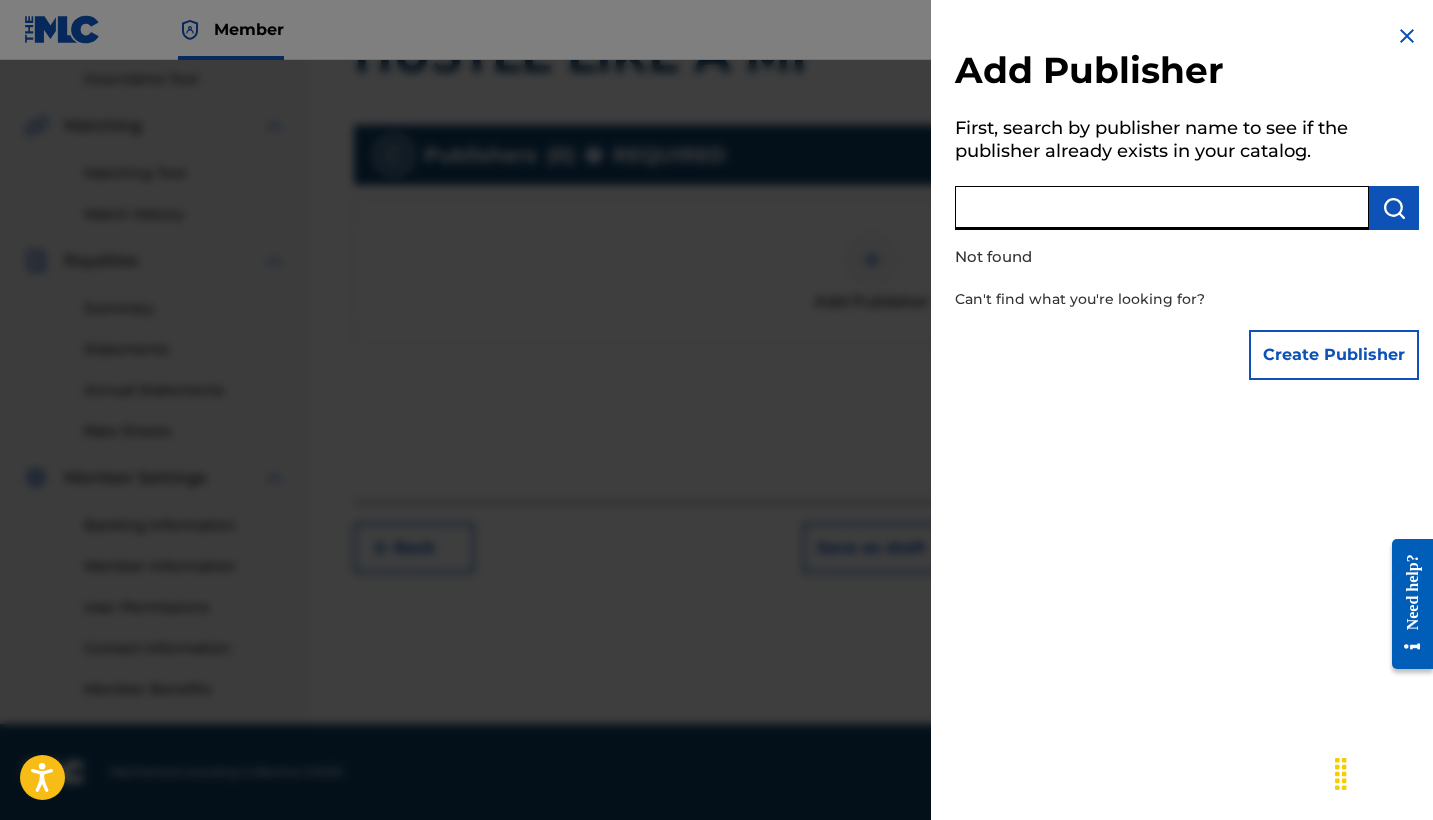 click at bounding box center [1162, 208] 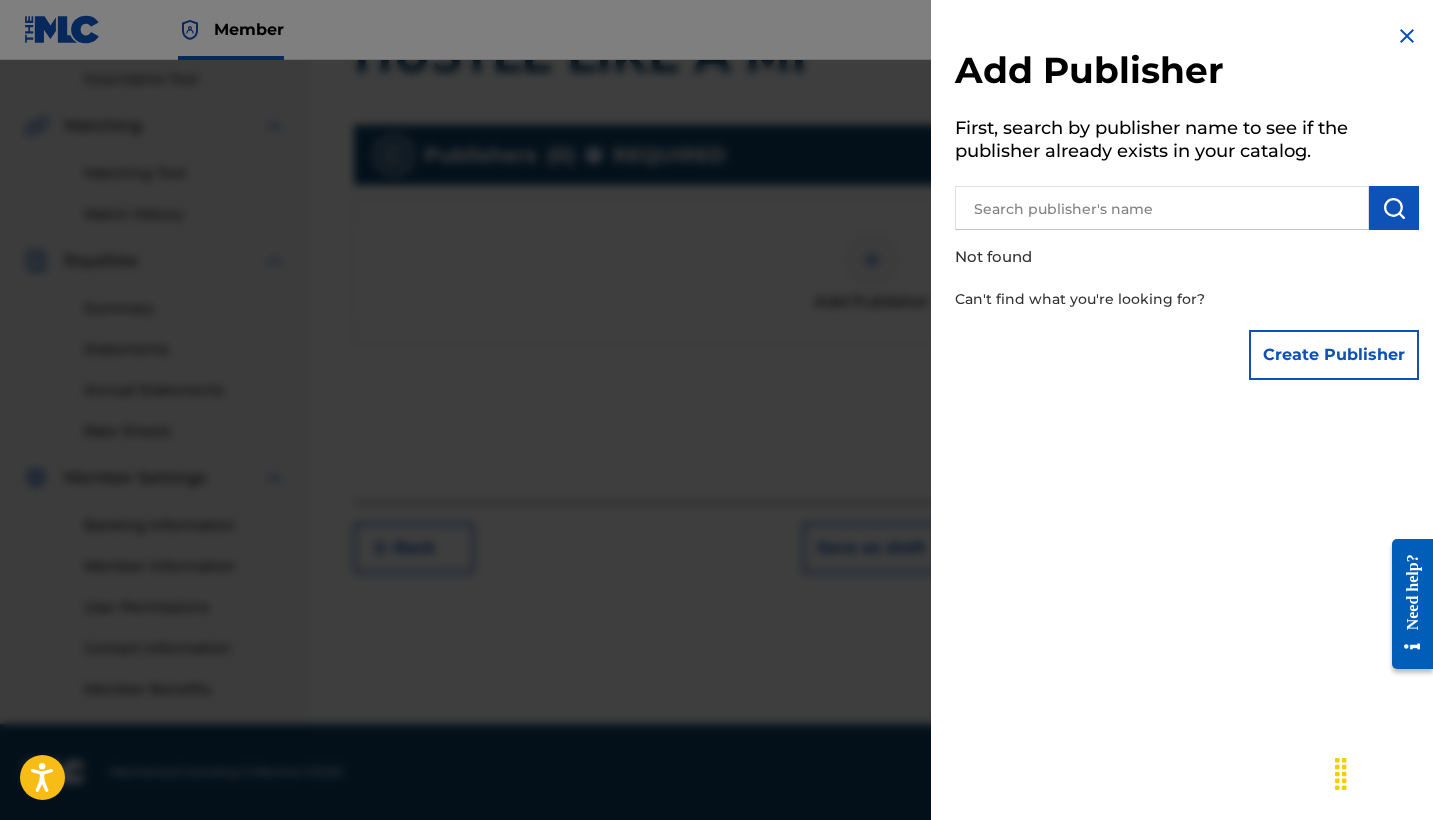 click on "Create Publisher" at bounding box center [1334, 355] 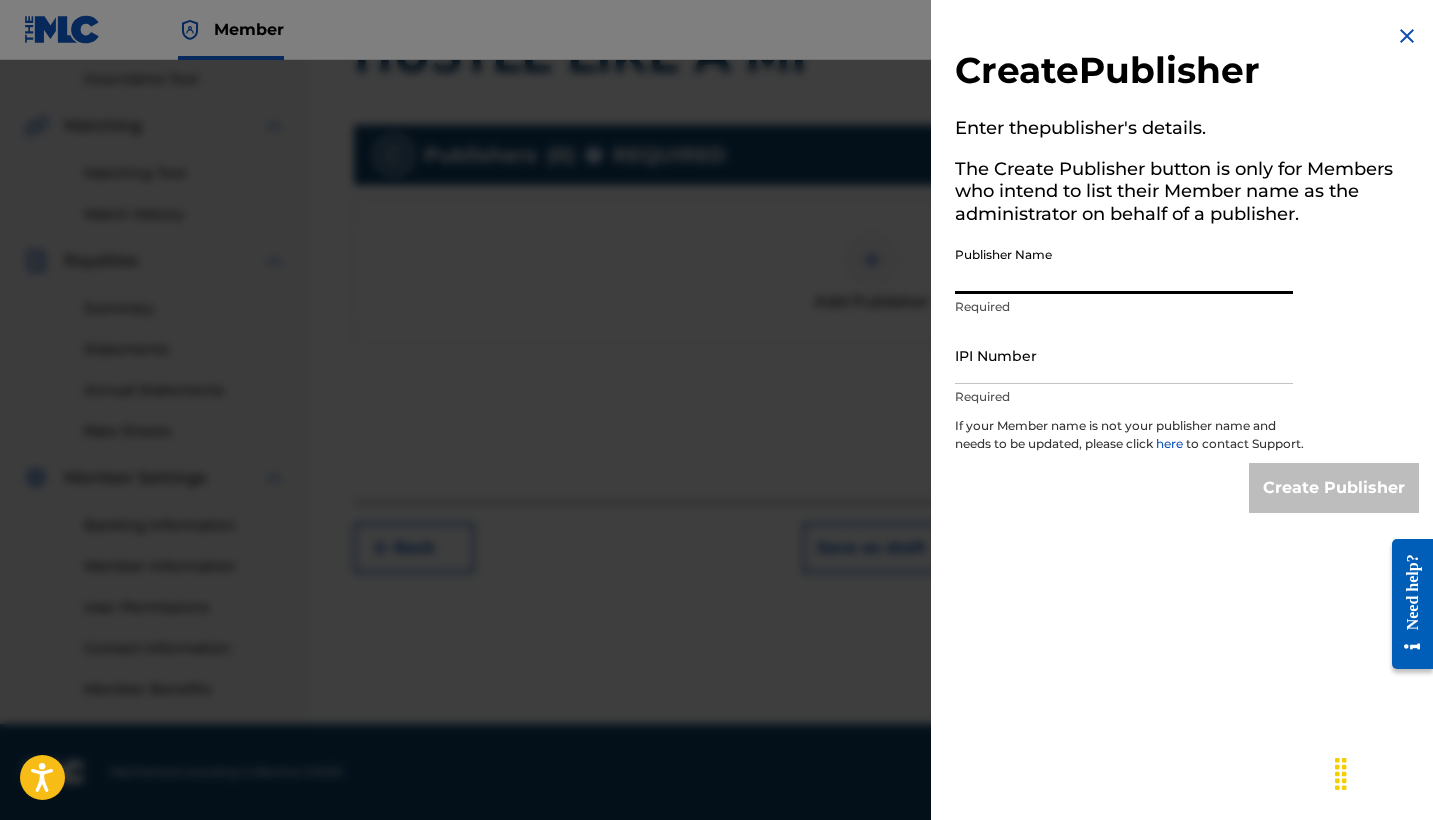 click on "Publisher Name" at bounding box center [1124, 265] 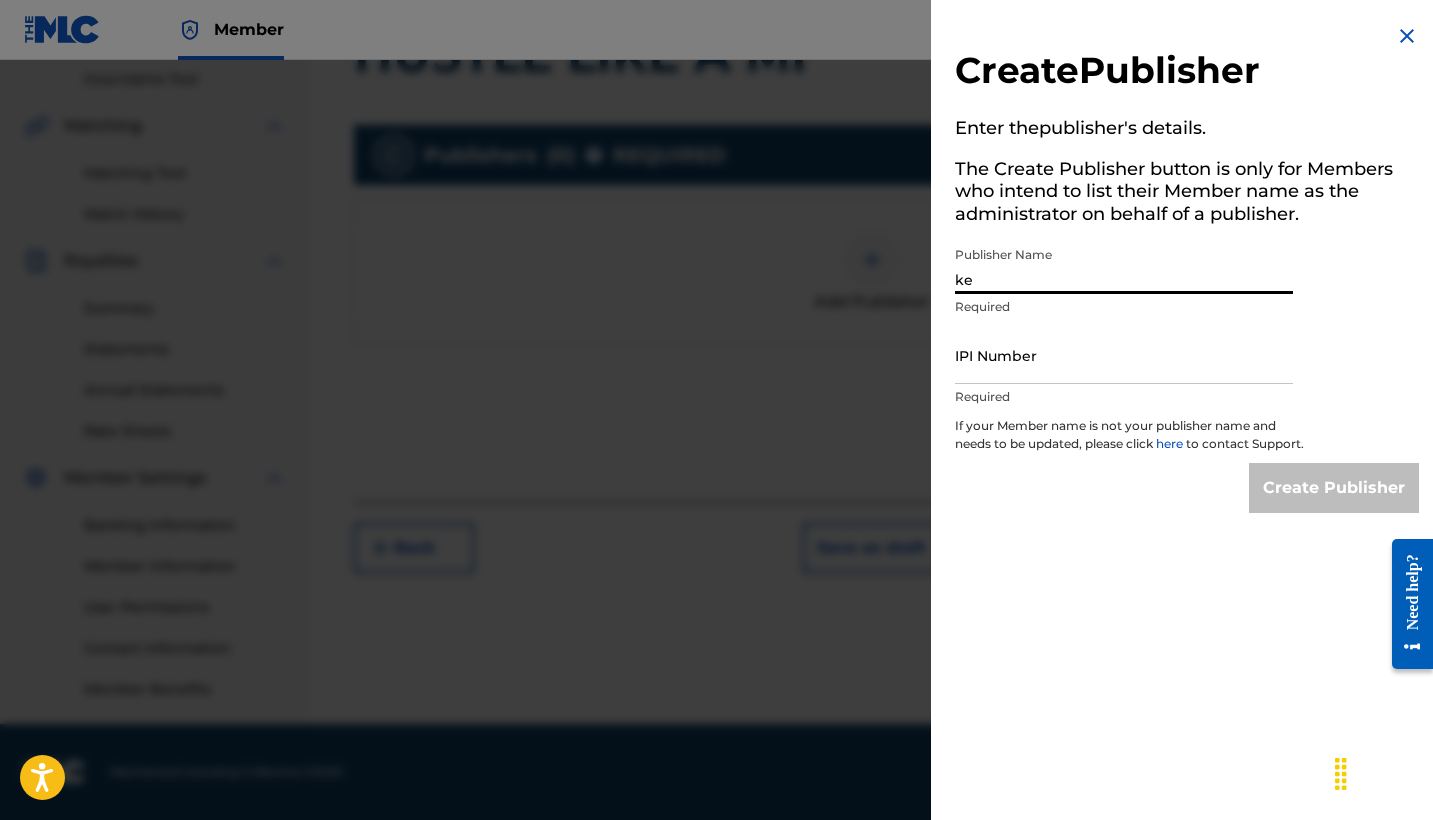 type on "k" 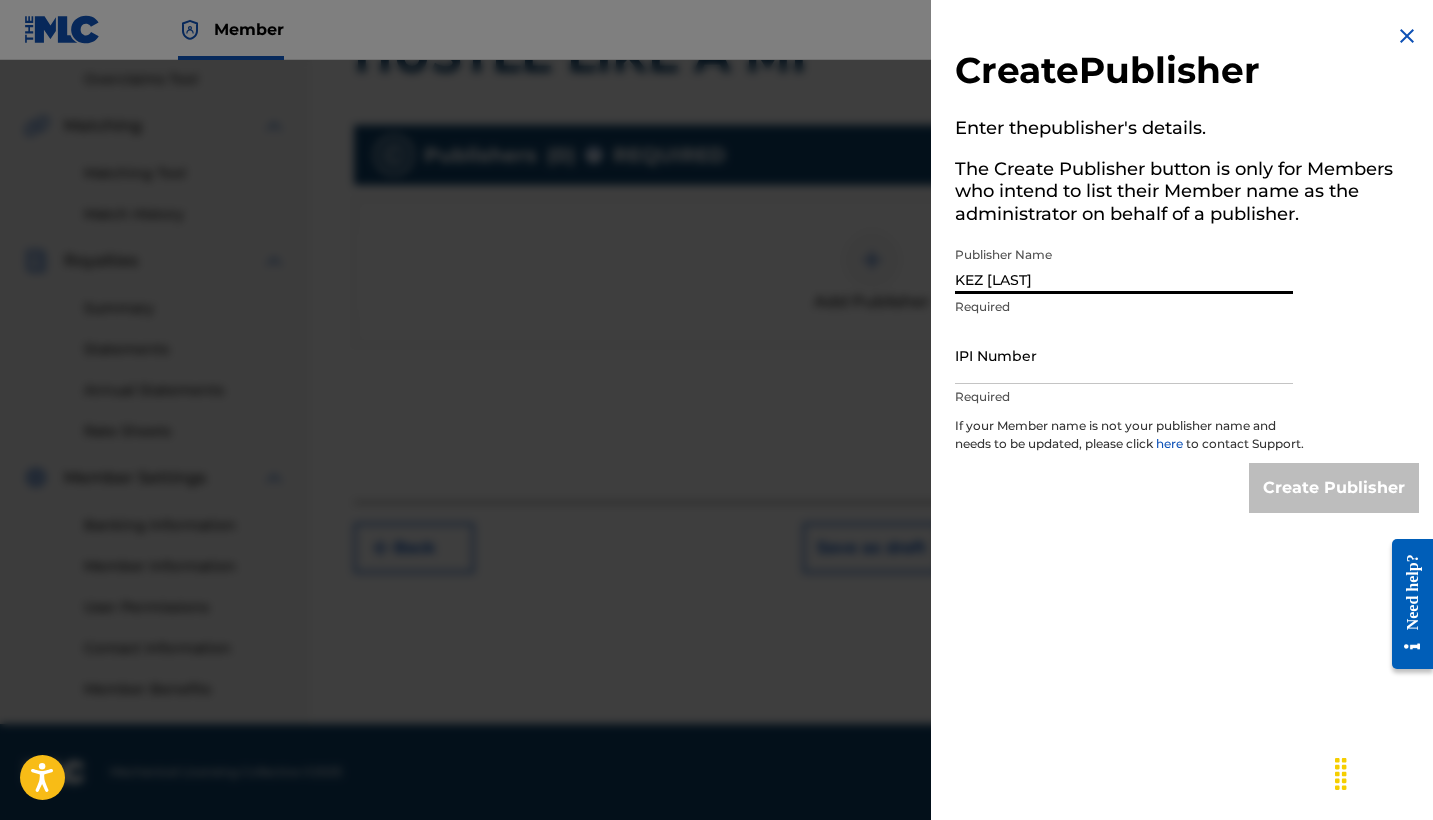 type on "Kez Jonez" 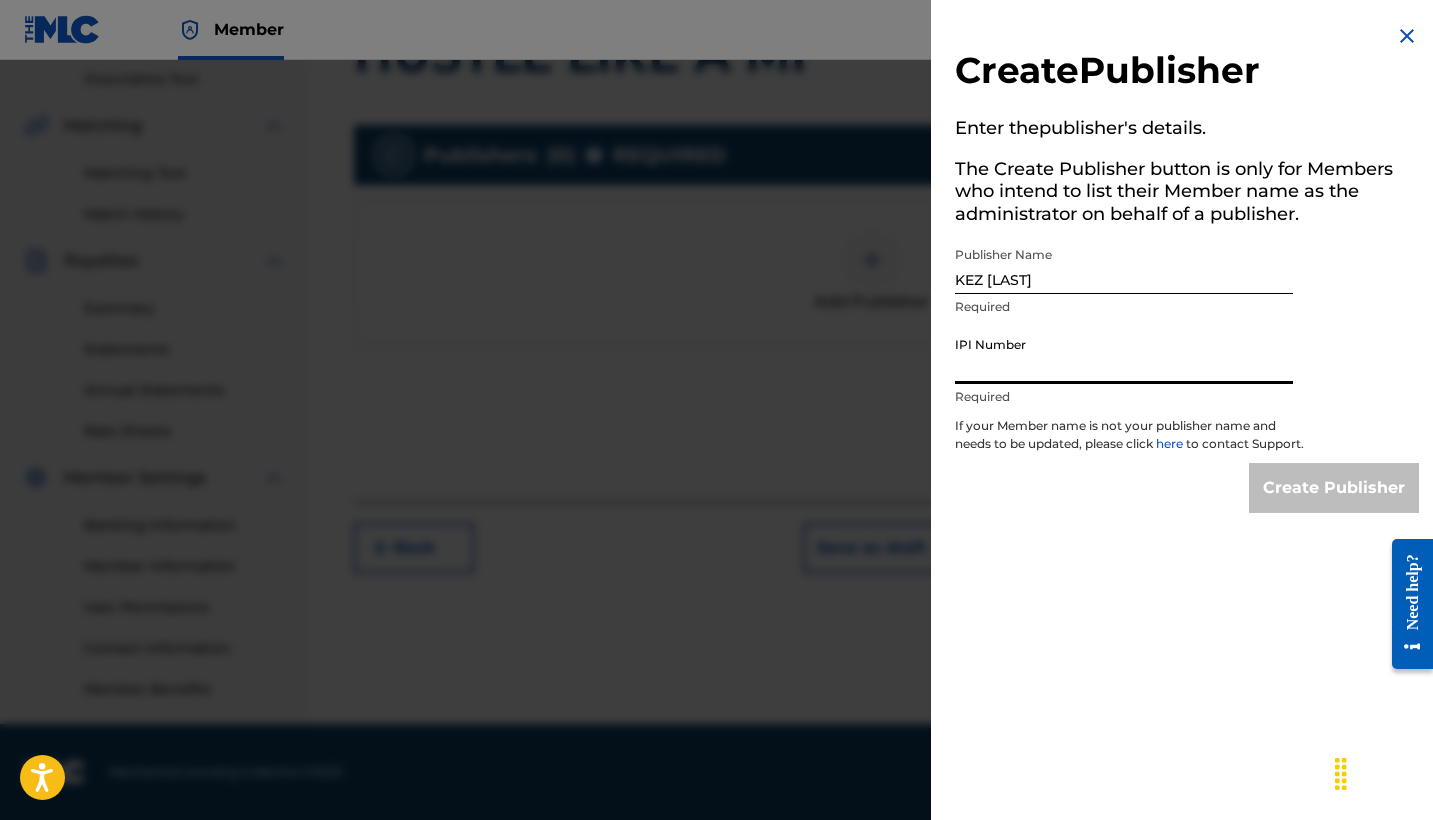 click on "IPI Number" at bounding box center (1124, 355) 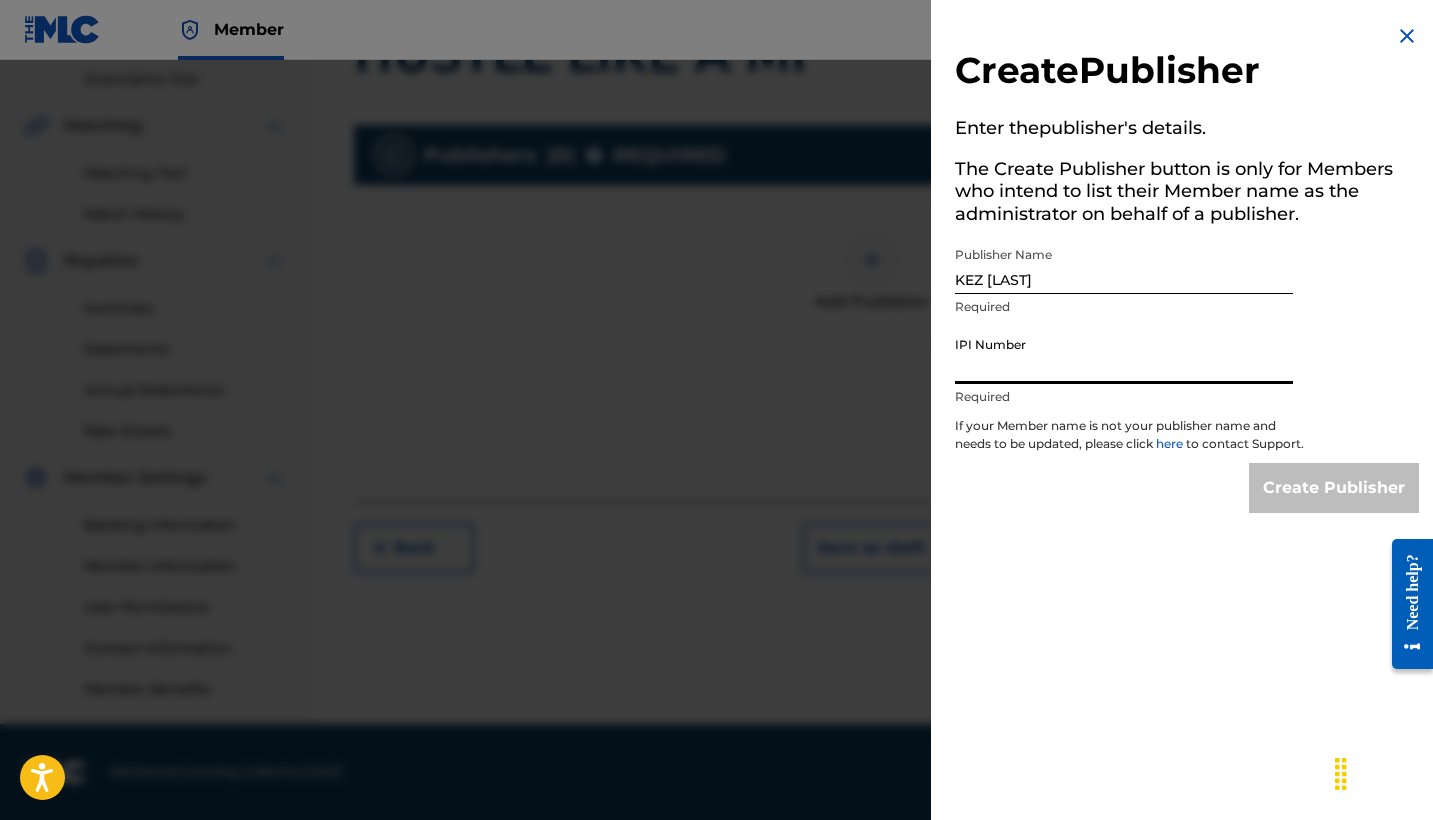 paste on "775229218" 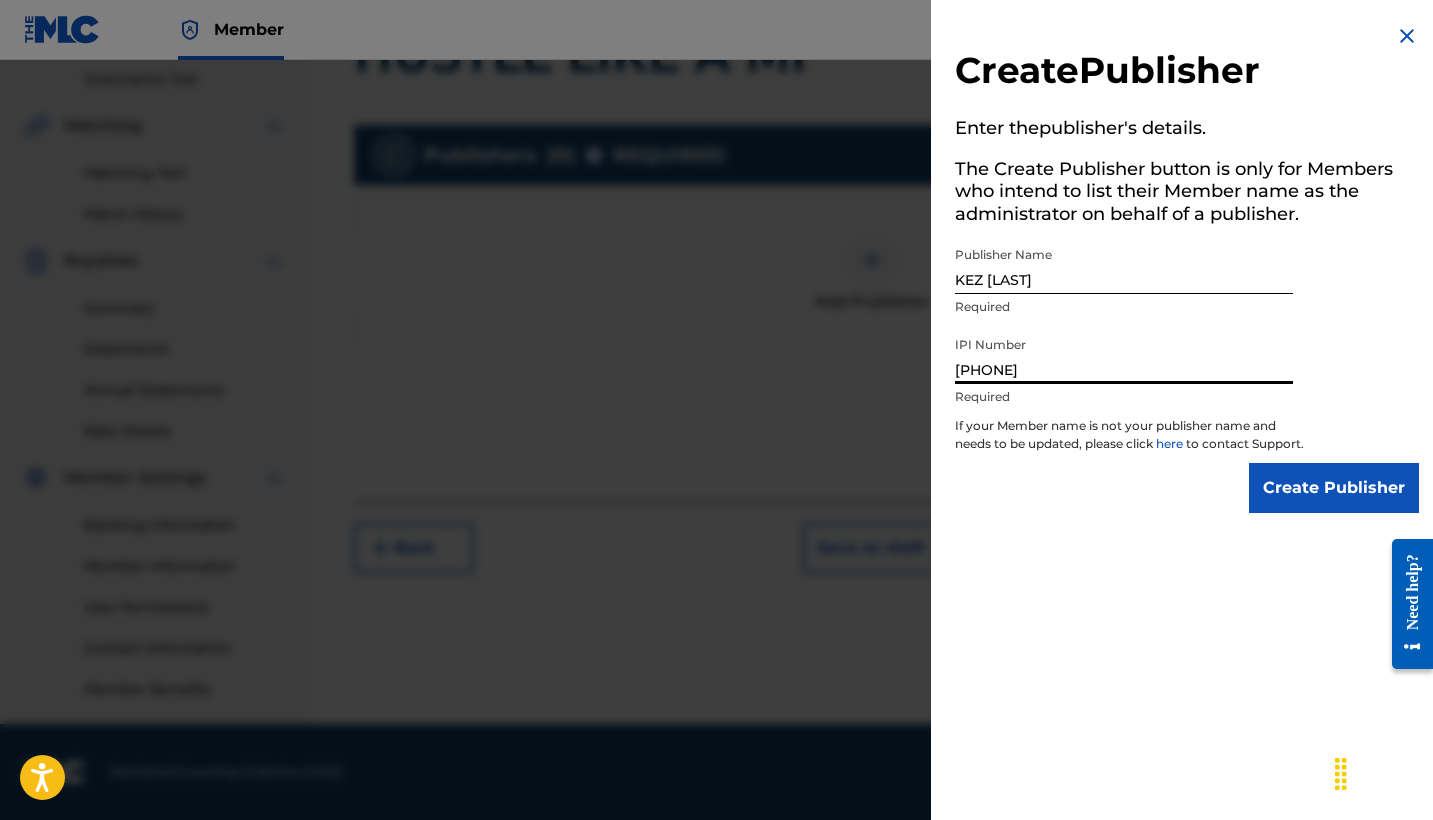 type on "775229218" 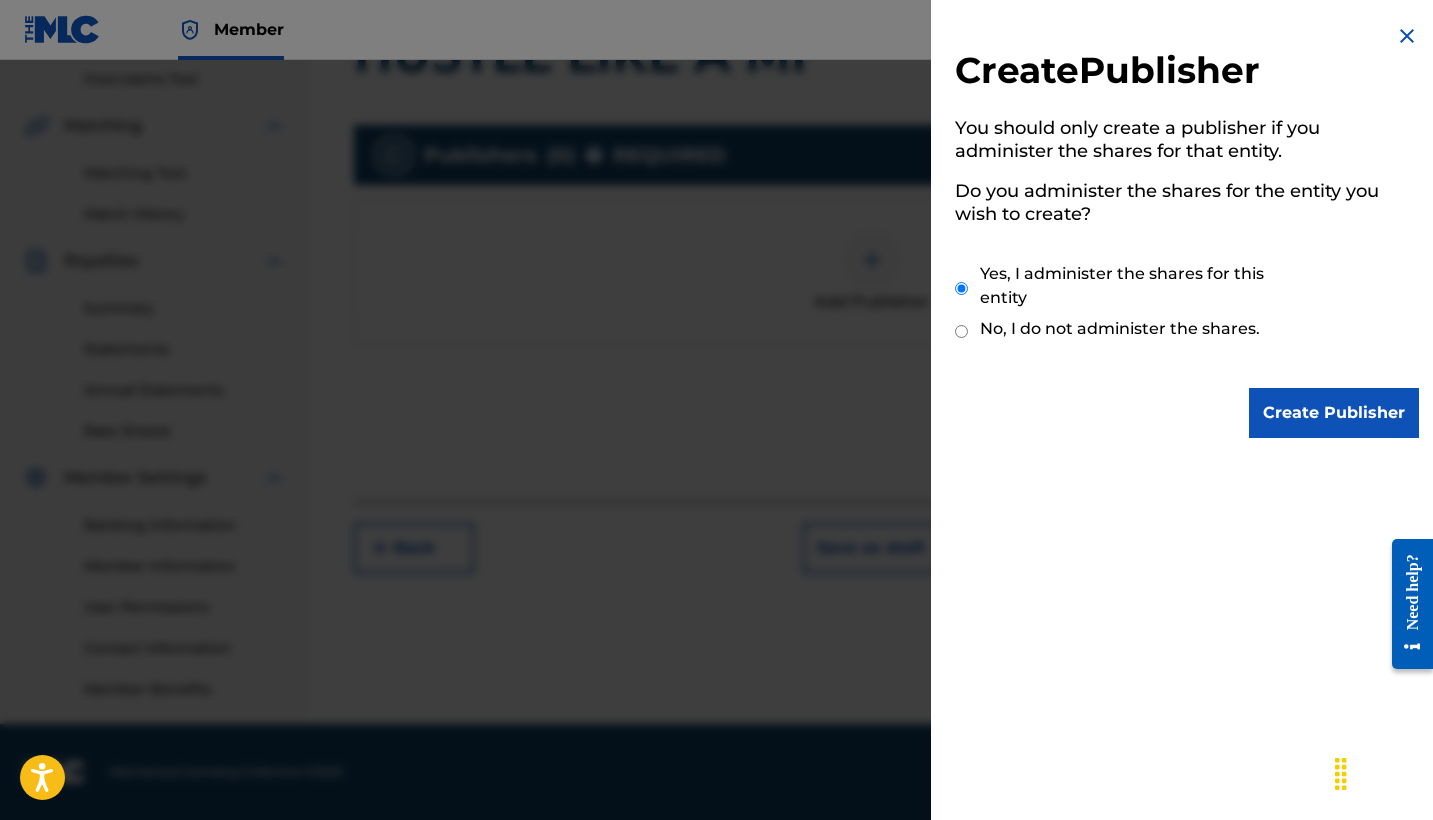 click on "No, I do not administer the shares." at bounding box center [961, 331] 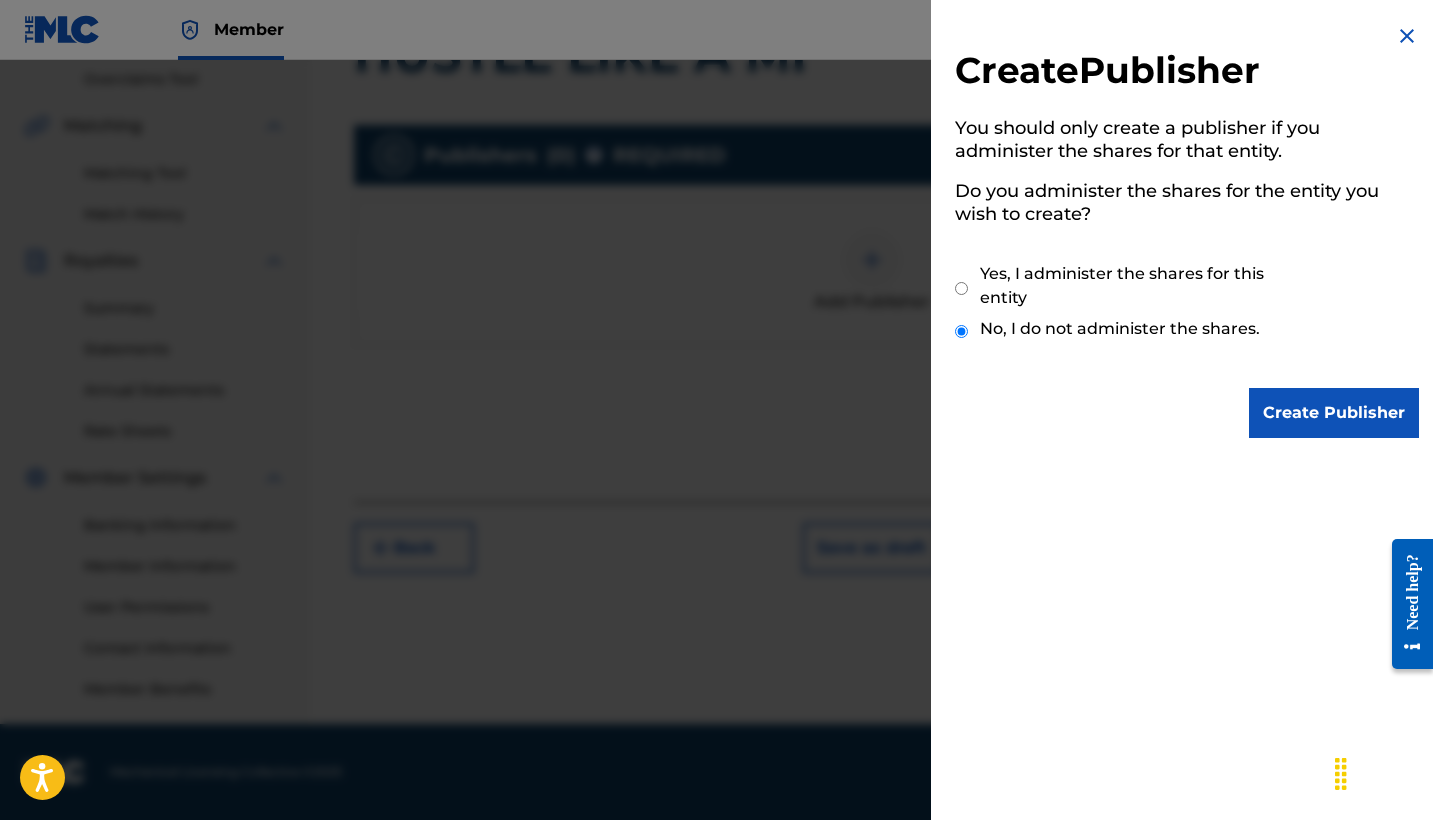 click on "Yes, I administer the shares for this entity" at bounding box center [961, 288] 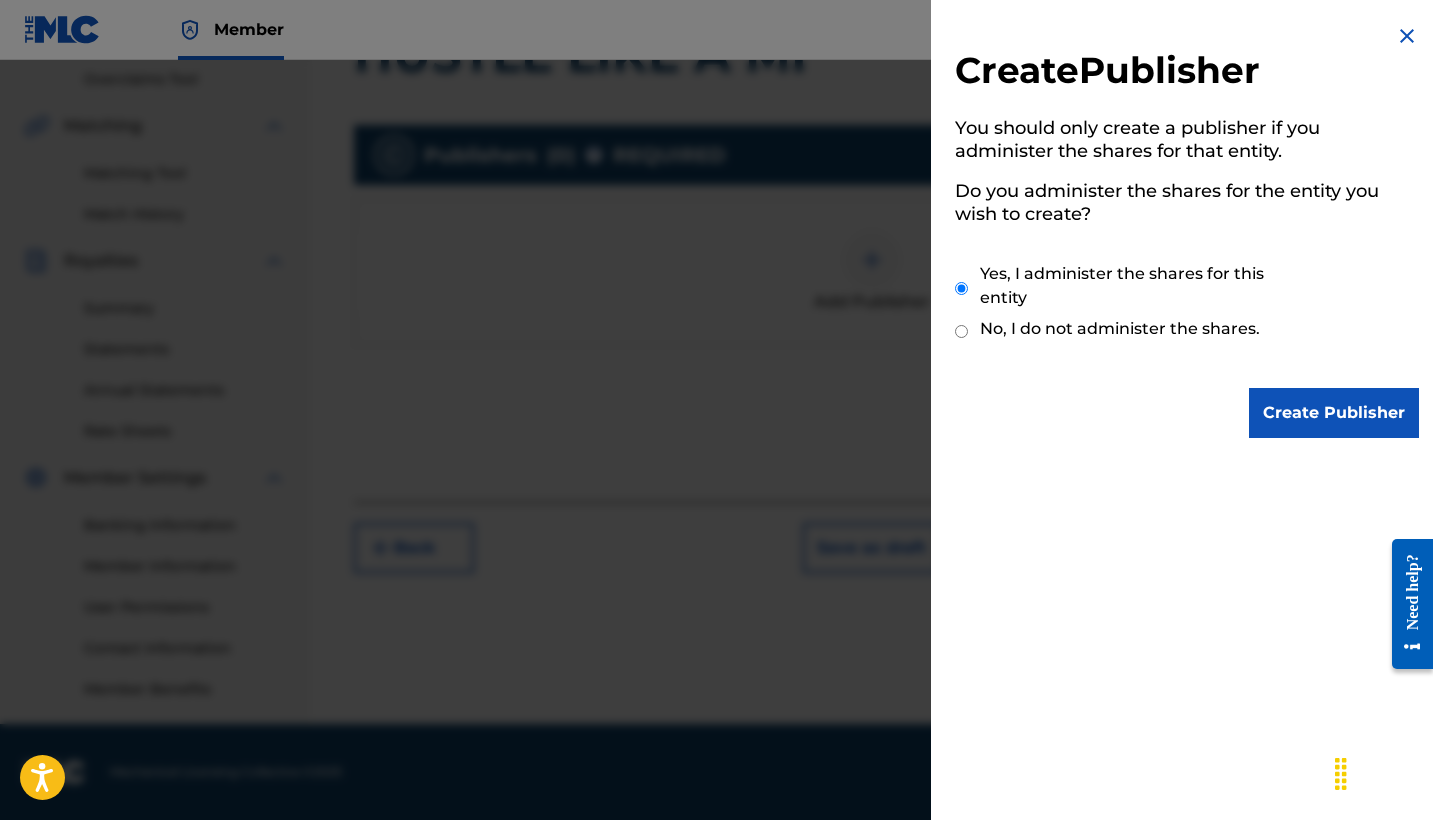 click on "No, I do not administer the shares." at bounding box center [961, 331] 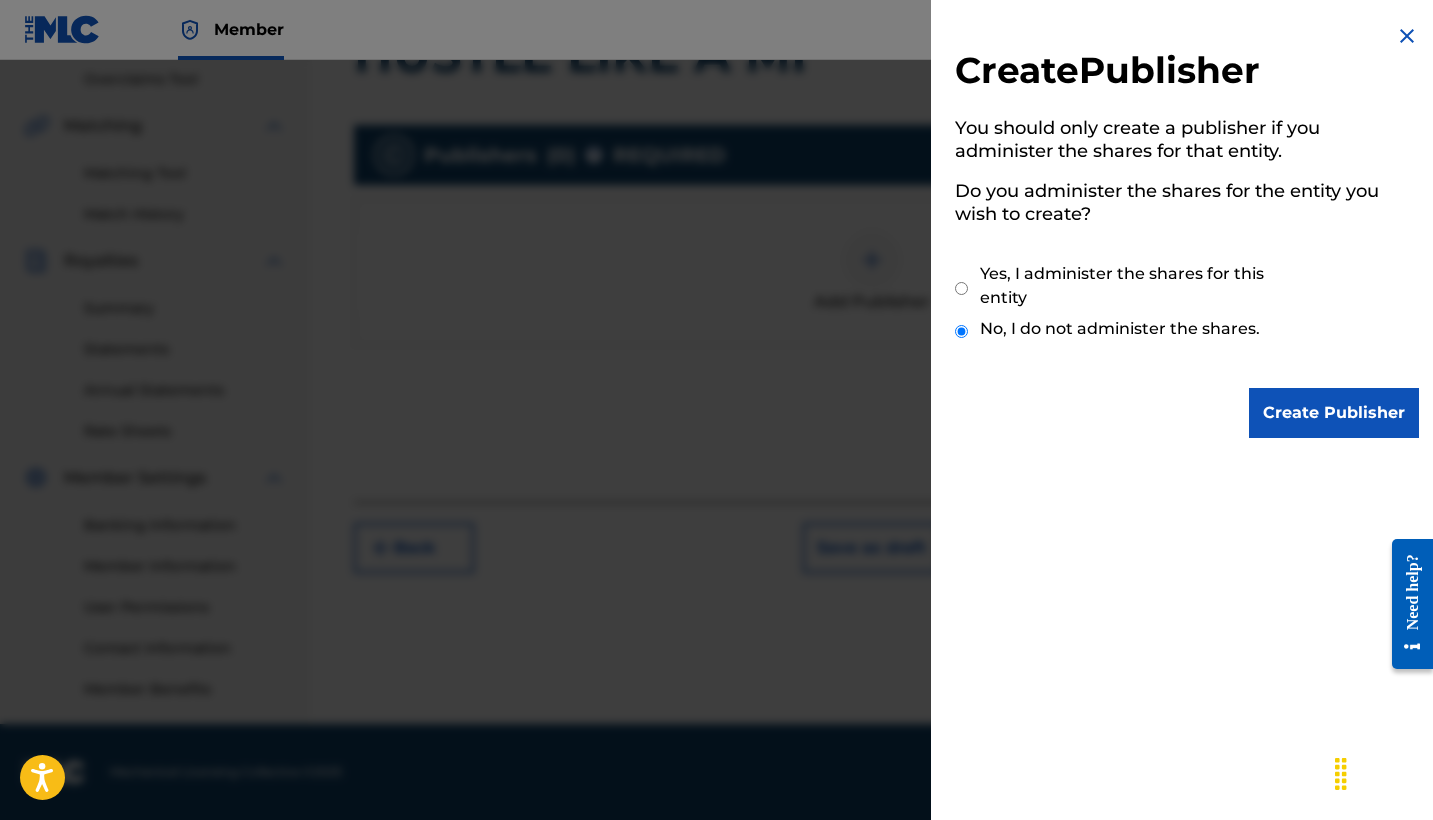 click on "Create Publisher" at bounding box center (1334, 413) 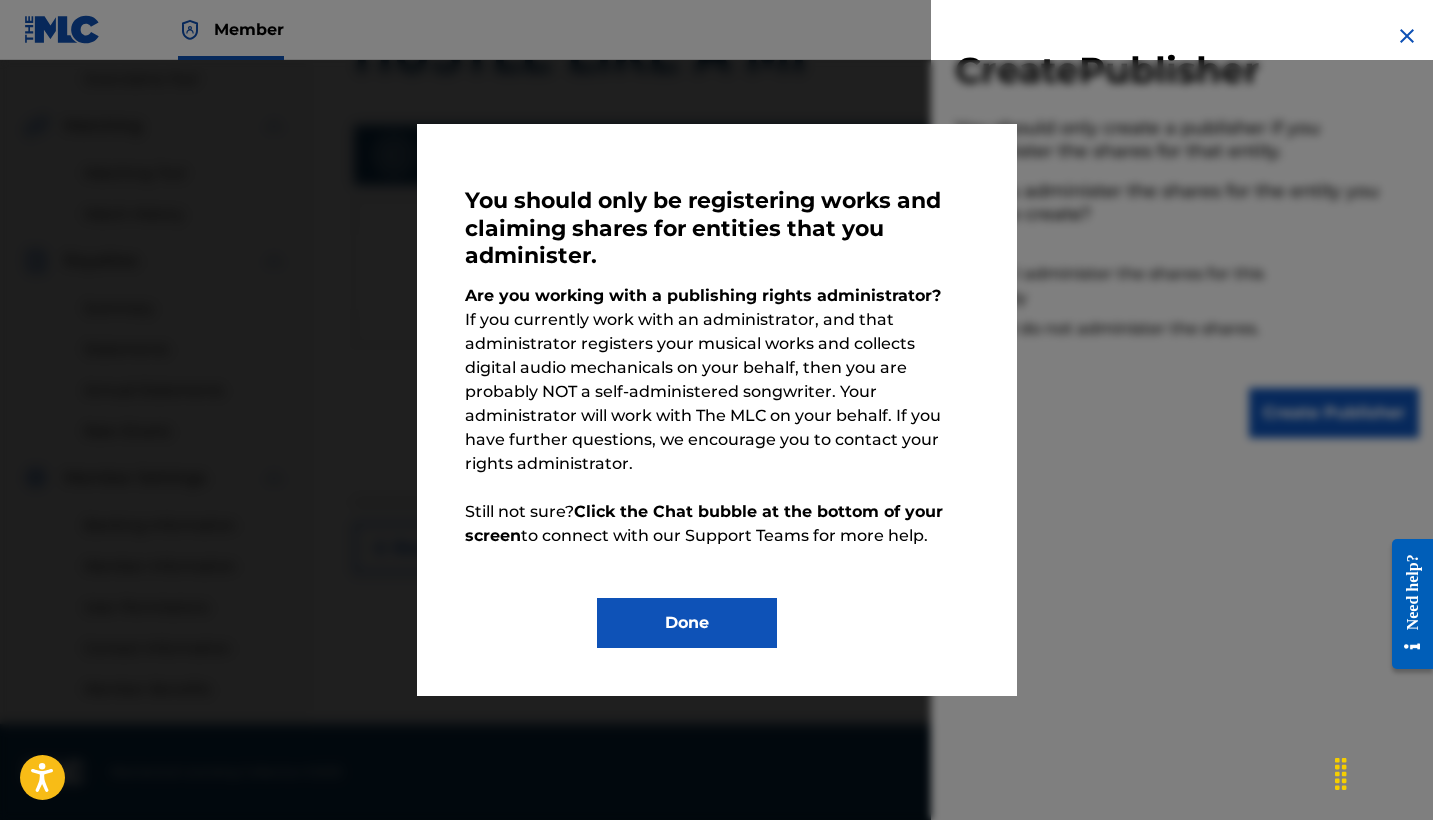 click on "Done" at bounding box center [687, 623] 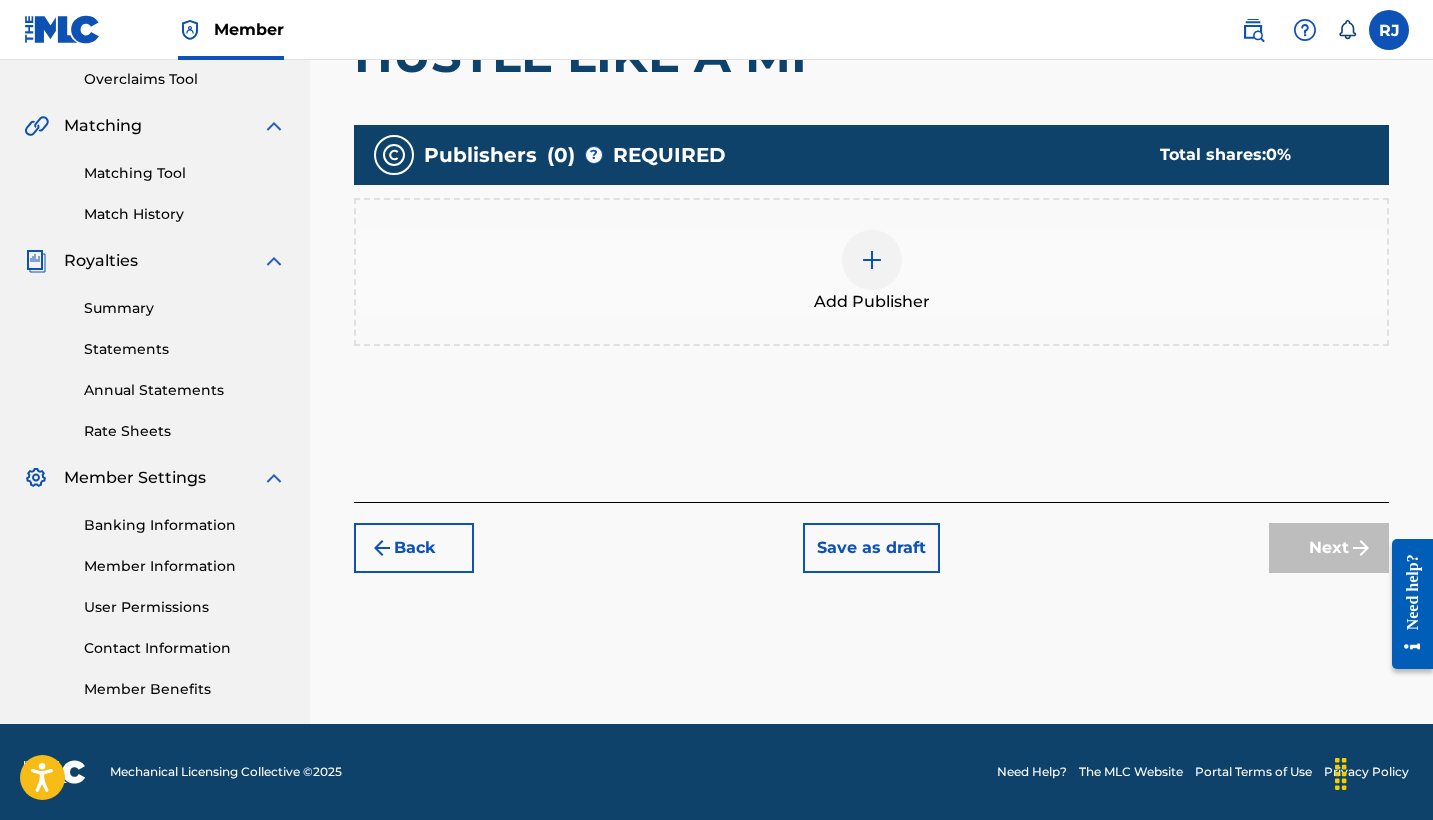 click at bounding box center [872, 260] 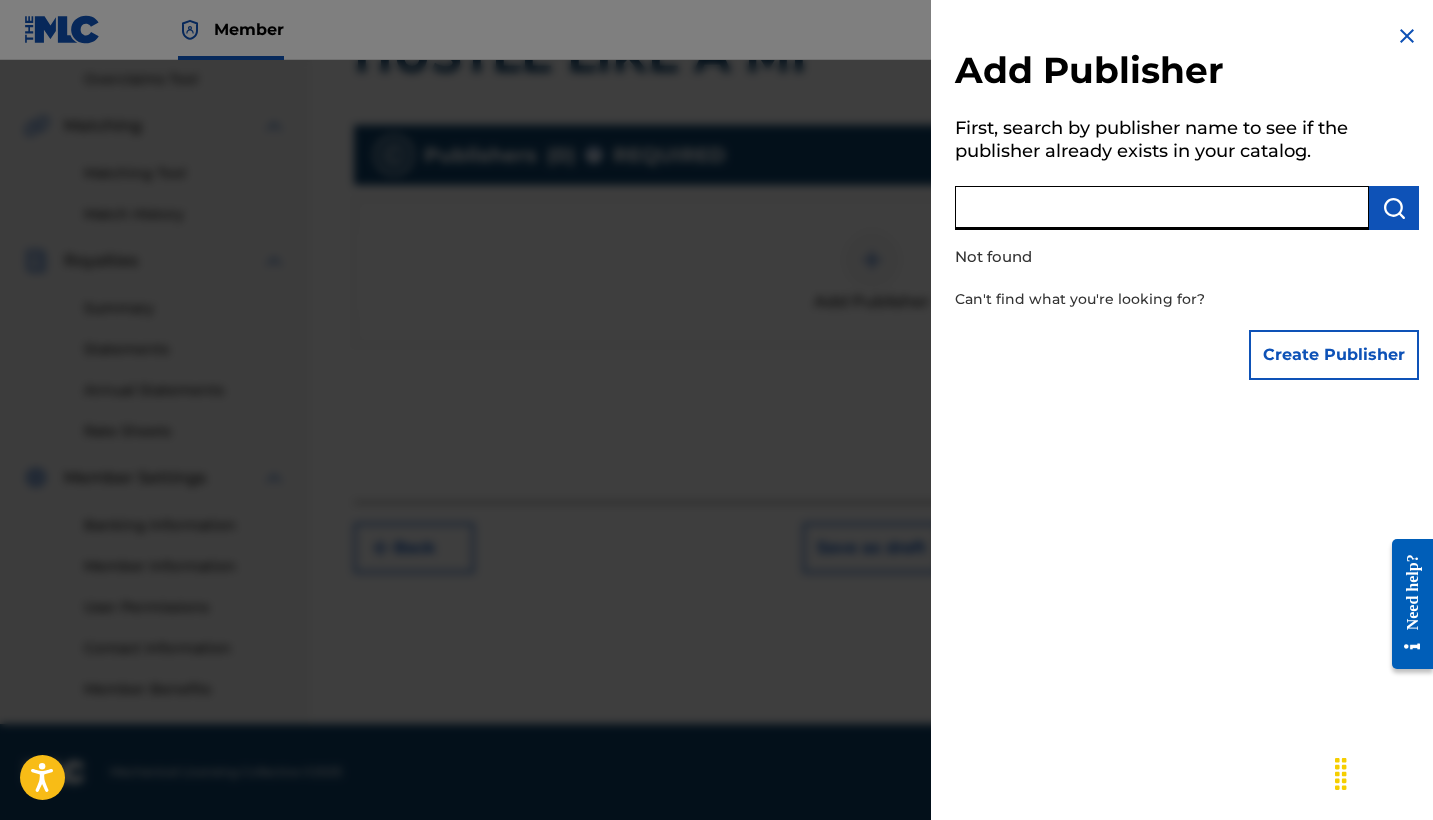 click at bounding box center [1162, 208] 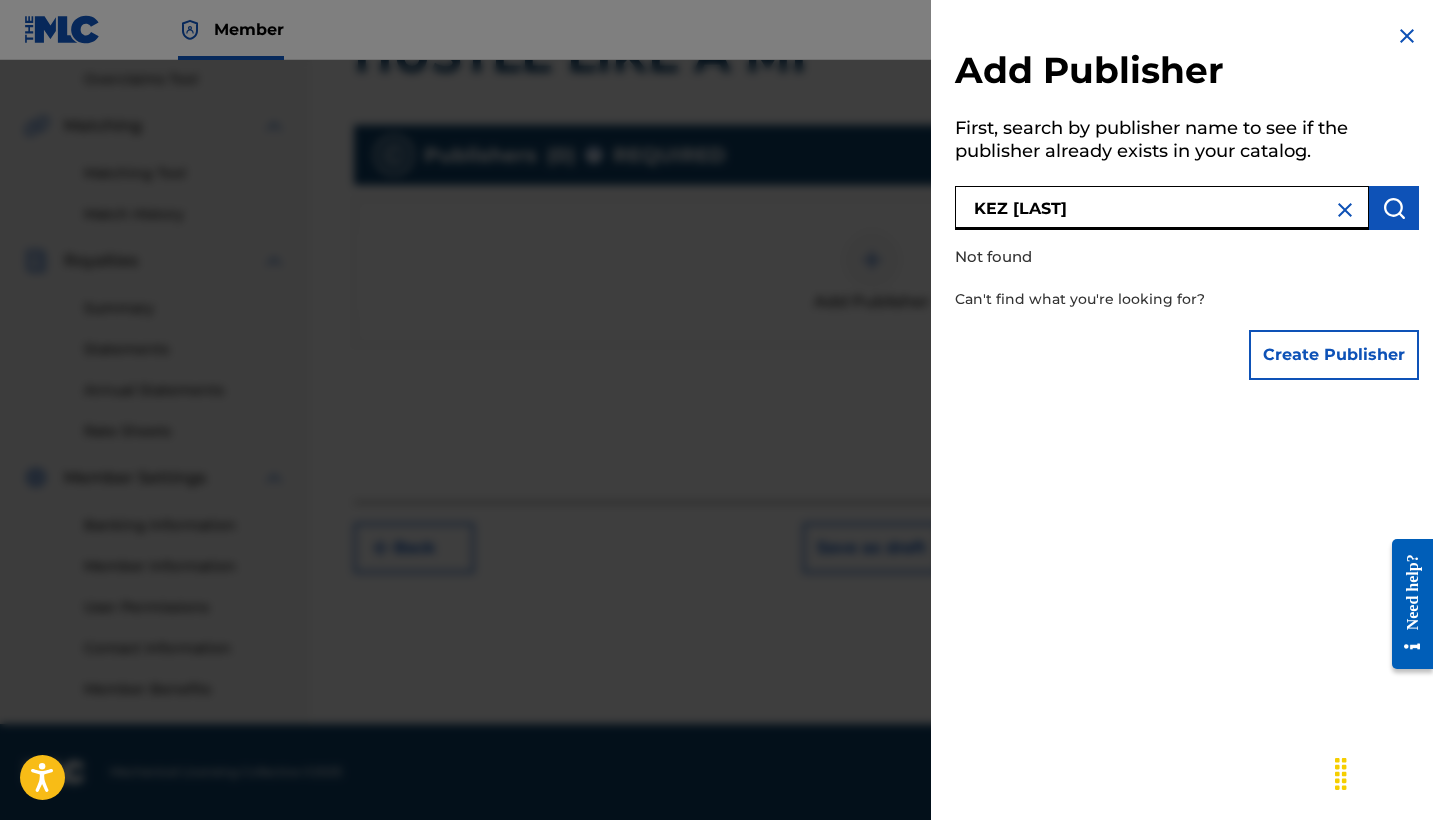 type on "kez jonez" 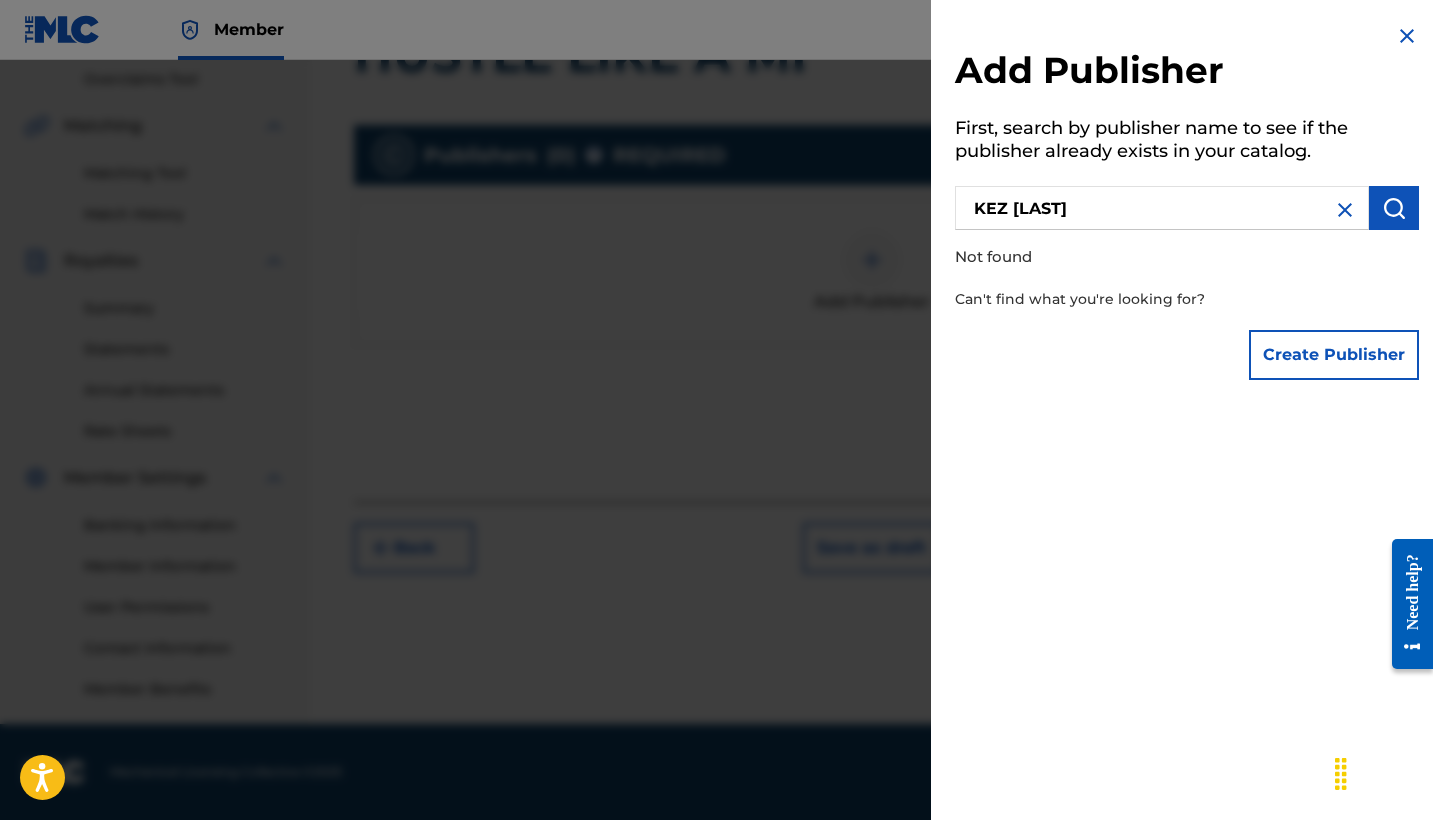 click at bounding box center [1394, 208] 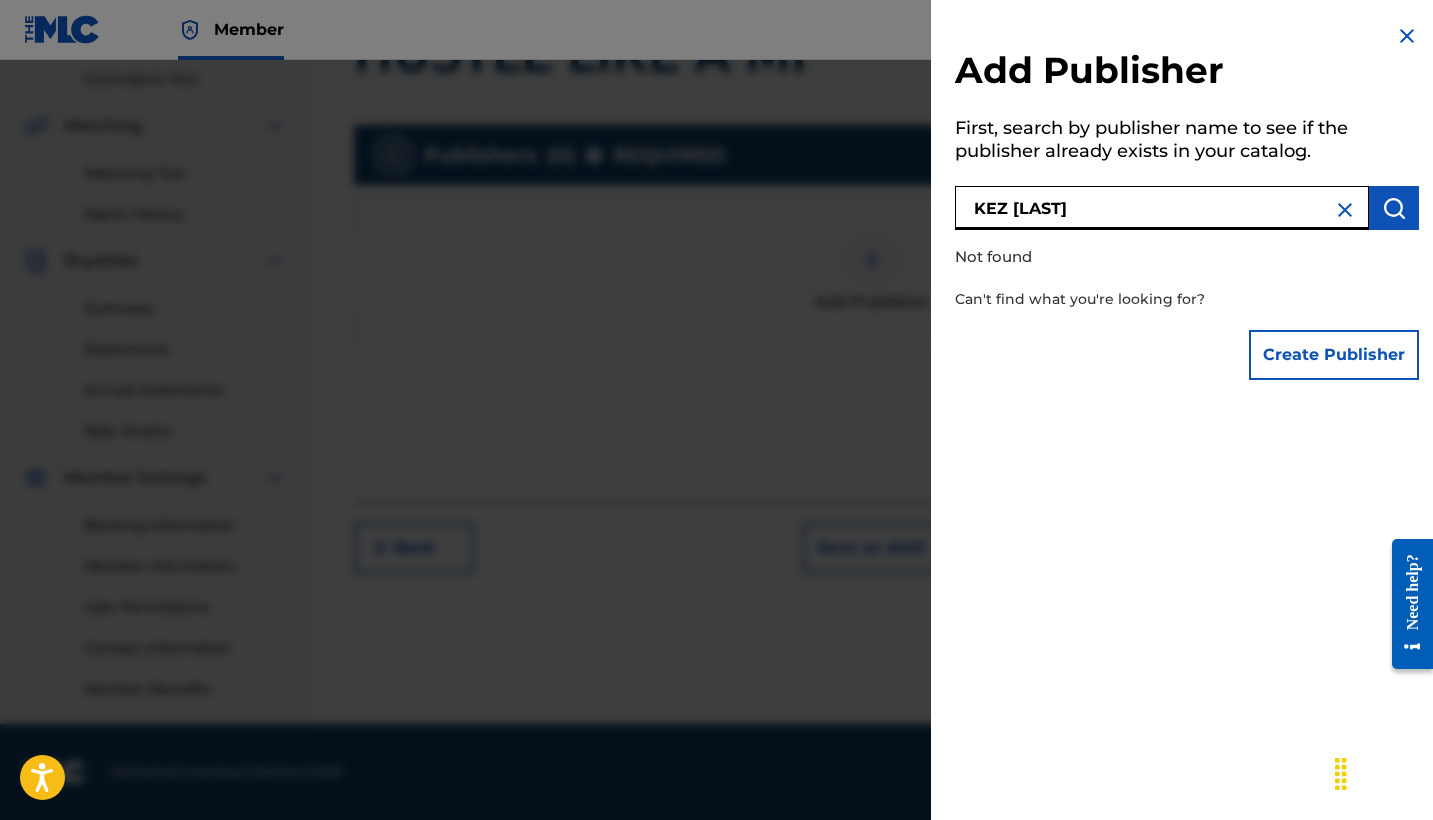 drag, startPoint x: 1132, startPoint y: 213, endPoint x: 966, endPoint y: 211, distance: 166.01205 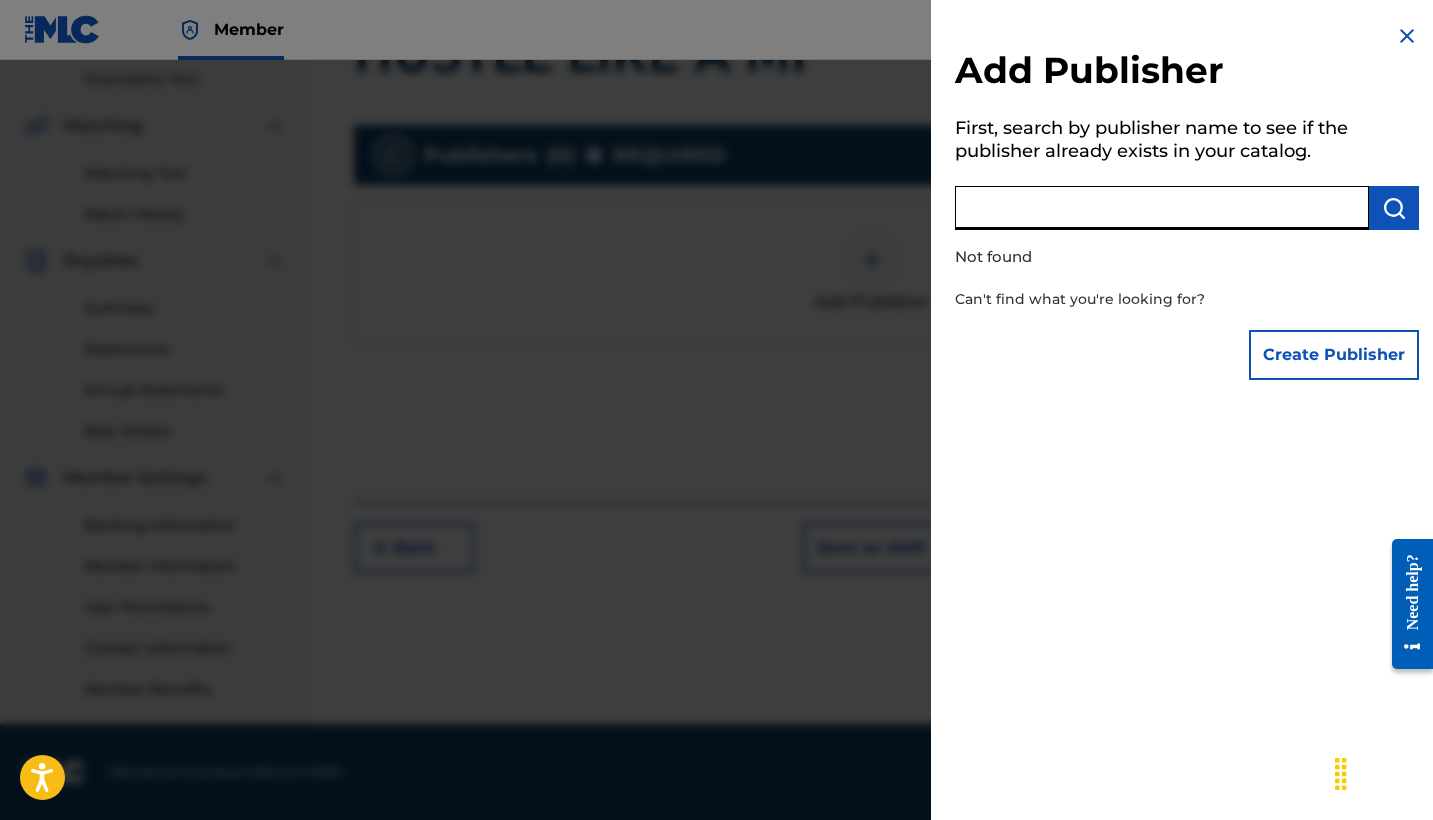 type 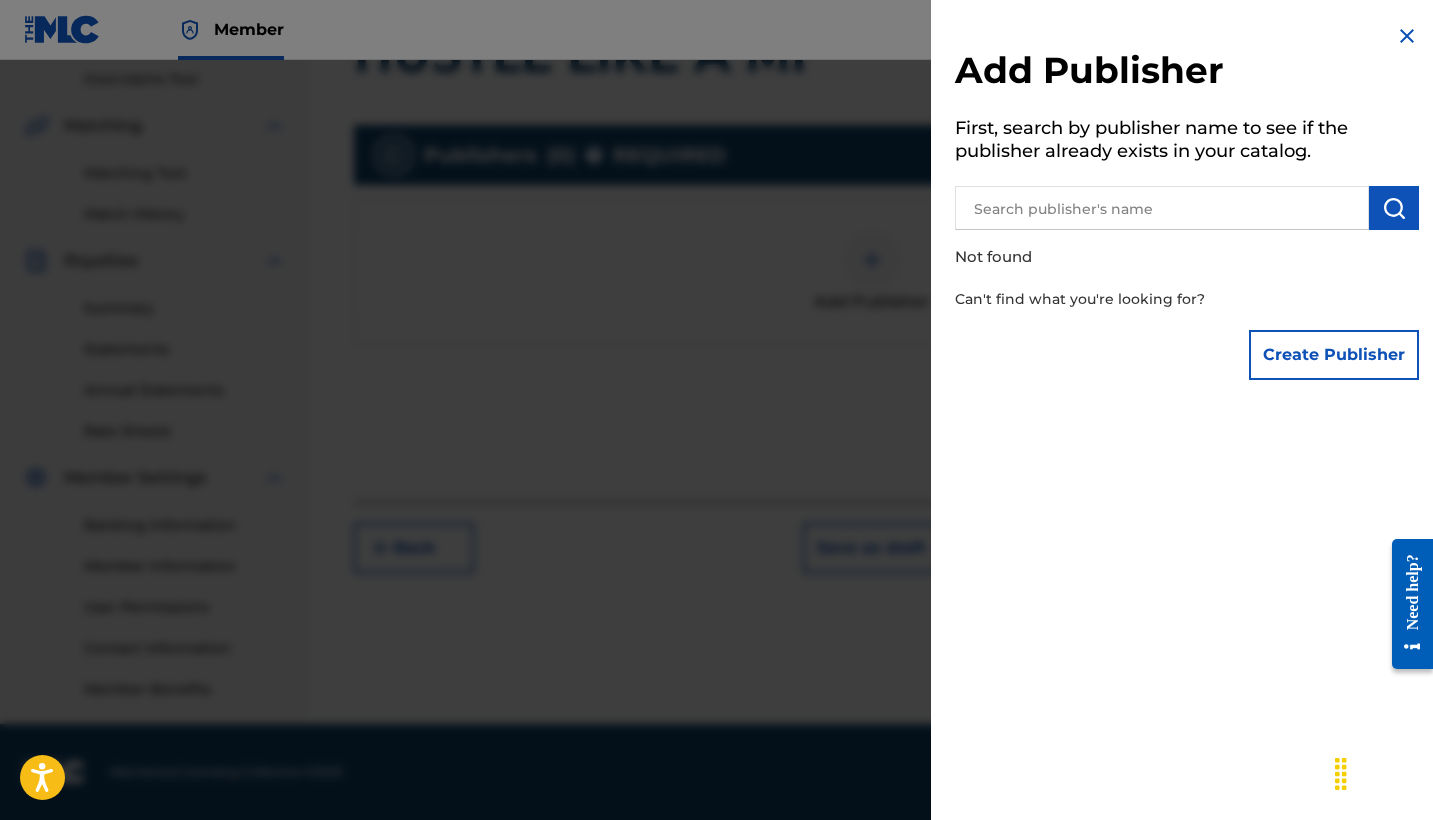 click on "Create Publisher" at bounding box center (1334, 355) 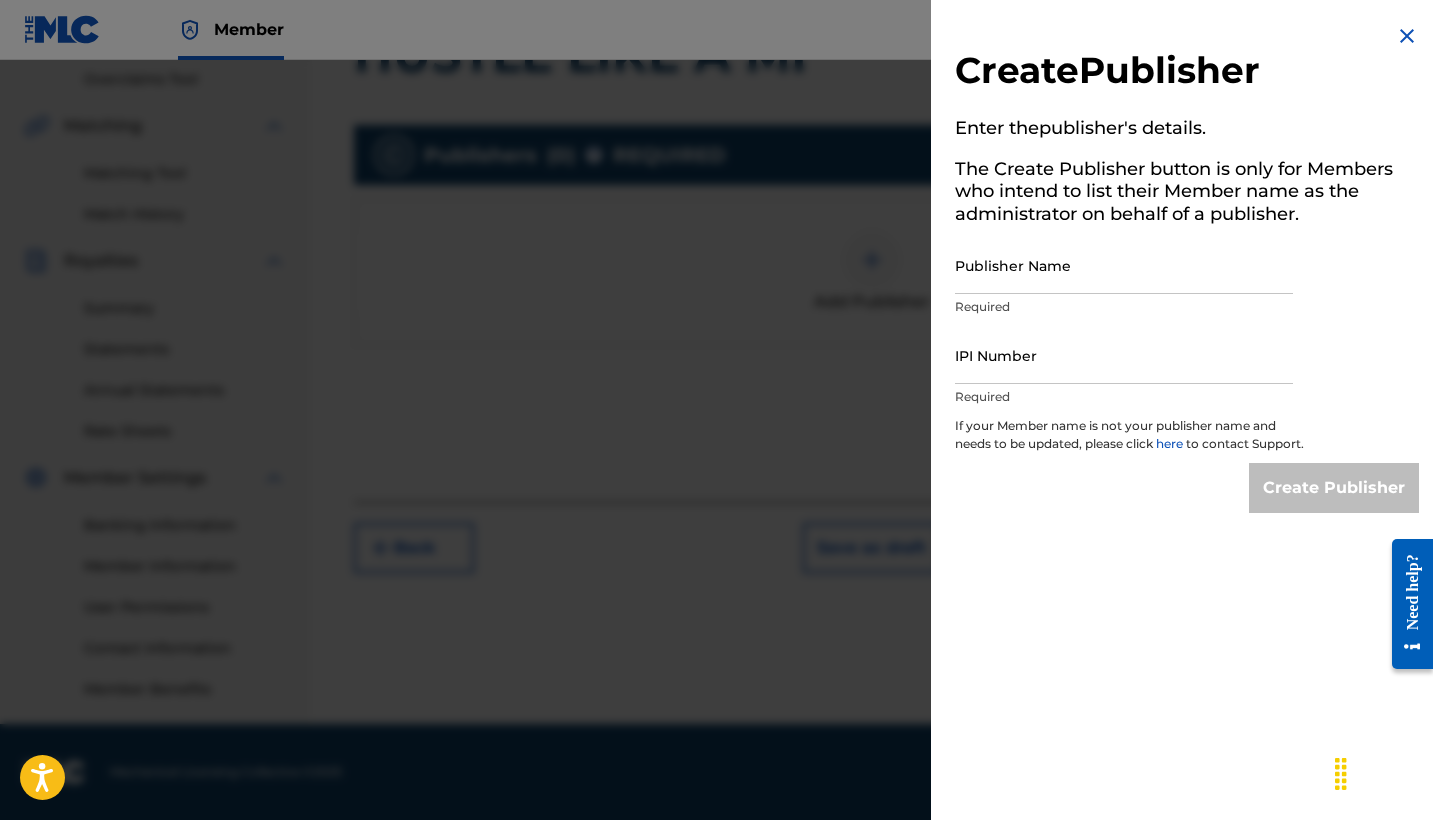 click on "Publisher Name" at bounding box center (1124, 265) 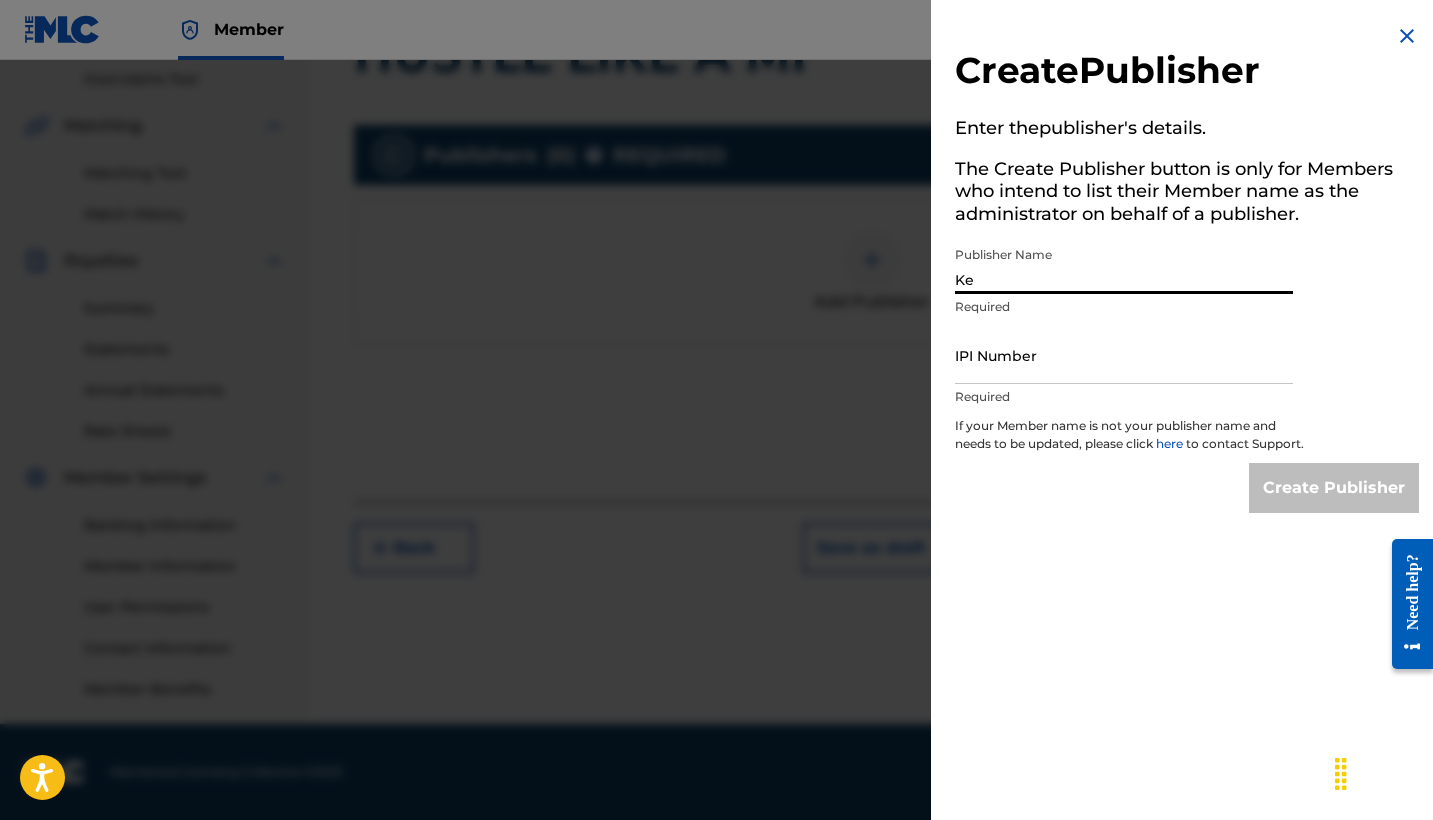 type on "K" 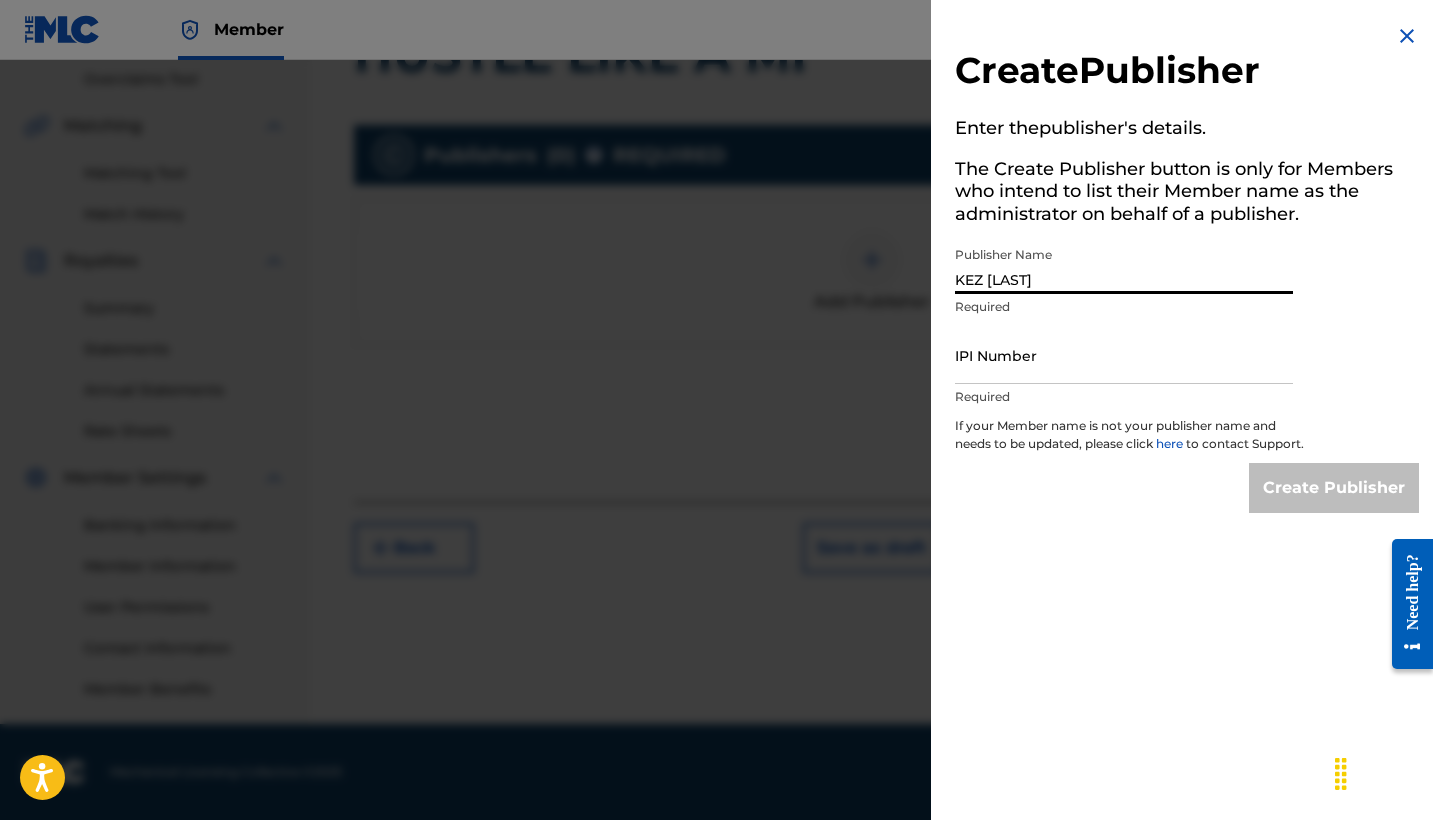 type on "KEZ JONEZ" 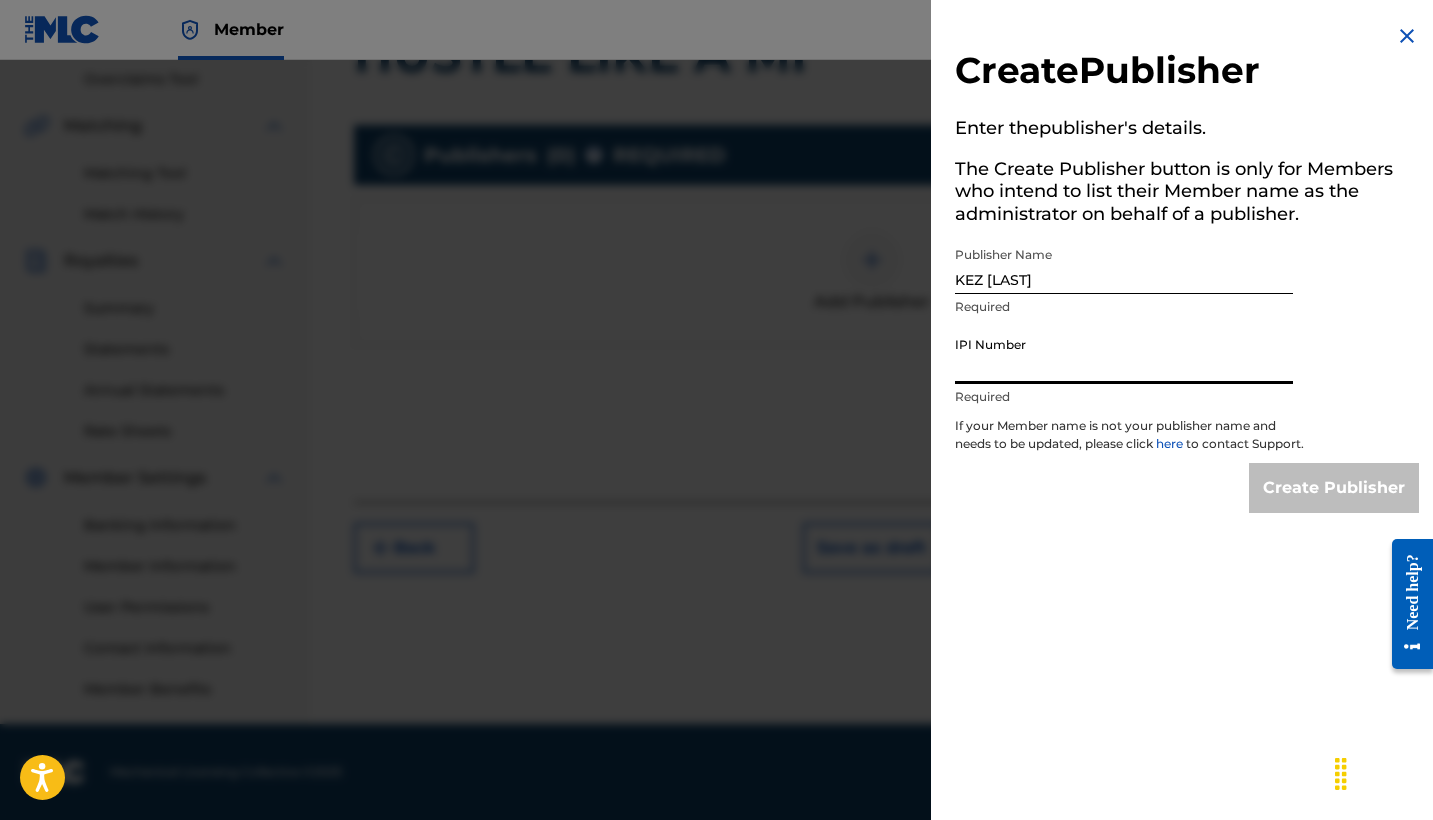 paste on "775229218" 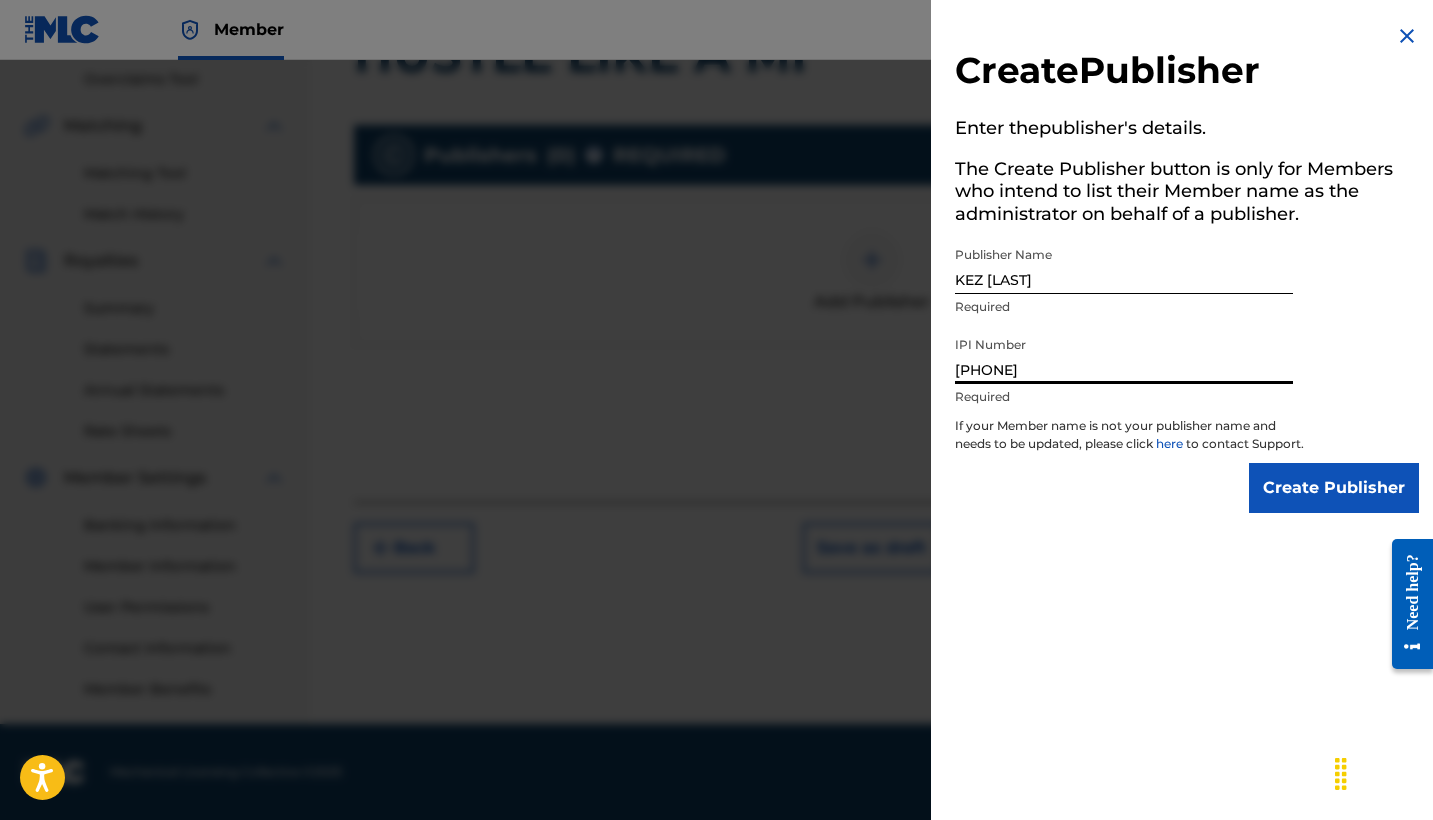 type on "775229218" 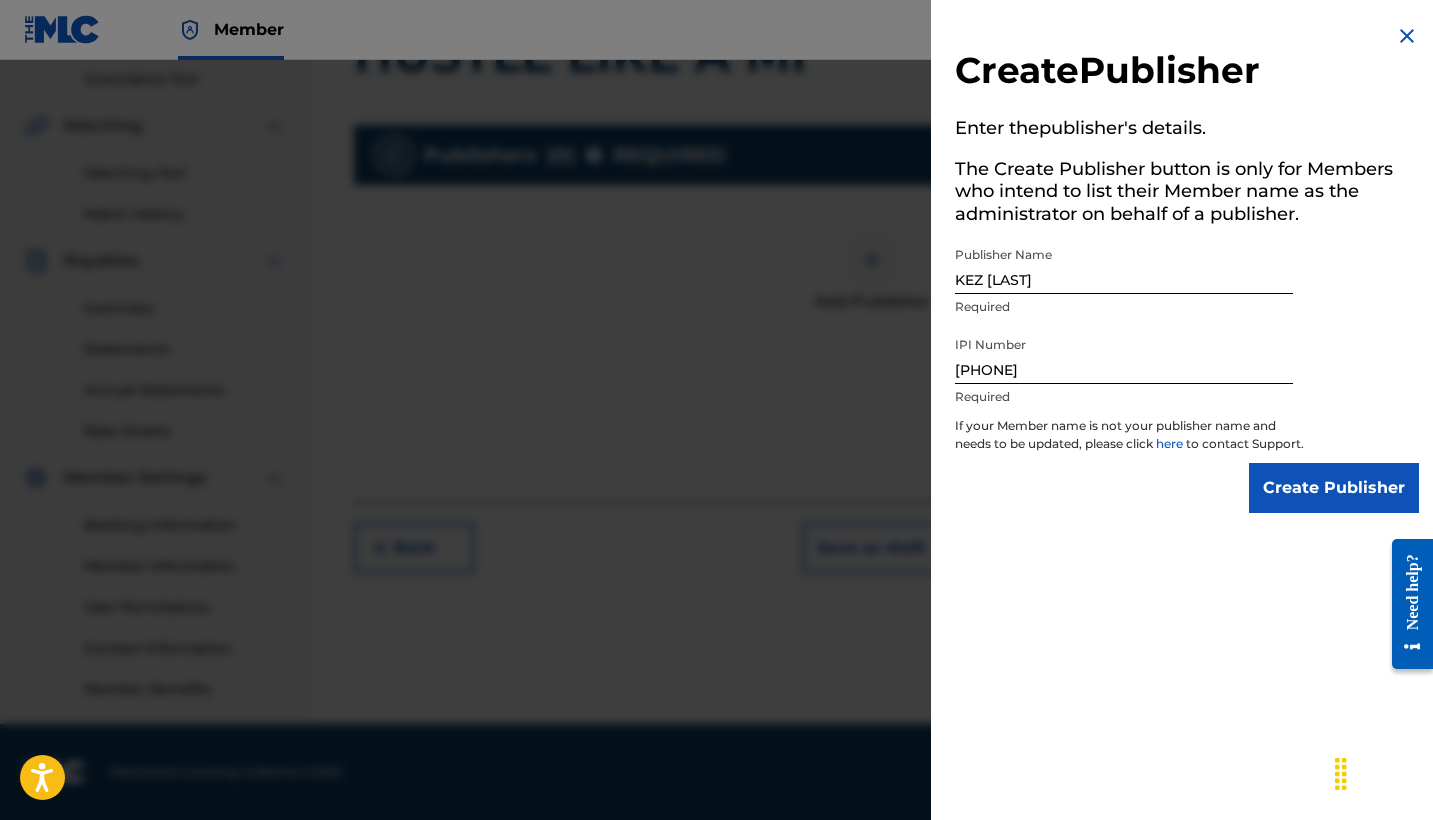 click on "Create Publisher" at bounding box center (1334, 488) 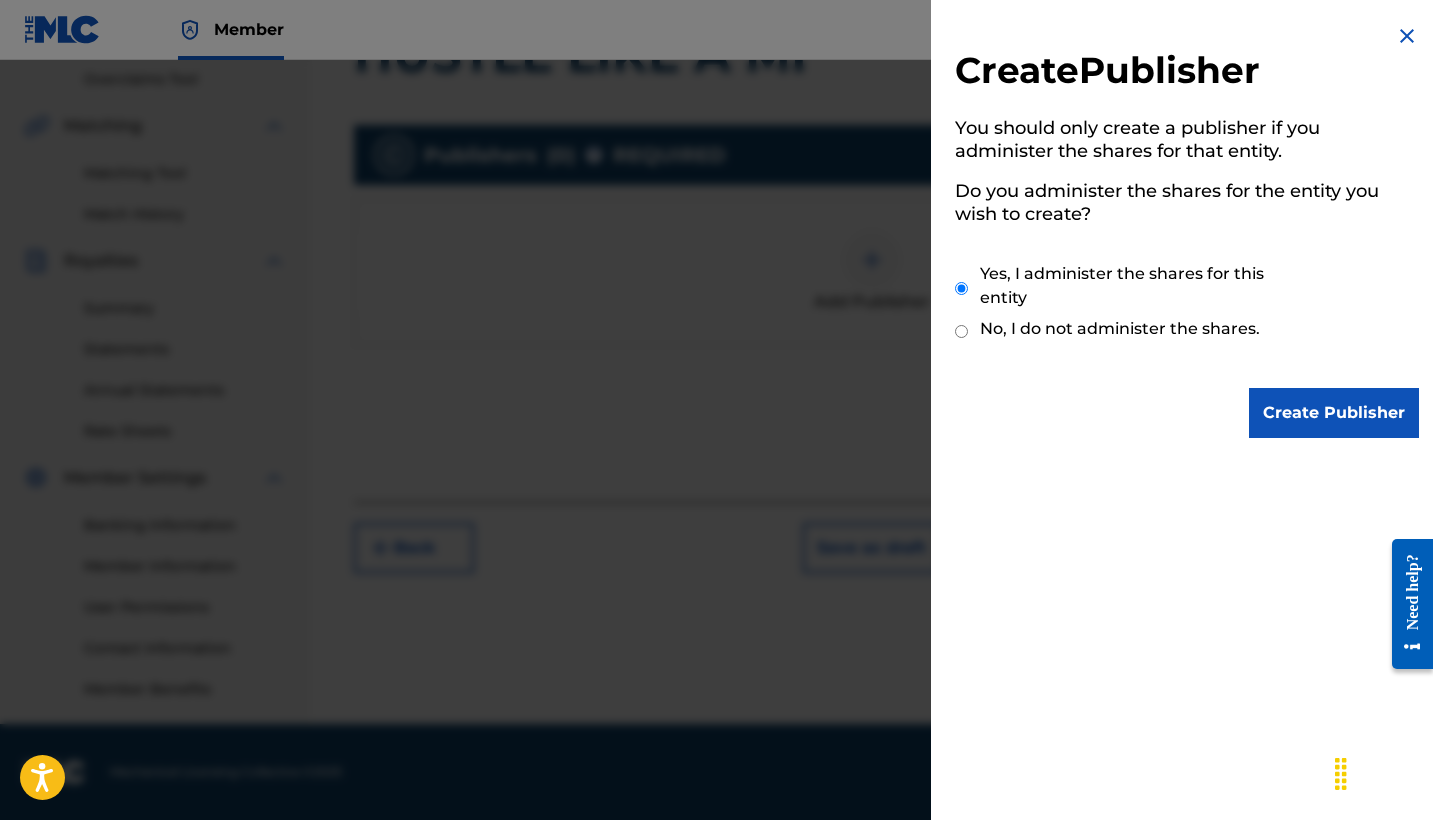 click on "Create Publisher" at bounding box center [1334, 413] 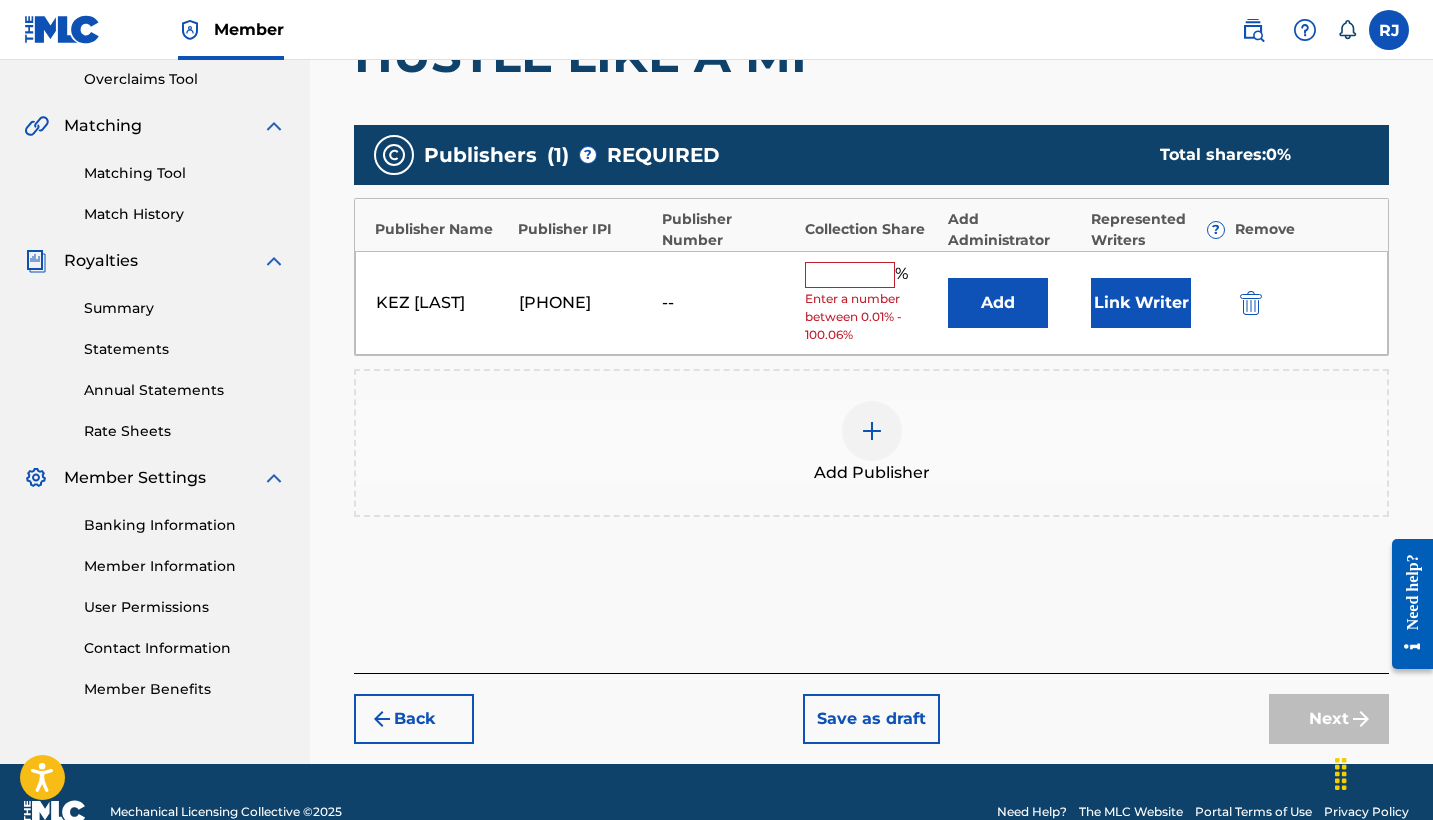 click at bounding box center [850, 275] 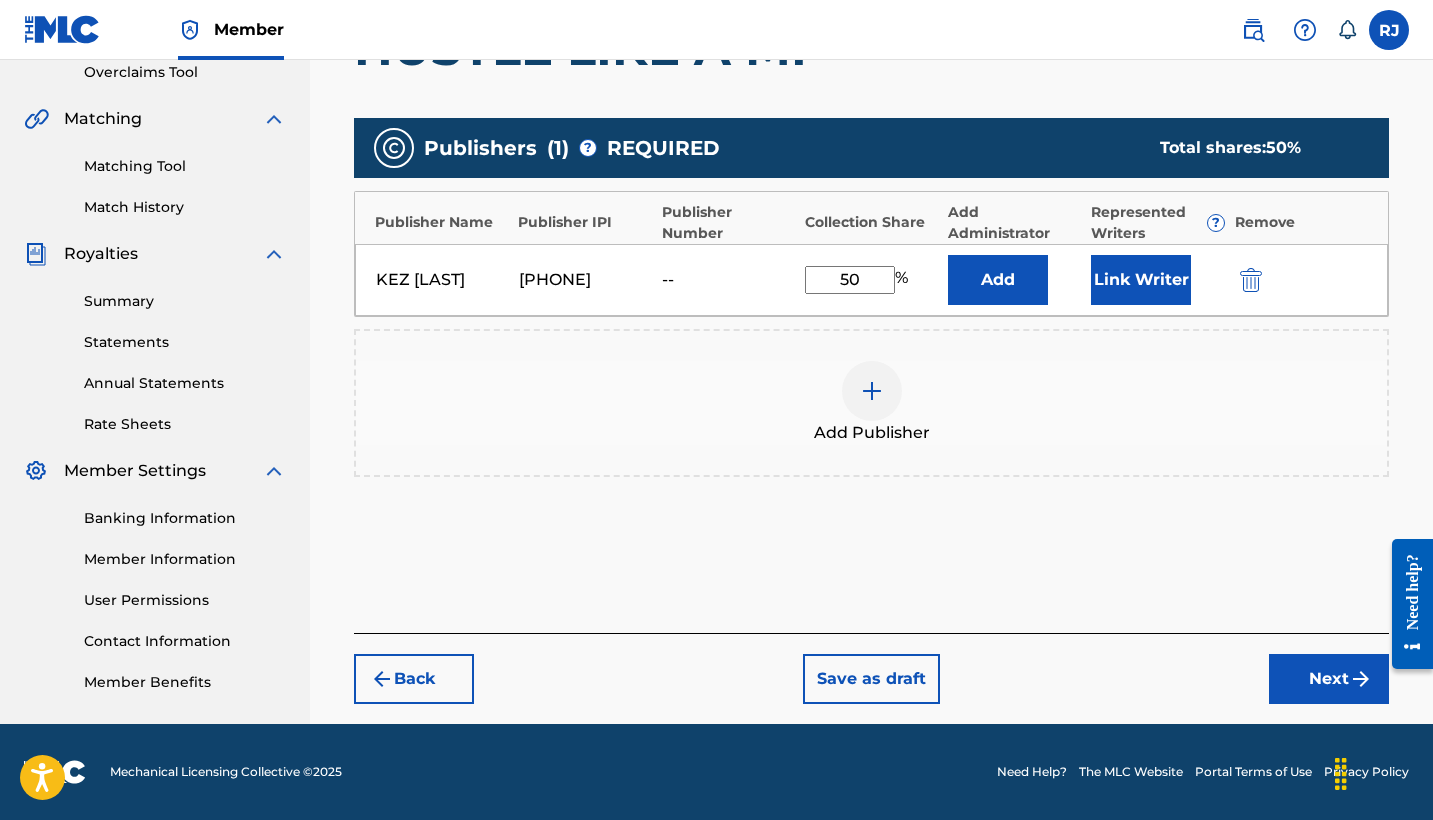 scroll, scrollTop: 427, scrollLeft: 0, axis: vertical 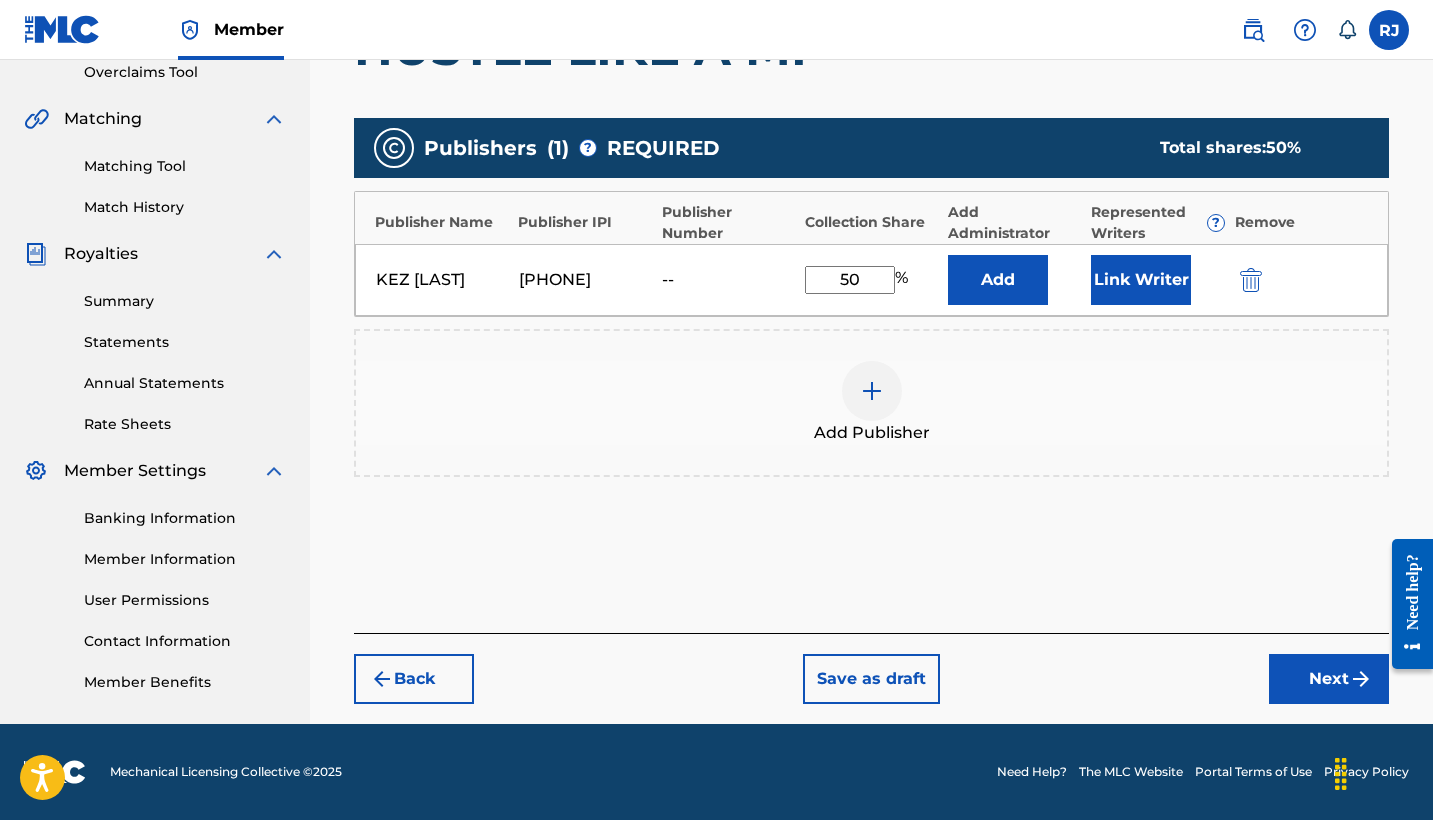 type on "50" 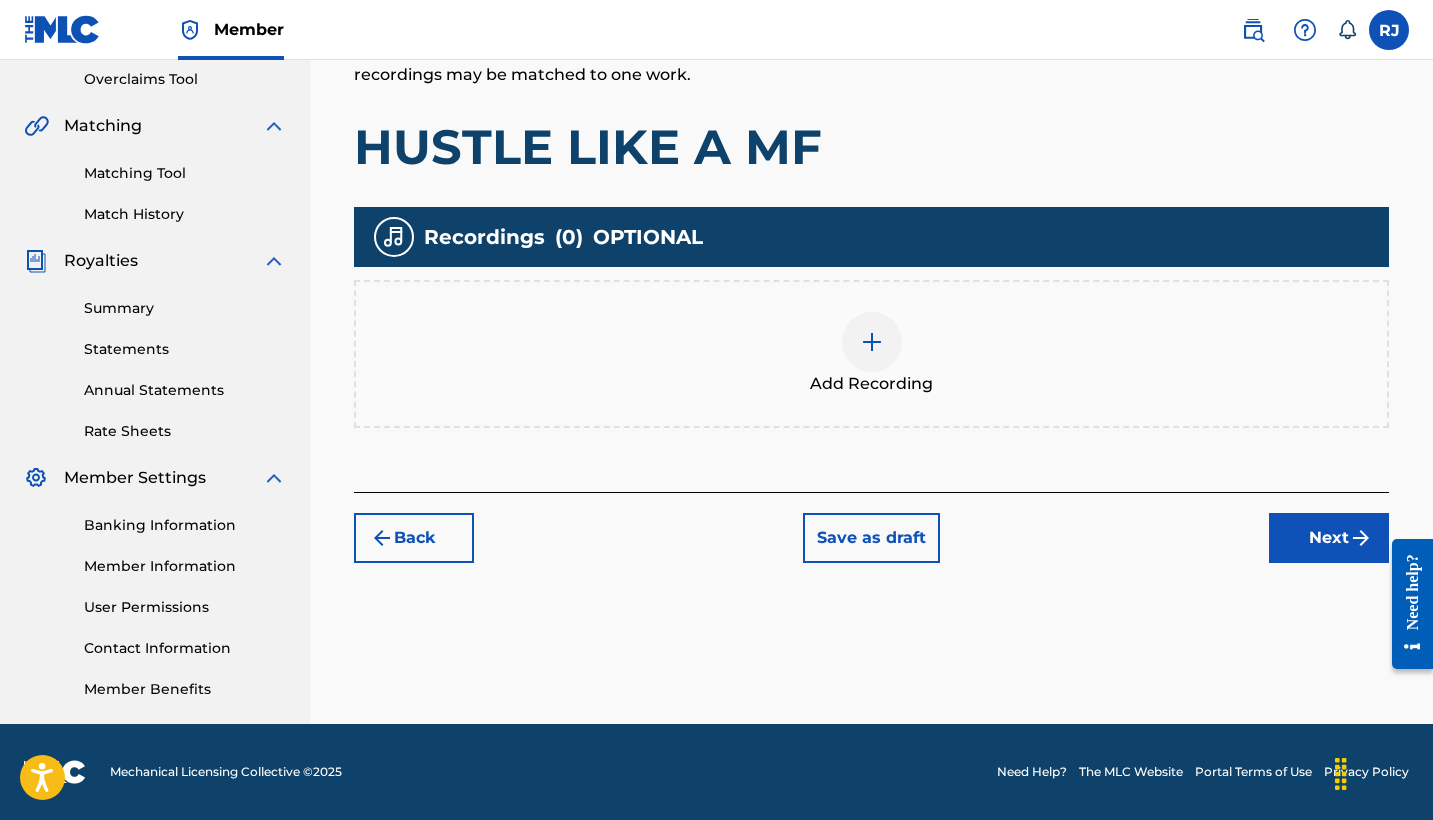scroll, scrollTop: 420, scrollLeft: 0, axis: vertical 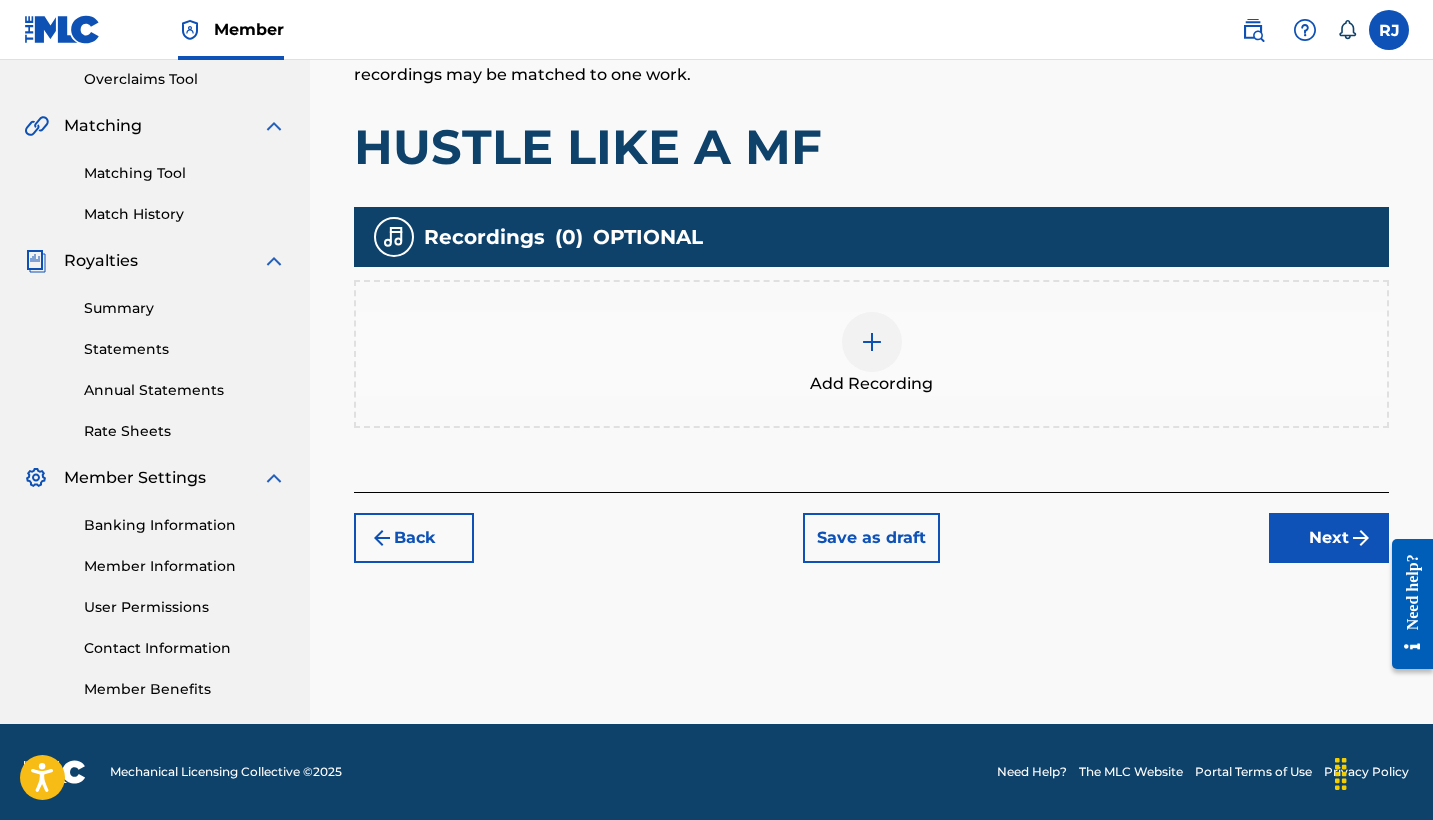 click at bounding box center [872, 342] 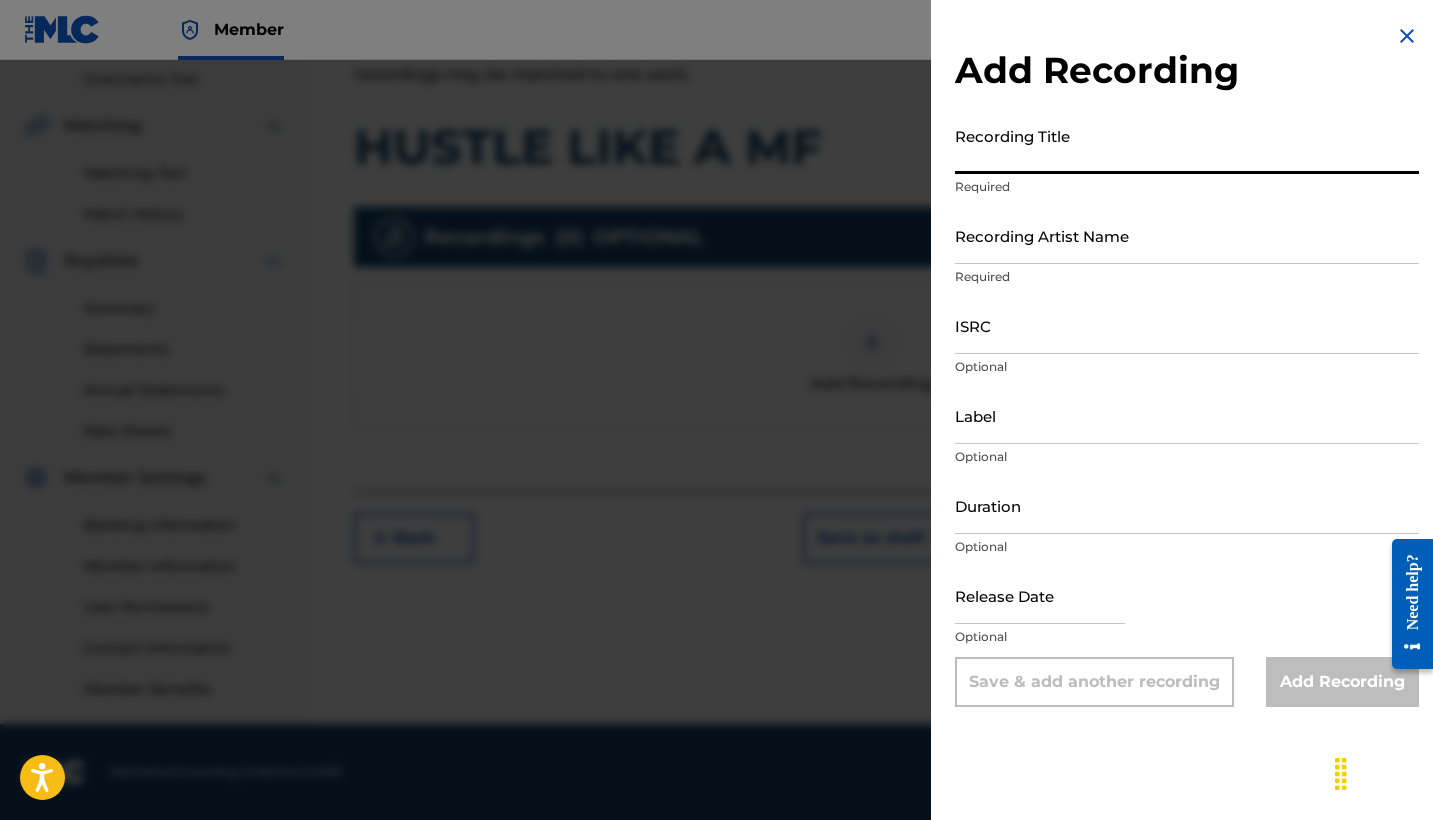 click on "Recording Title" at bounding box center [1187, 145] 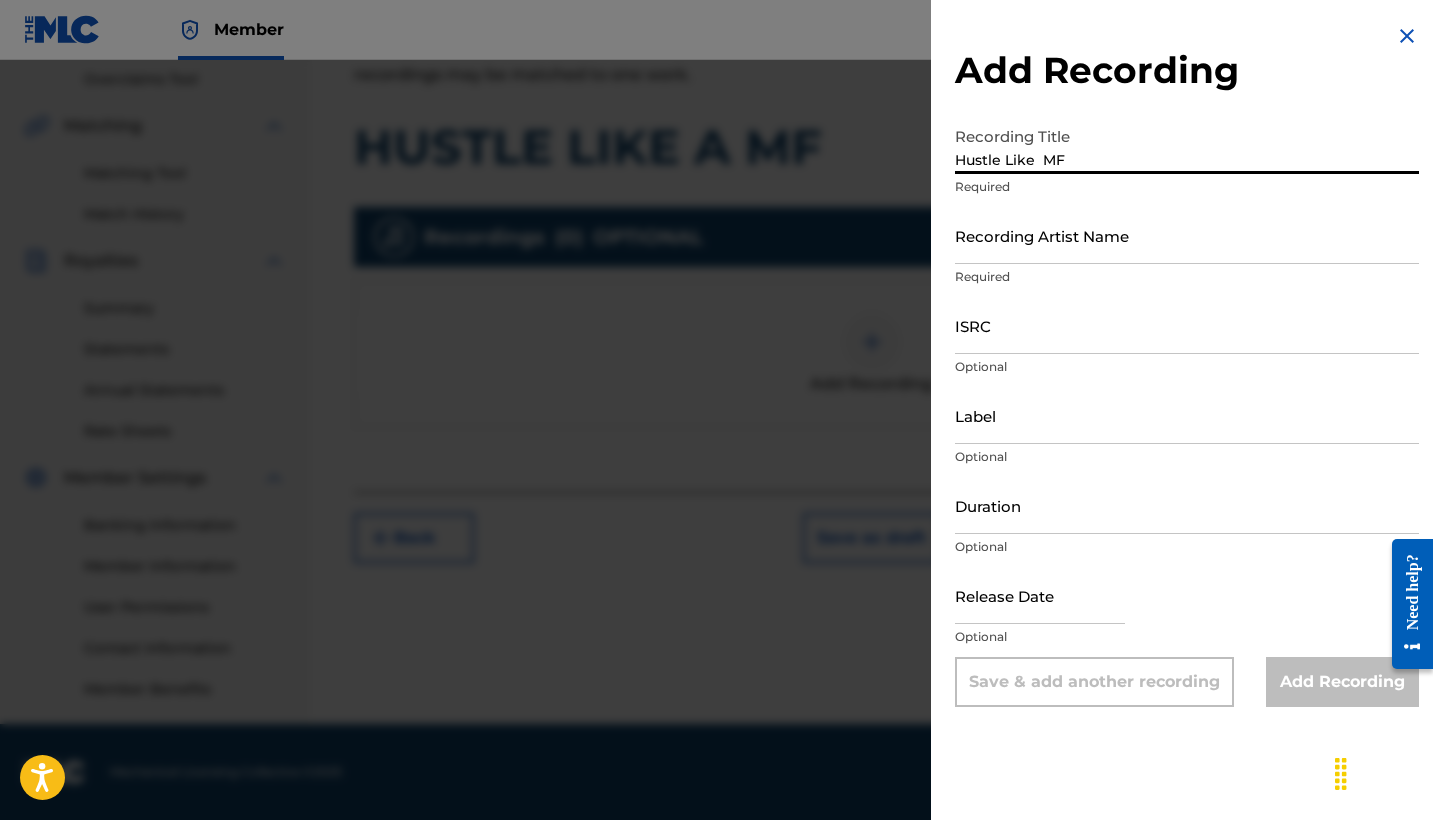 type on "Hustle Like  MF" 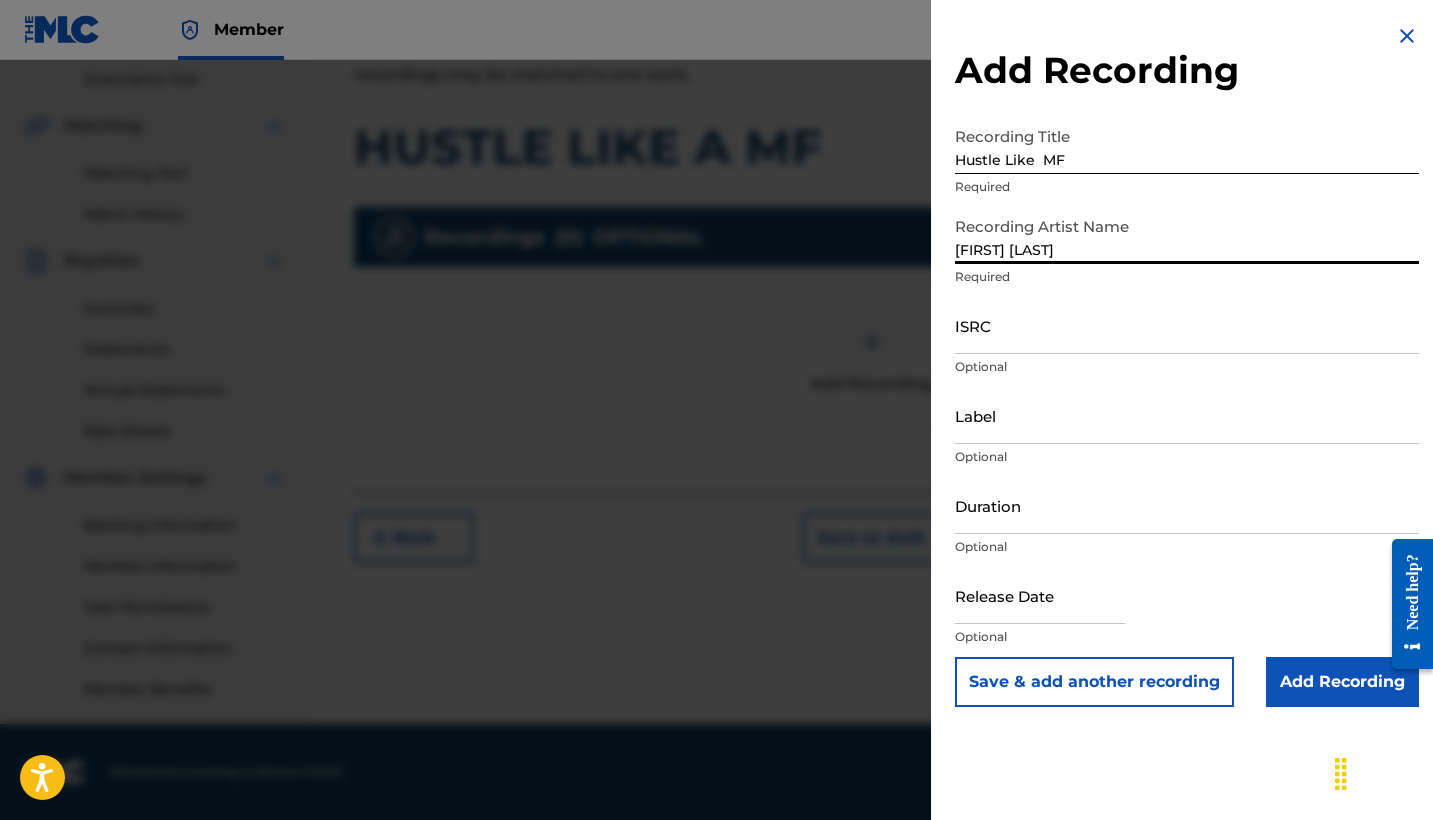 type on "PAUL WALL" 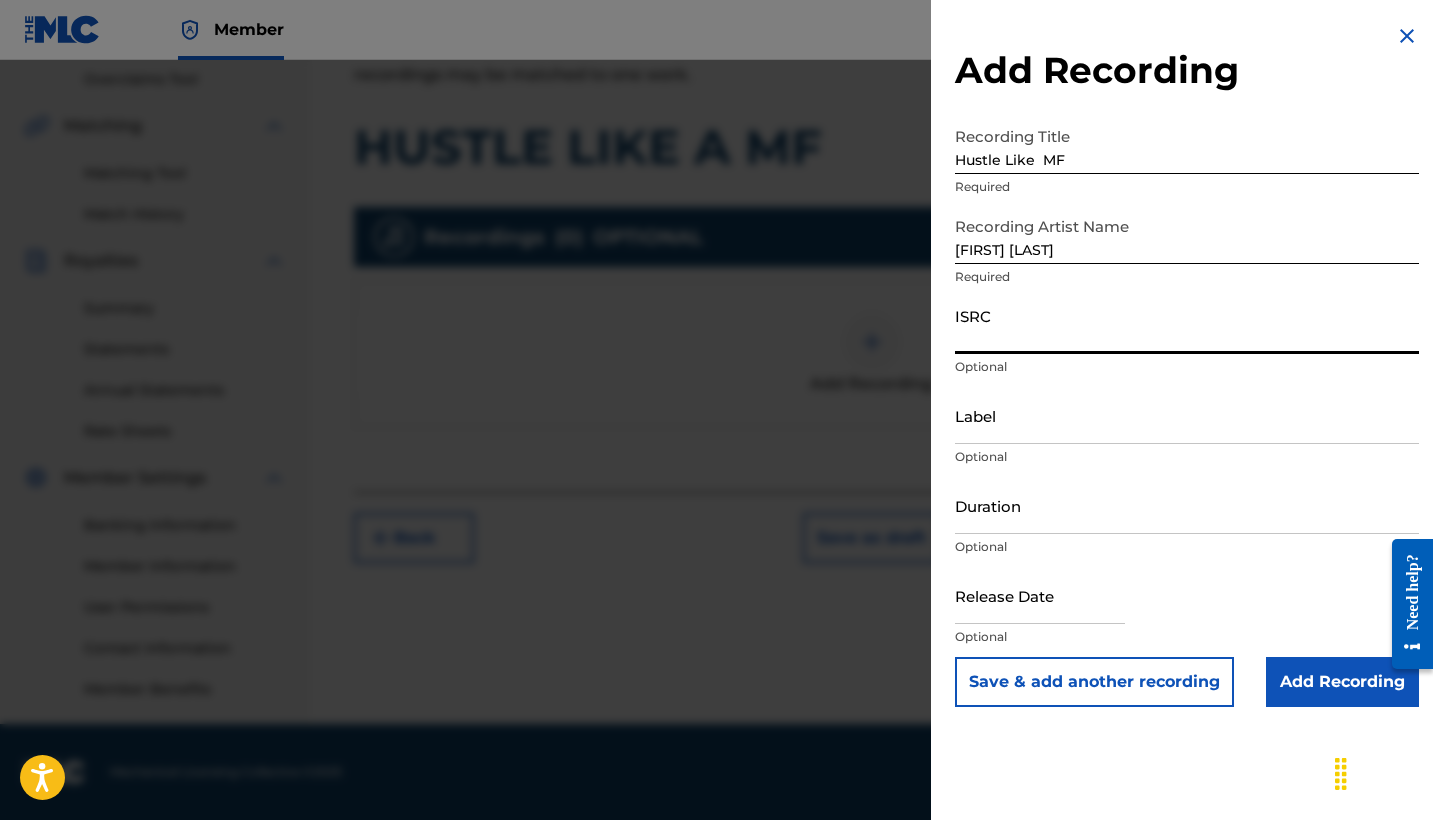 click on "ISRC" at bounding box center (1187, 325) 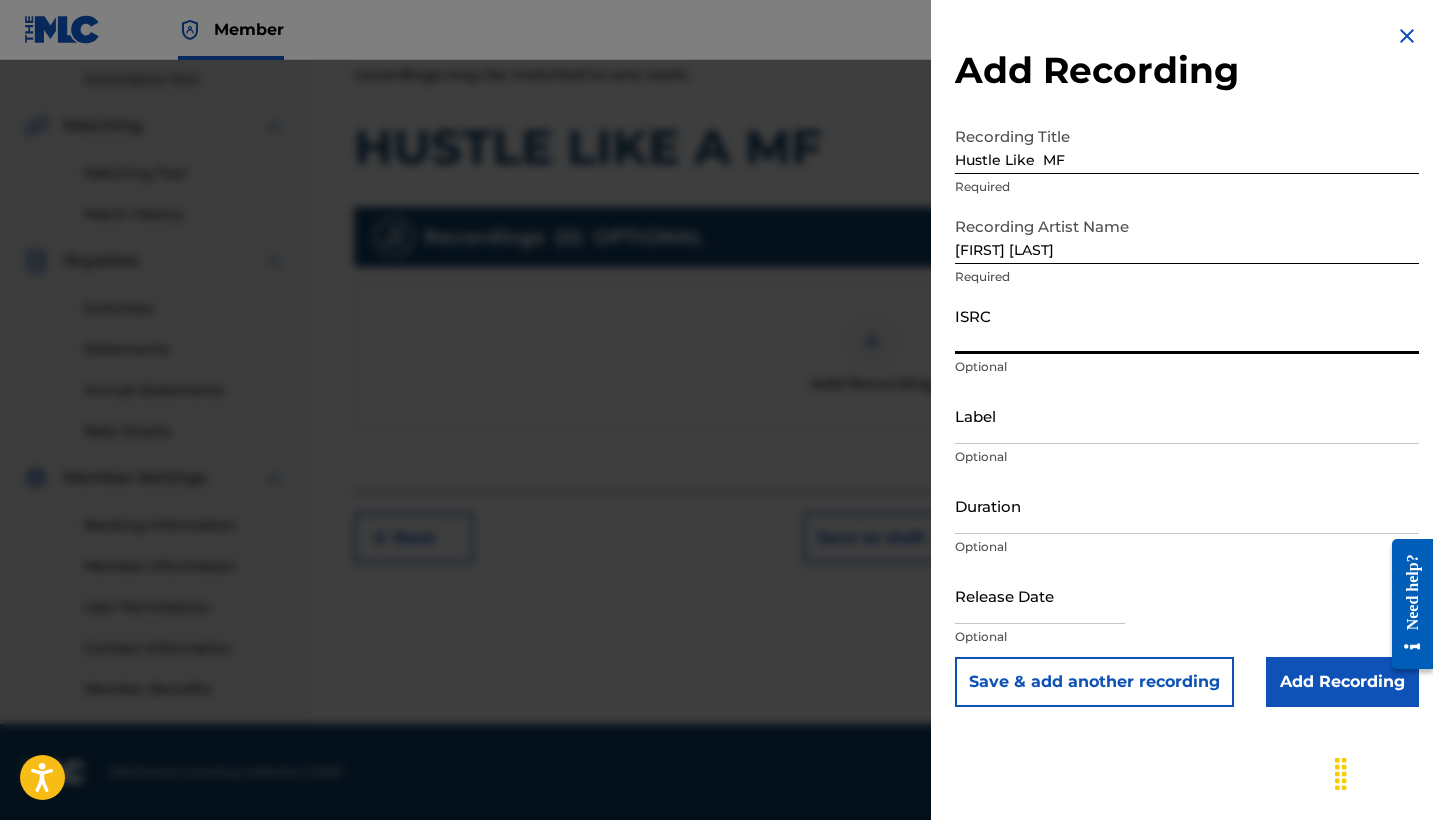 paste on "USUYG1126123" 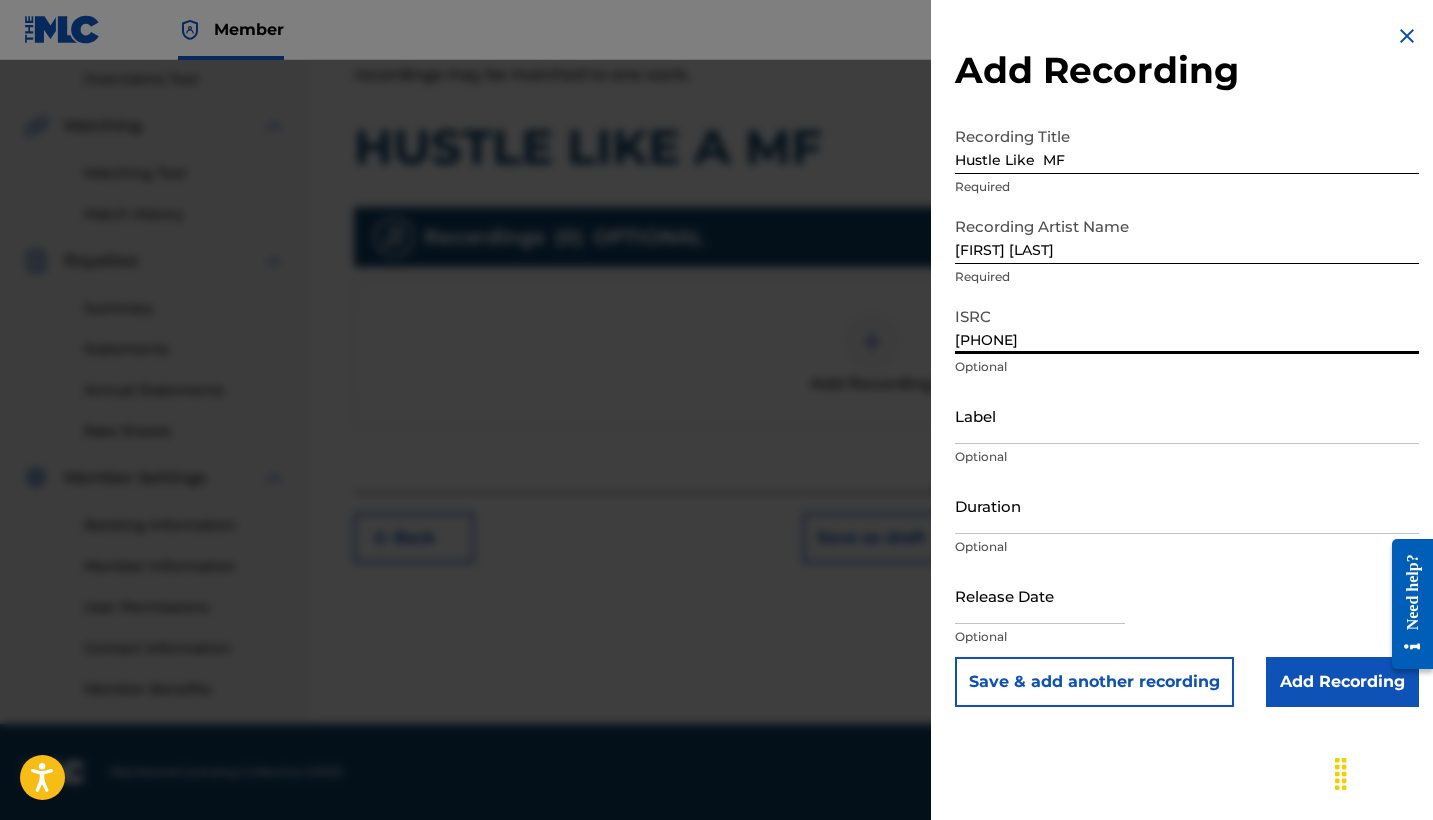 type on "USUYG1126123" 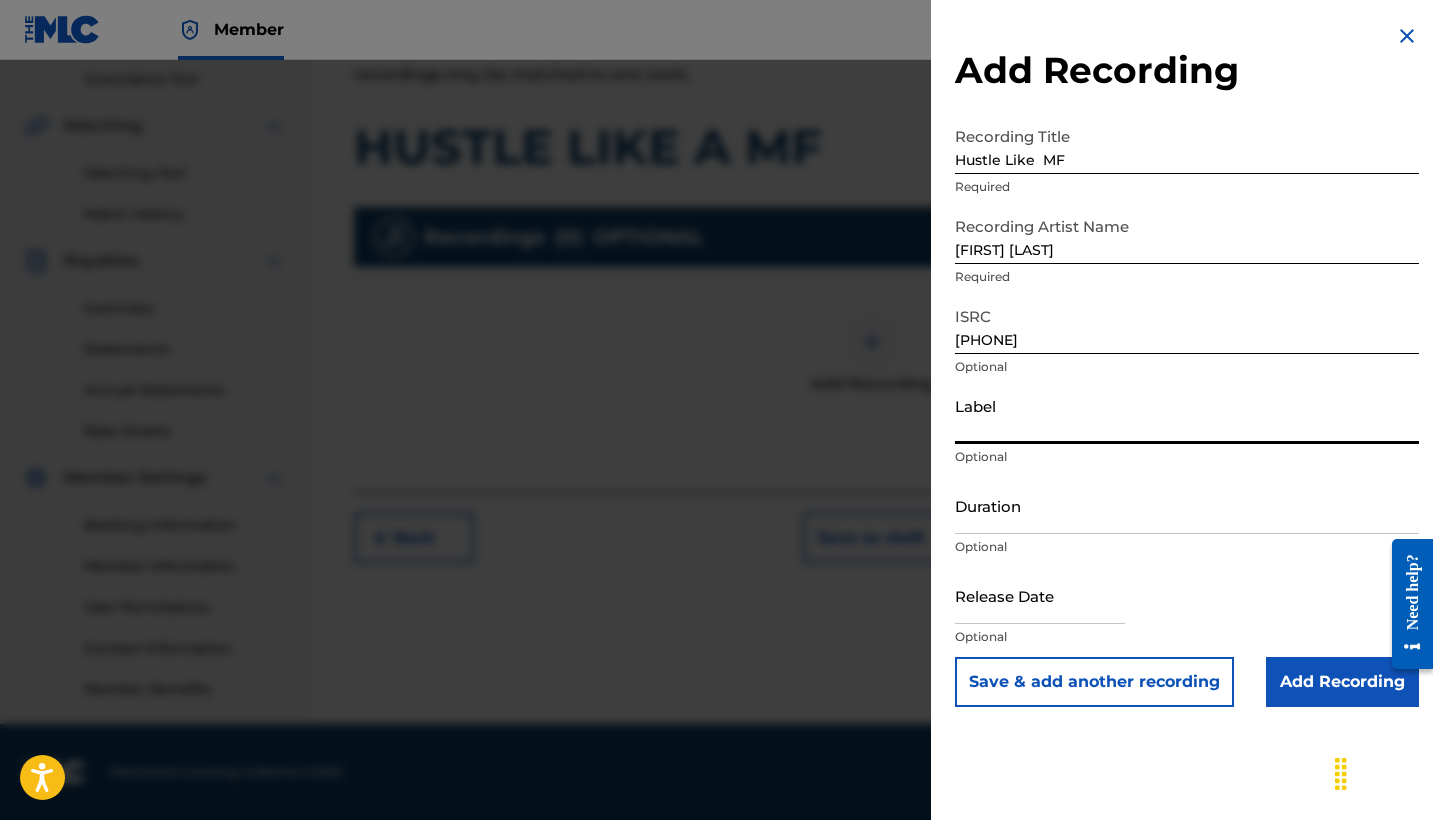 click on "Label" at bounding box center [1187, 415] 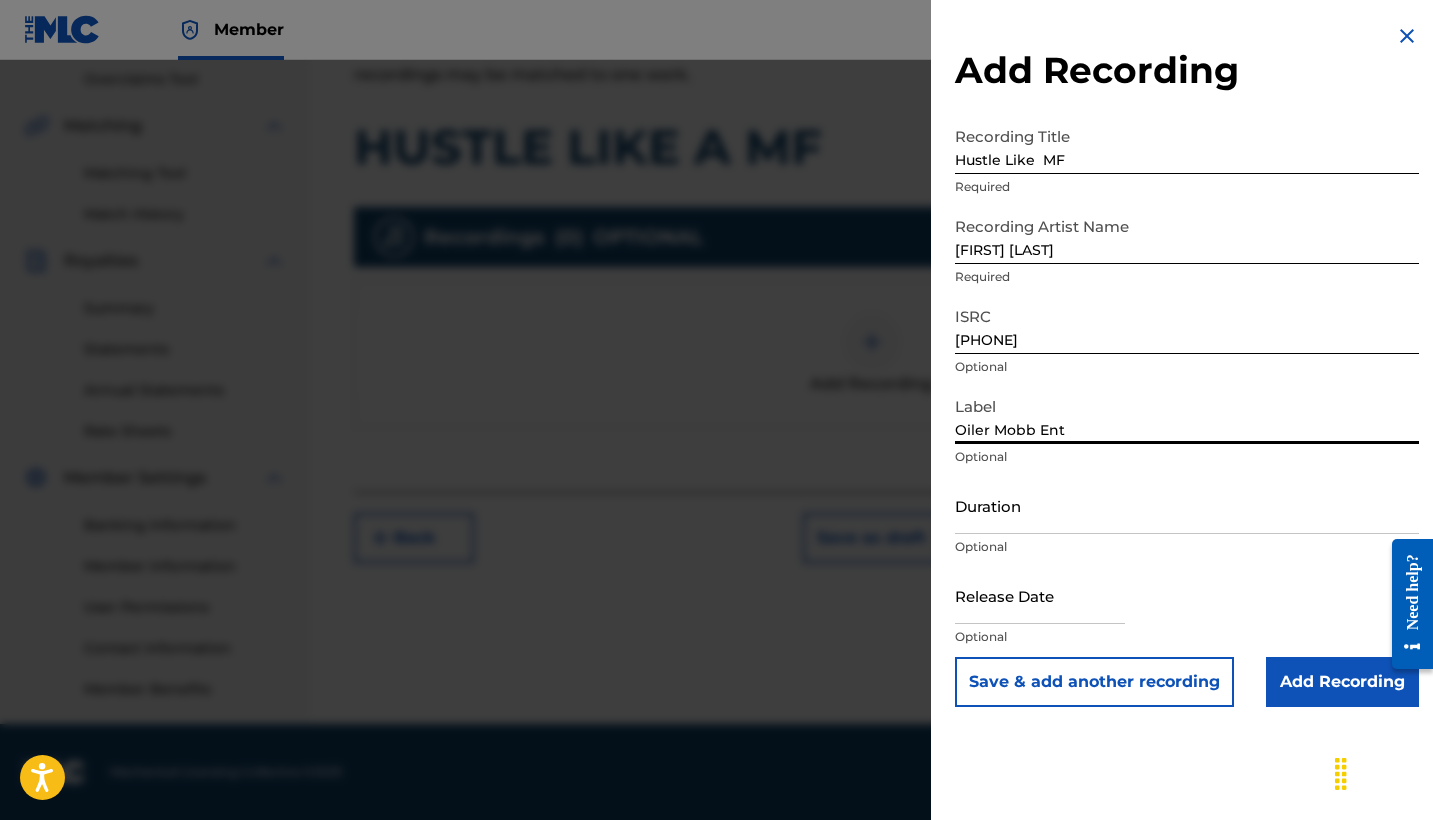 type on "Oiler Mobb Ent" 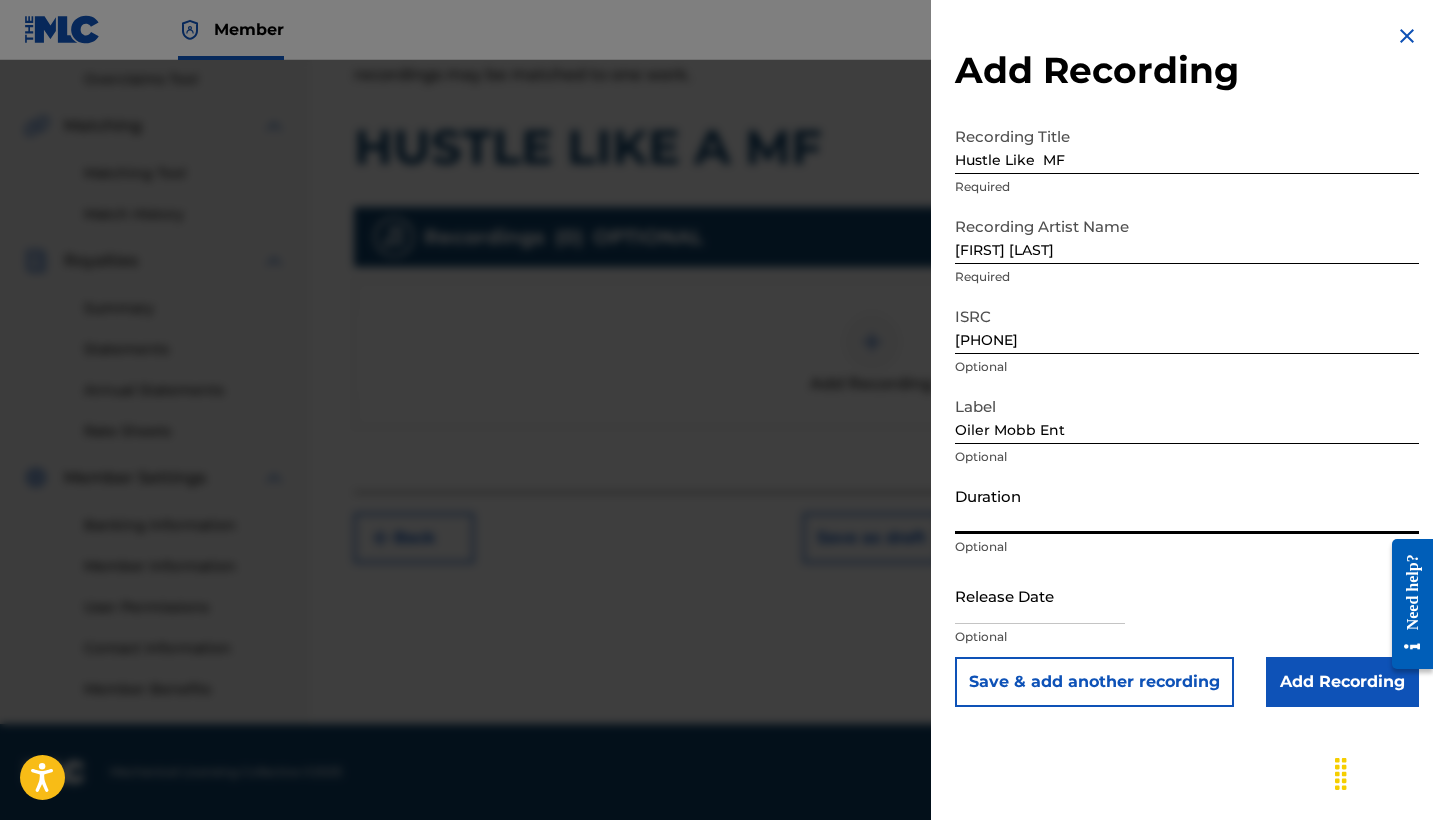 click on "Duration" at bounding box center (1187, 505) 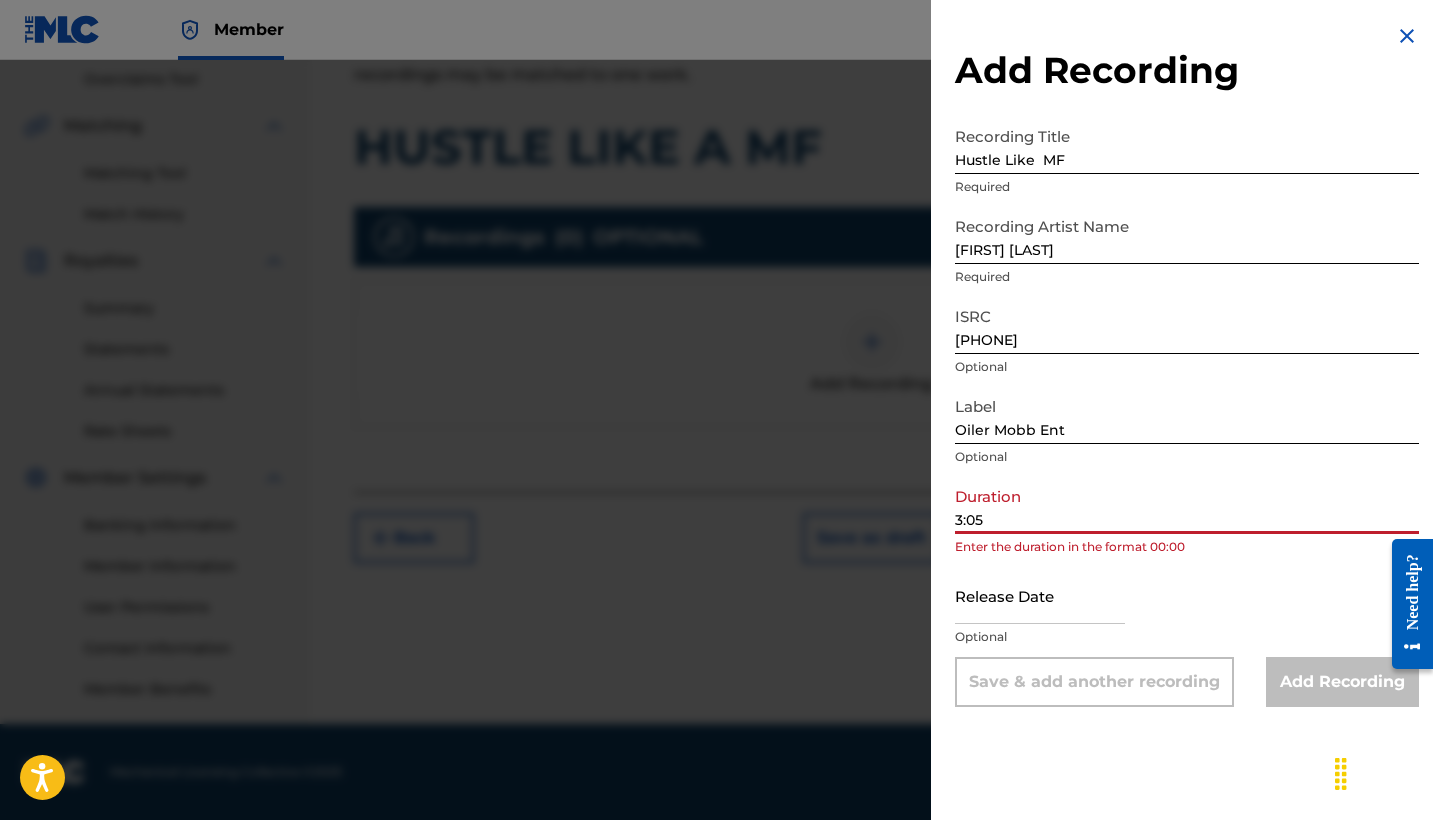 type on "3:05" 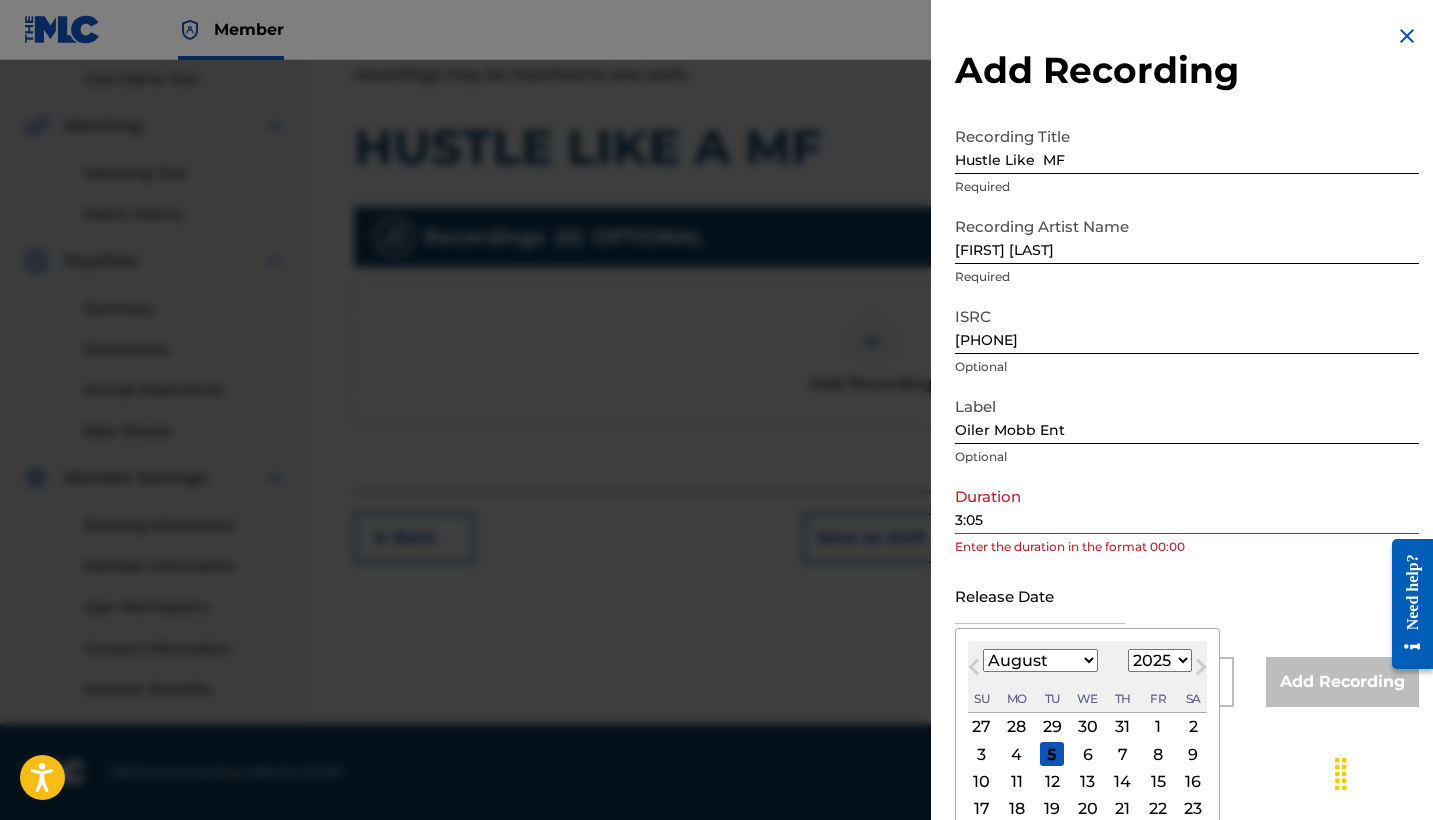 select on "9" 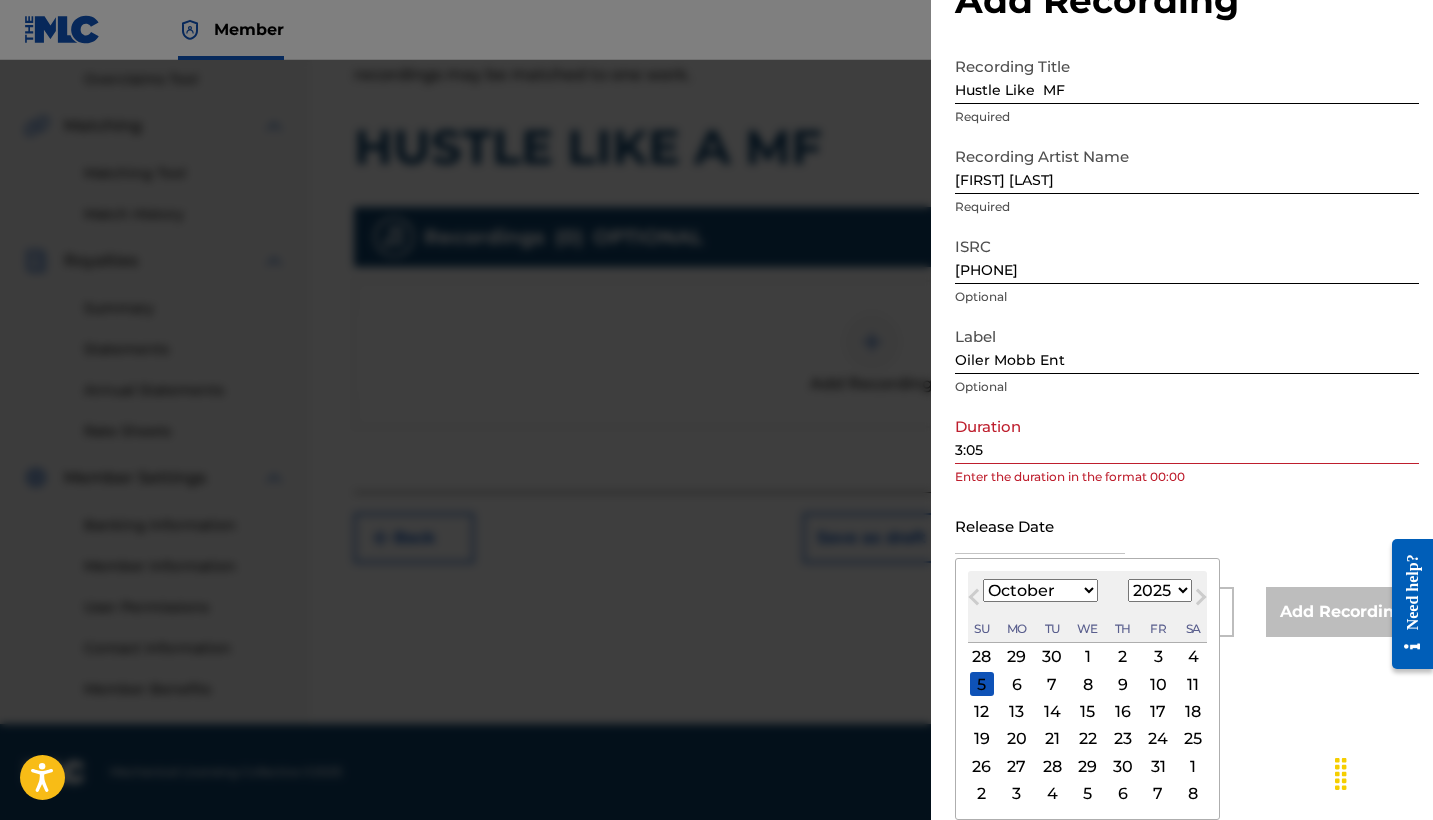 scroll, scrollTop: 70, scrollLeft: 0, axis: vertical 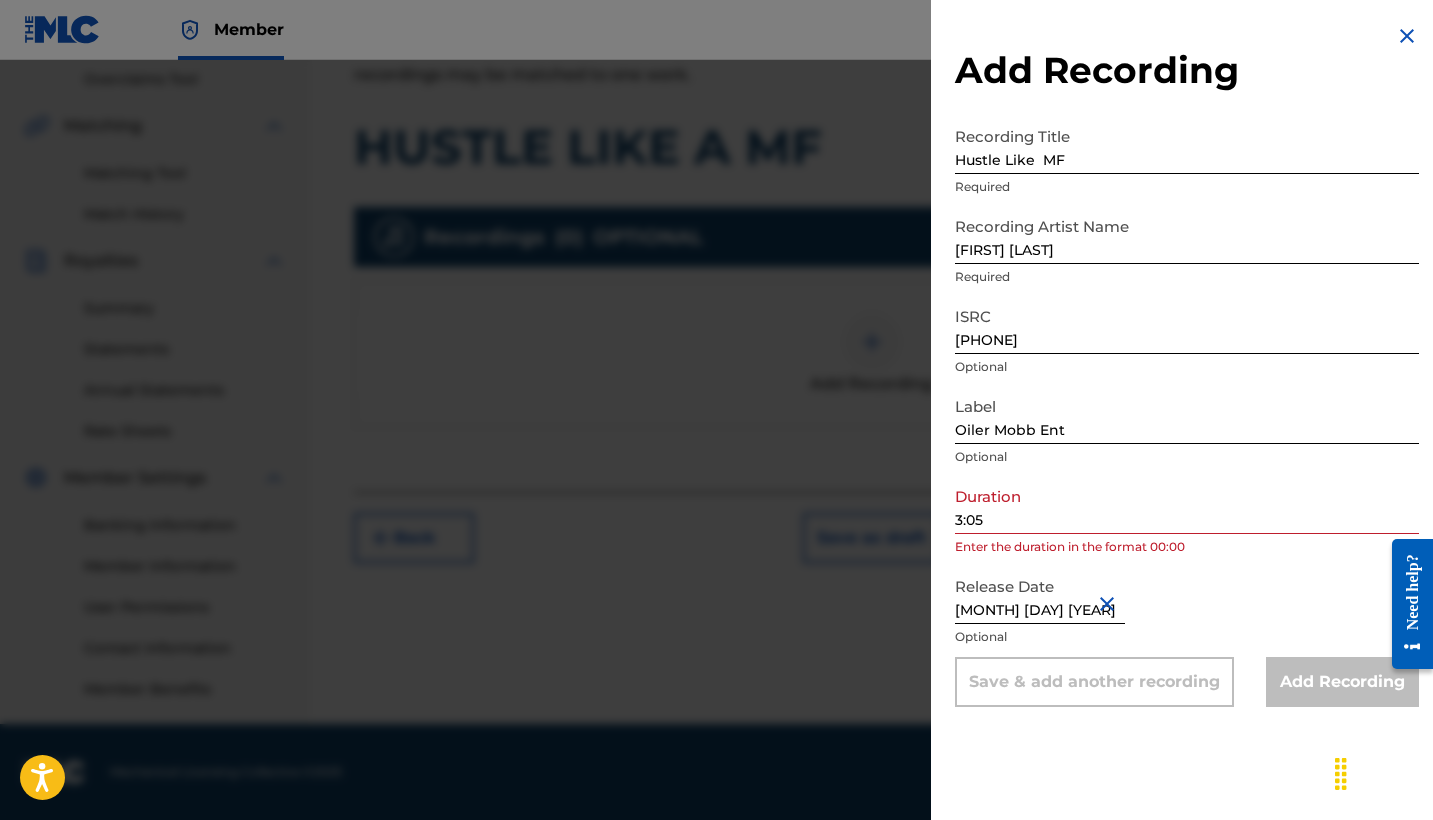 select on "9" 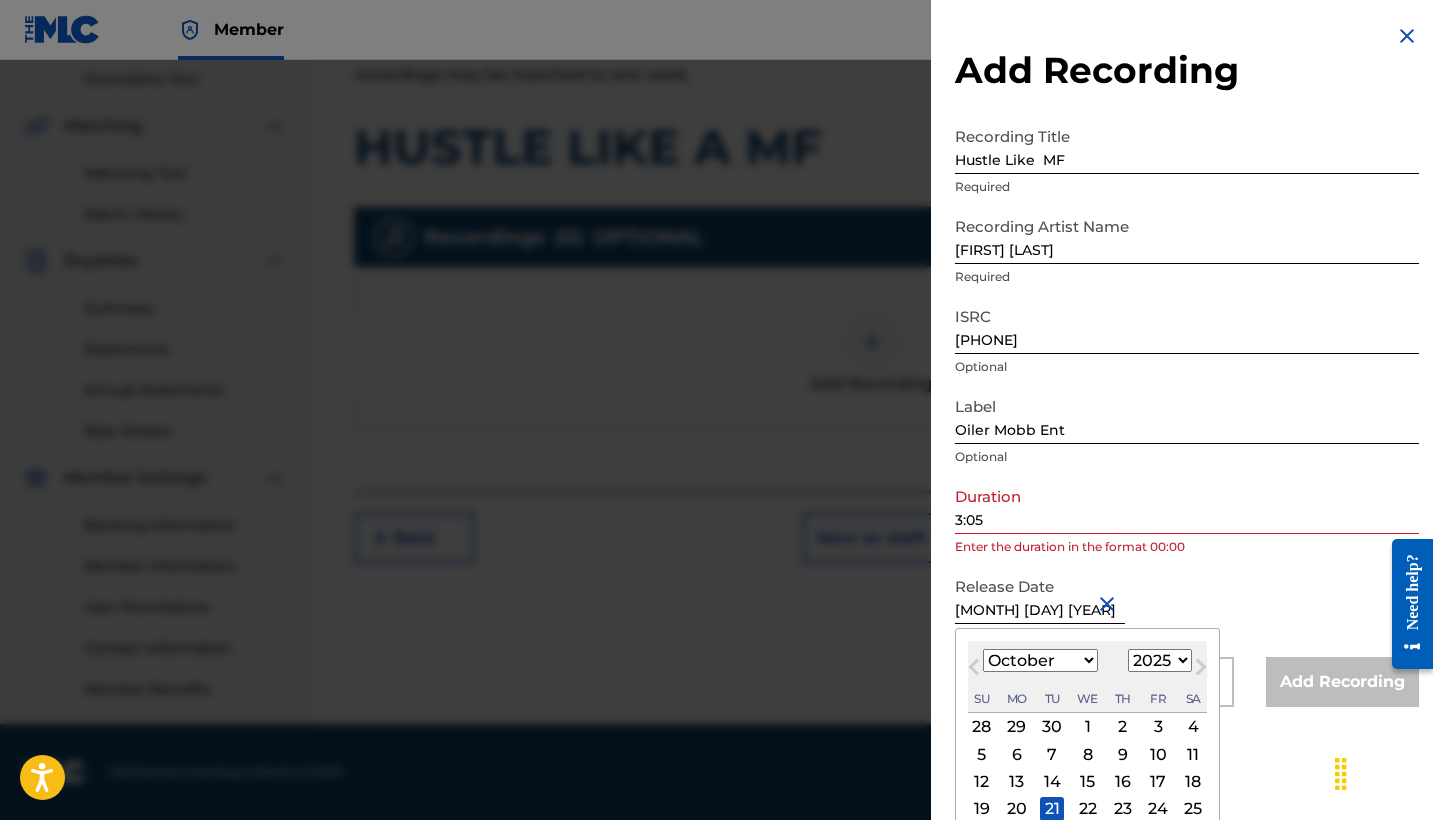 drag, startPoint x: 1065, startPoint y: 613, endPoint x: 1052, endPoint y: 613, distance: 13 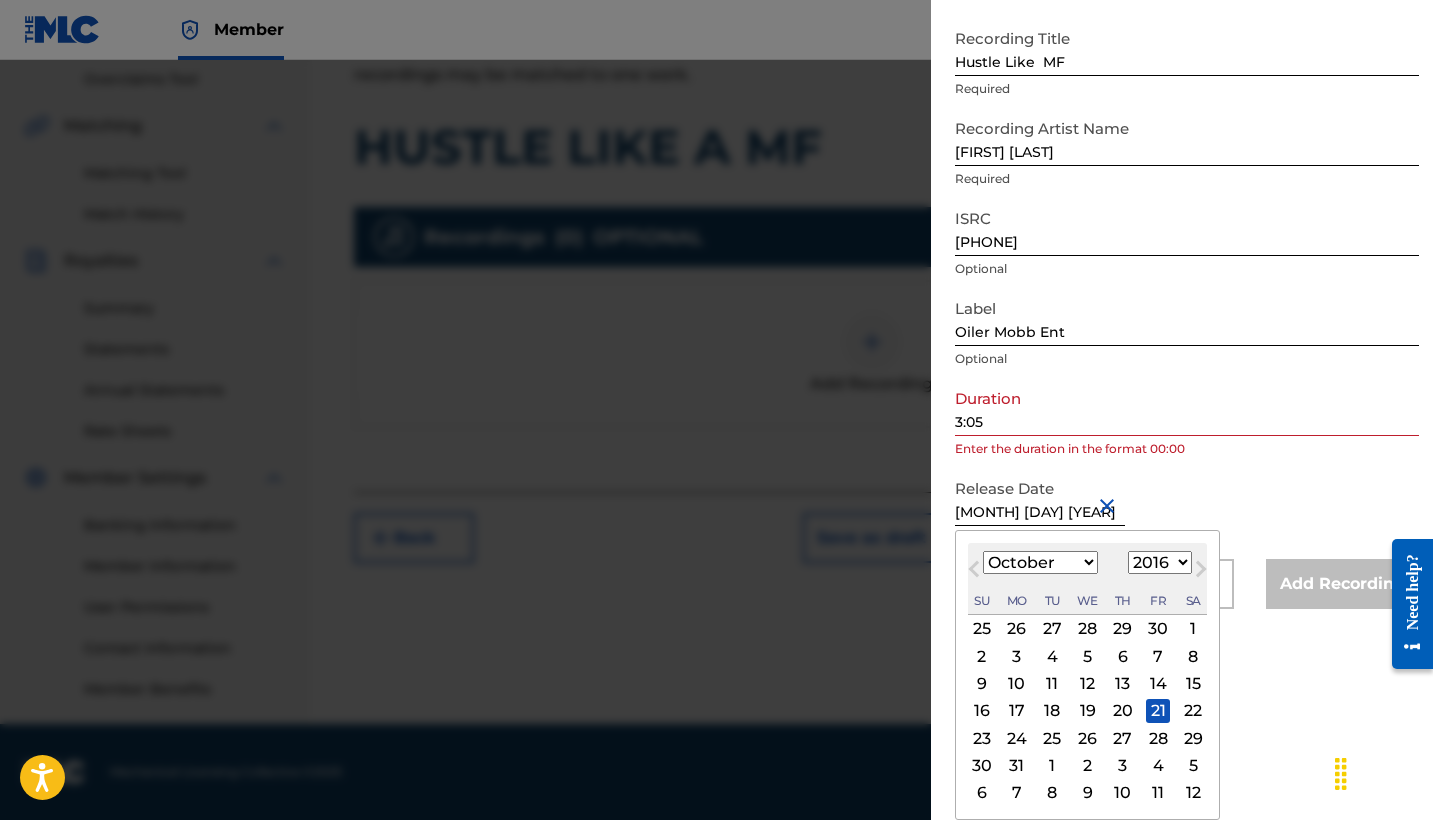 scroll, scrollTop: 98, scrollLeft: 0, axis: vertical 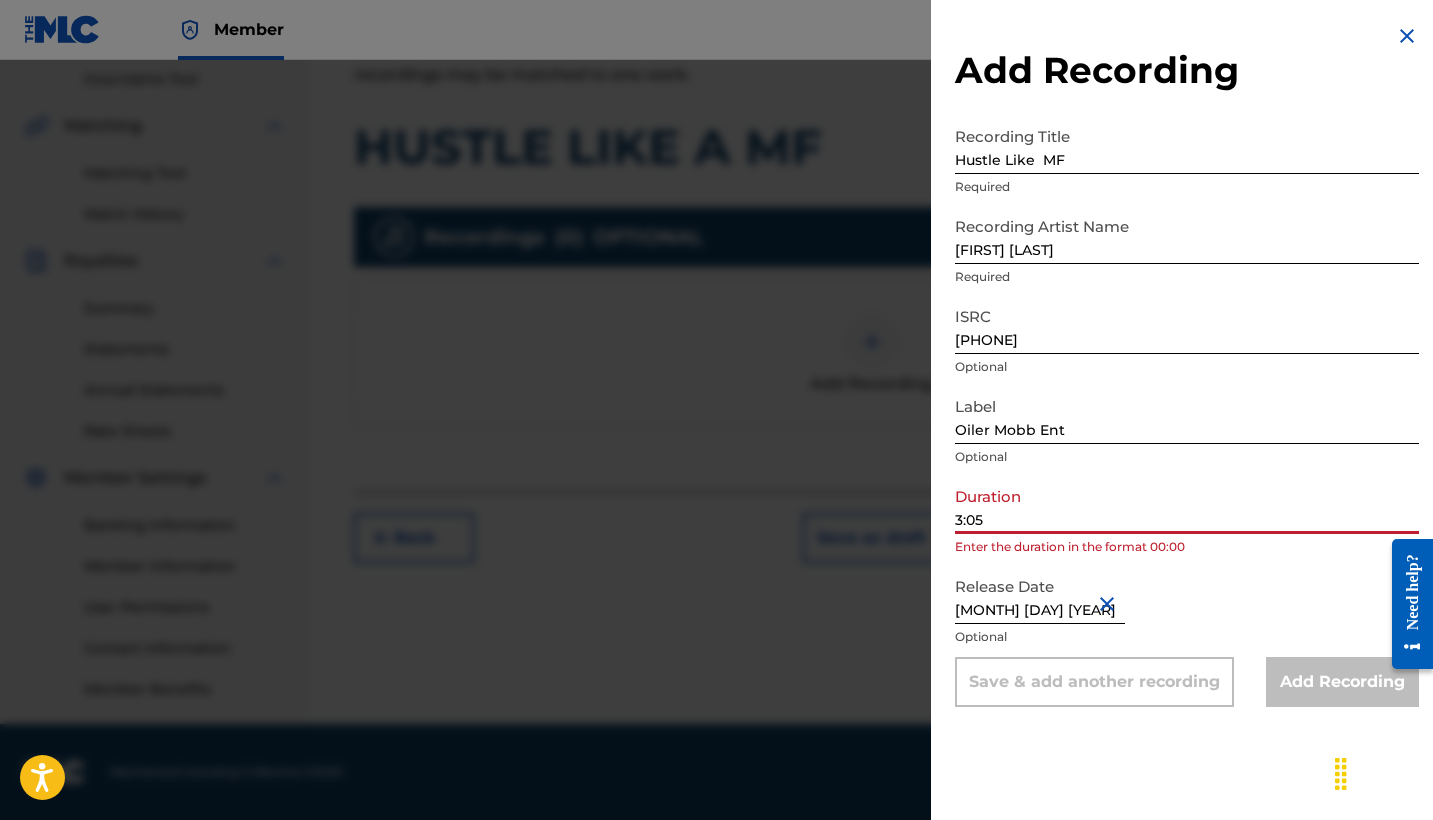 click on "3:05" at bounding box center (1187, 505) 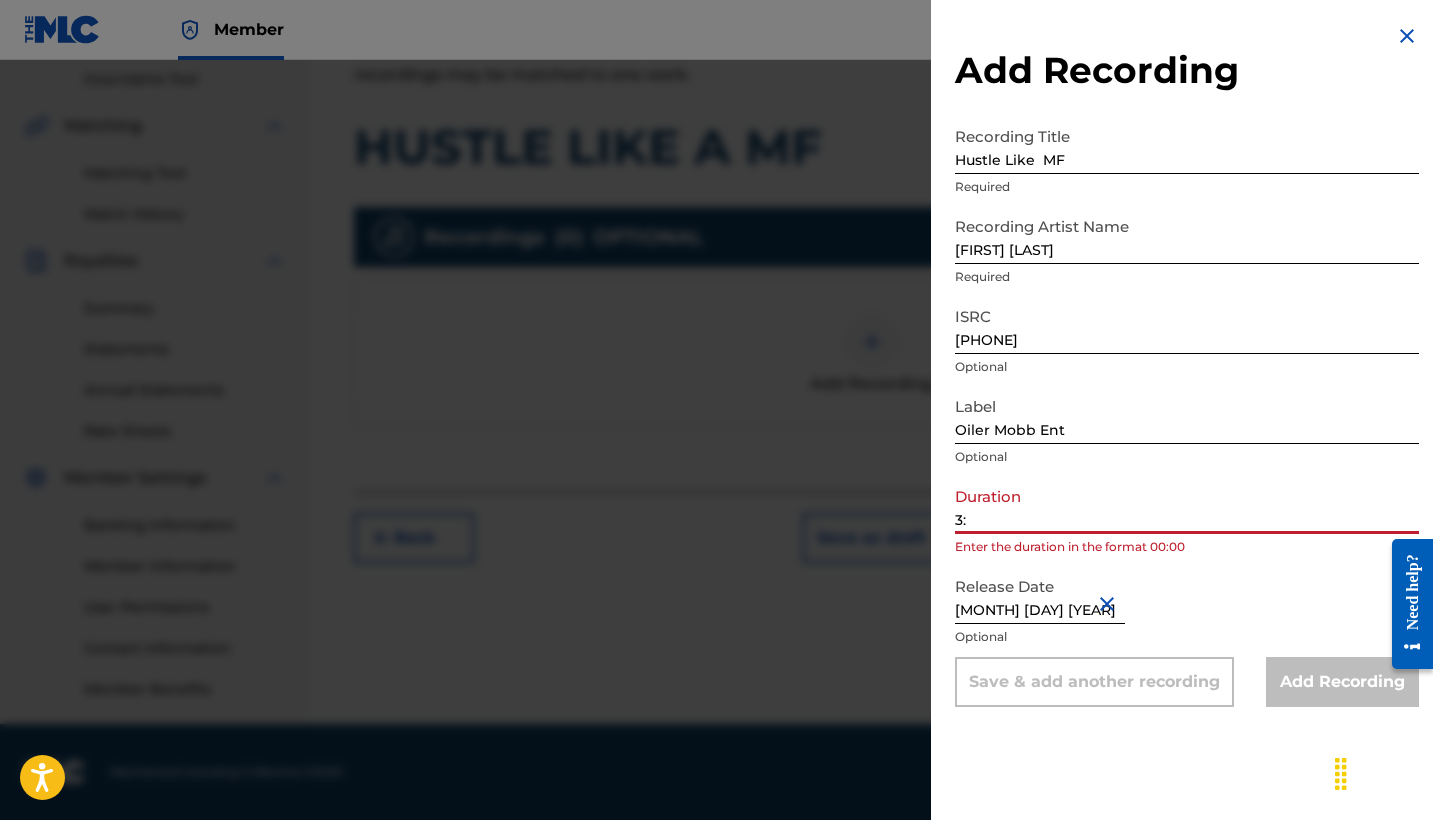 type on "3" 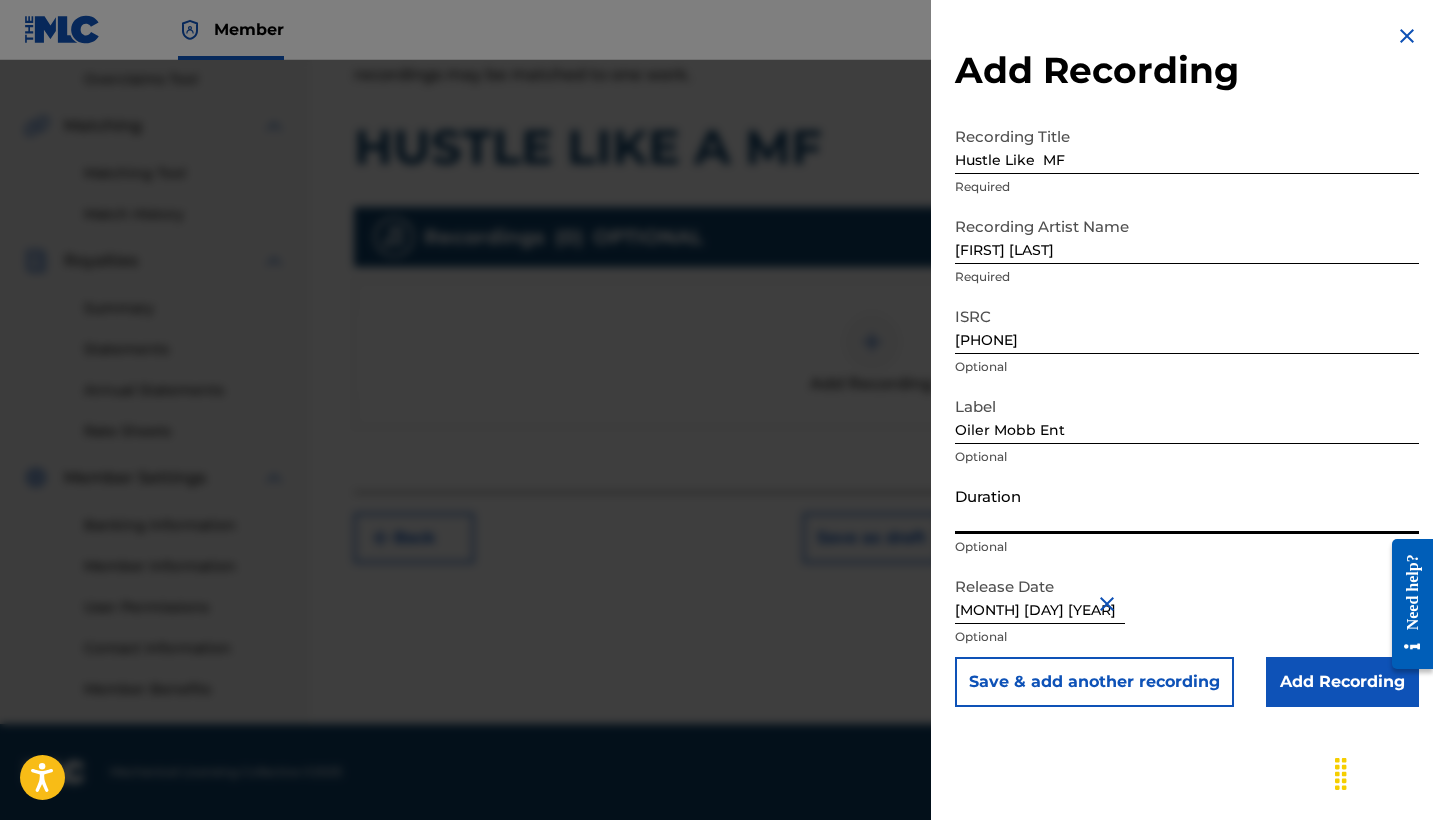 scroll, scrollTop: 420, scrollLeft: 0, axis: vertical 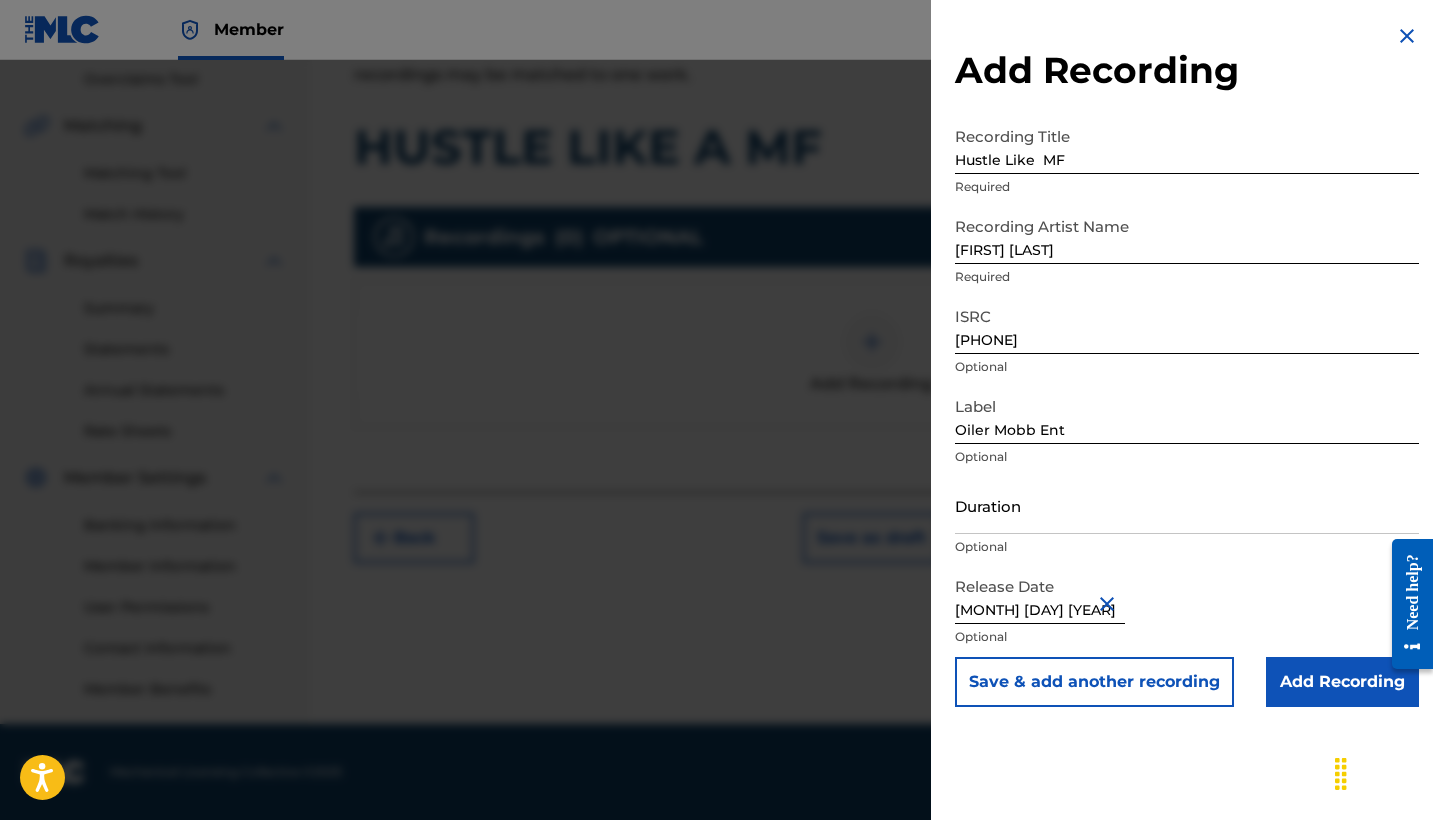 click on "Add Recording" at bounding box center (1342, 682) 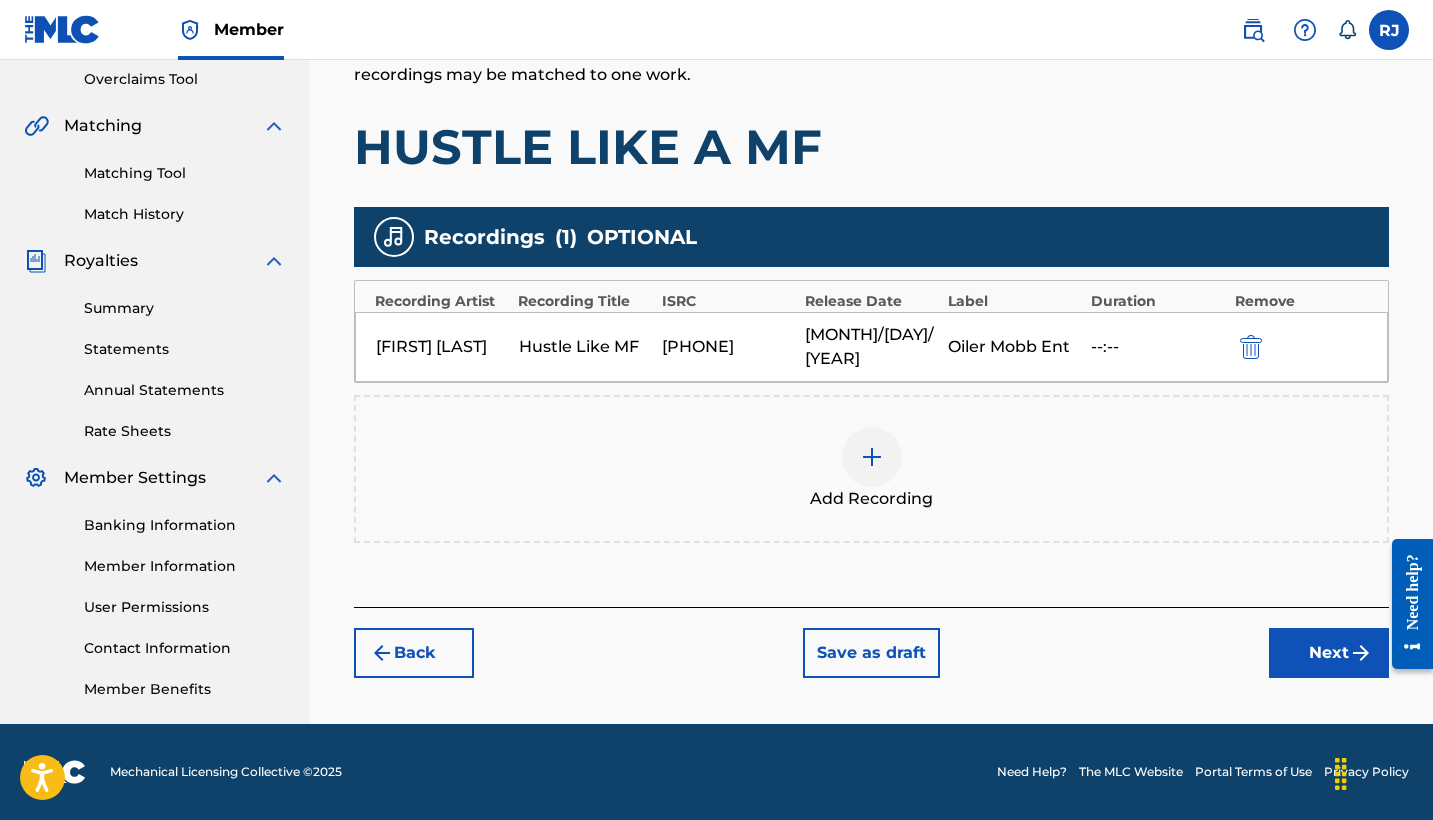 click on "Next" at bounding box center (1329, 653) 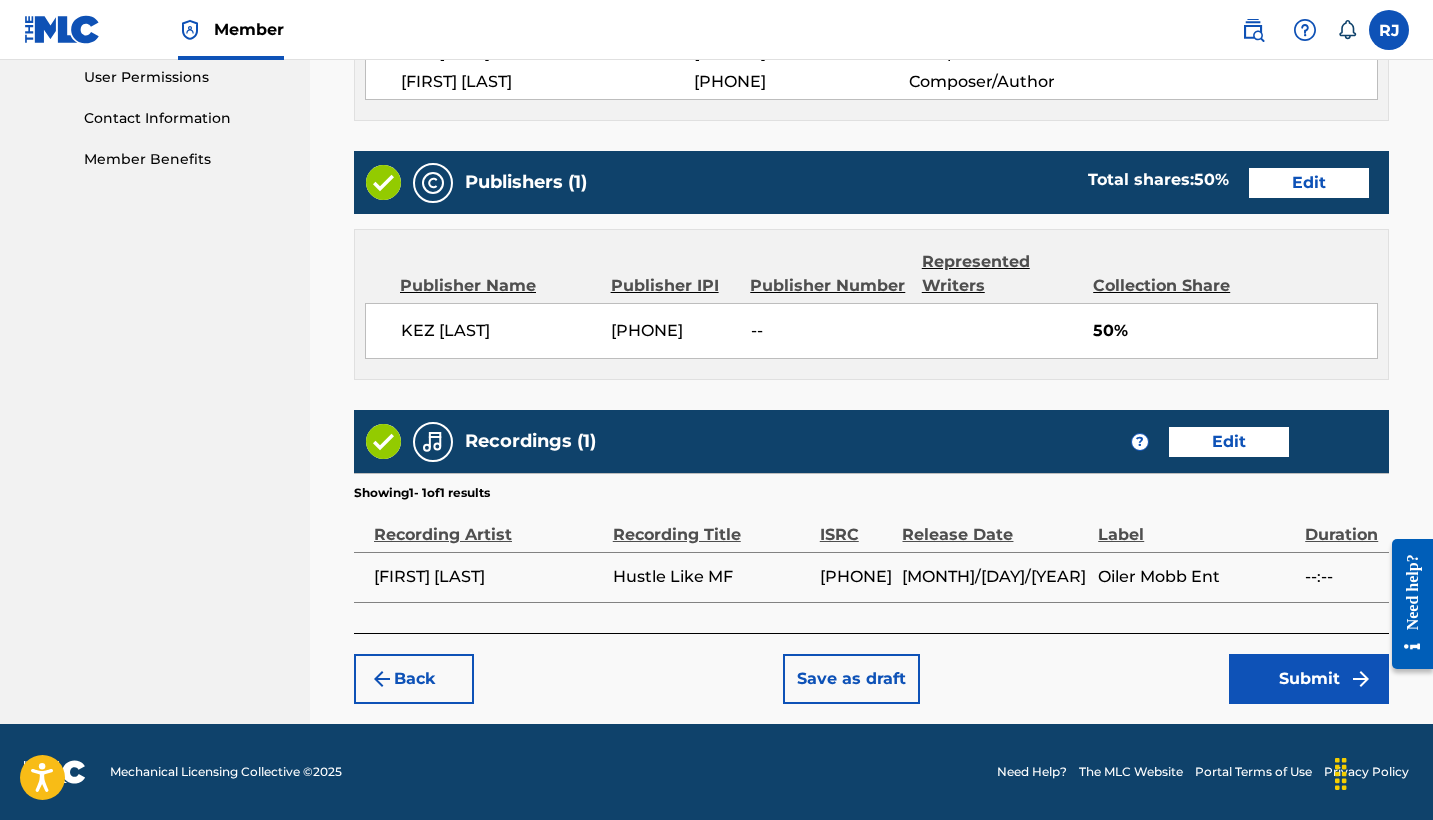 scroll, scrollTop: 948, scrollLeft: 0, axis: vertical 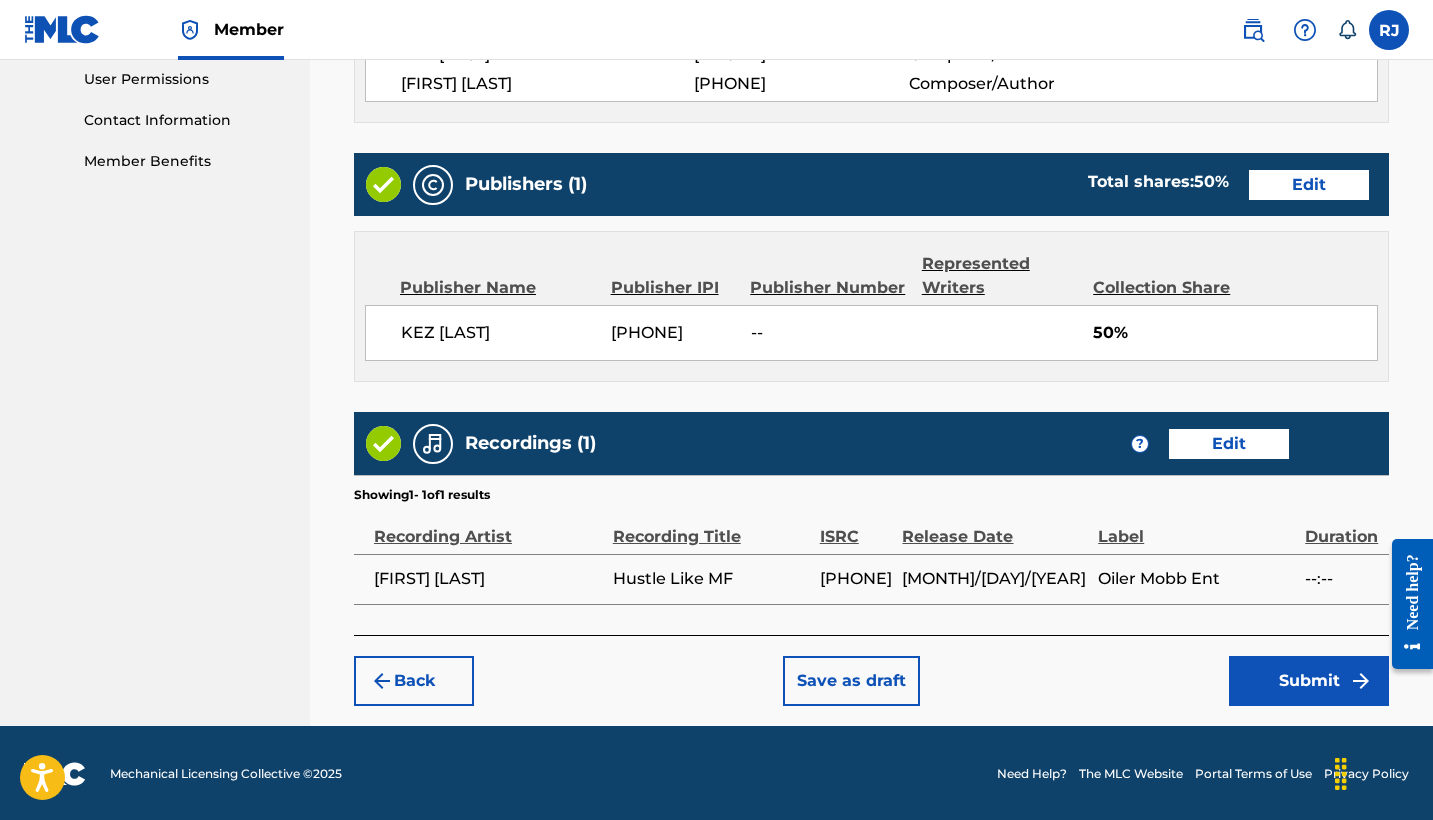 click on "Submit" at bounding box center (1309, 681) 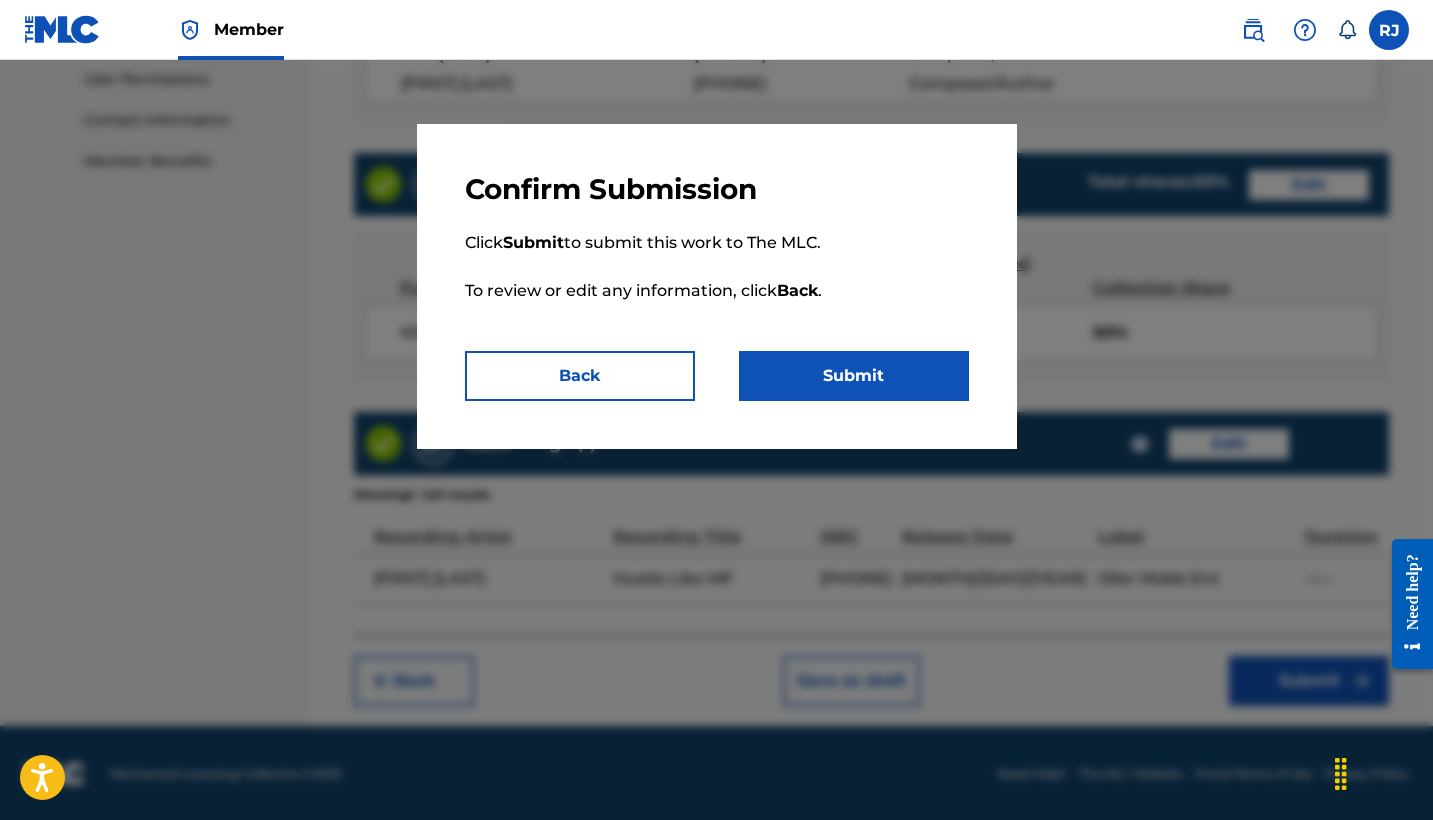 click on "Submit" at bounding box center (854, 376) 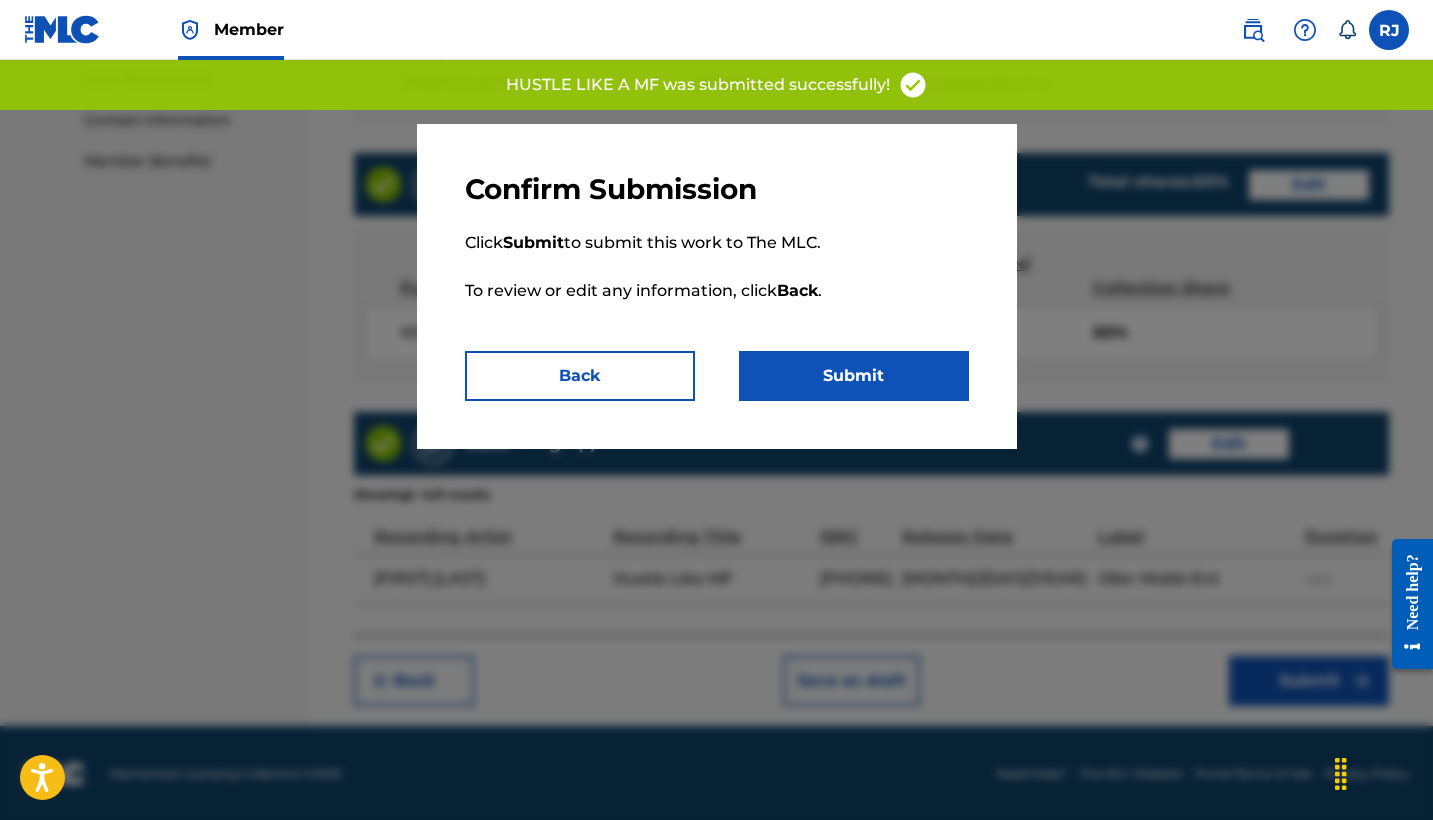 scroll, scrollTop: 0, scrollLeft: 0, axis: both 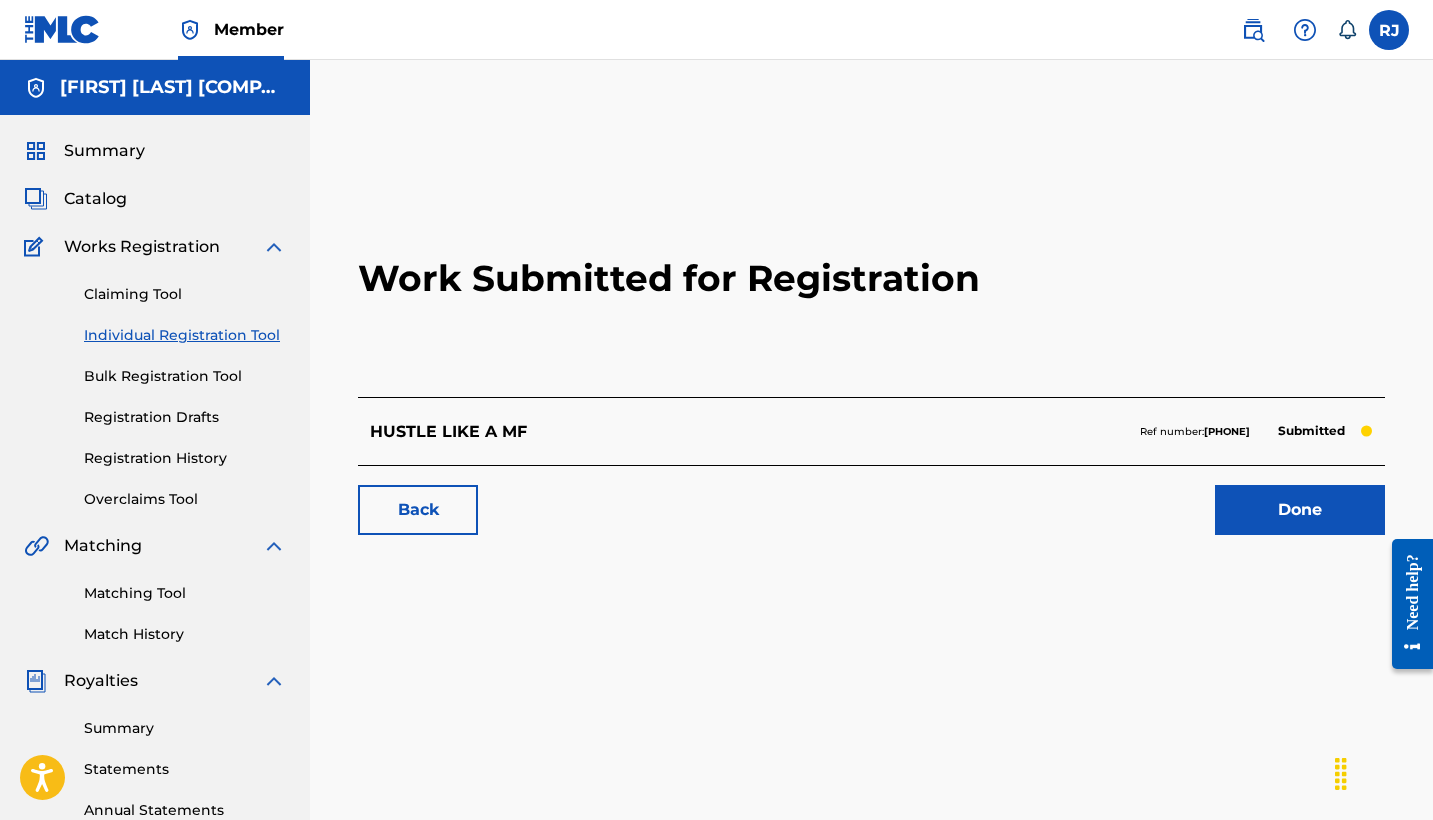 click on "Done" at bounding box center [1300, 510] 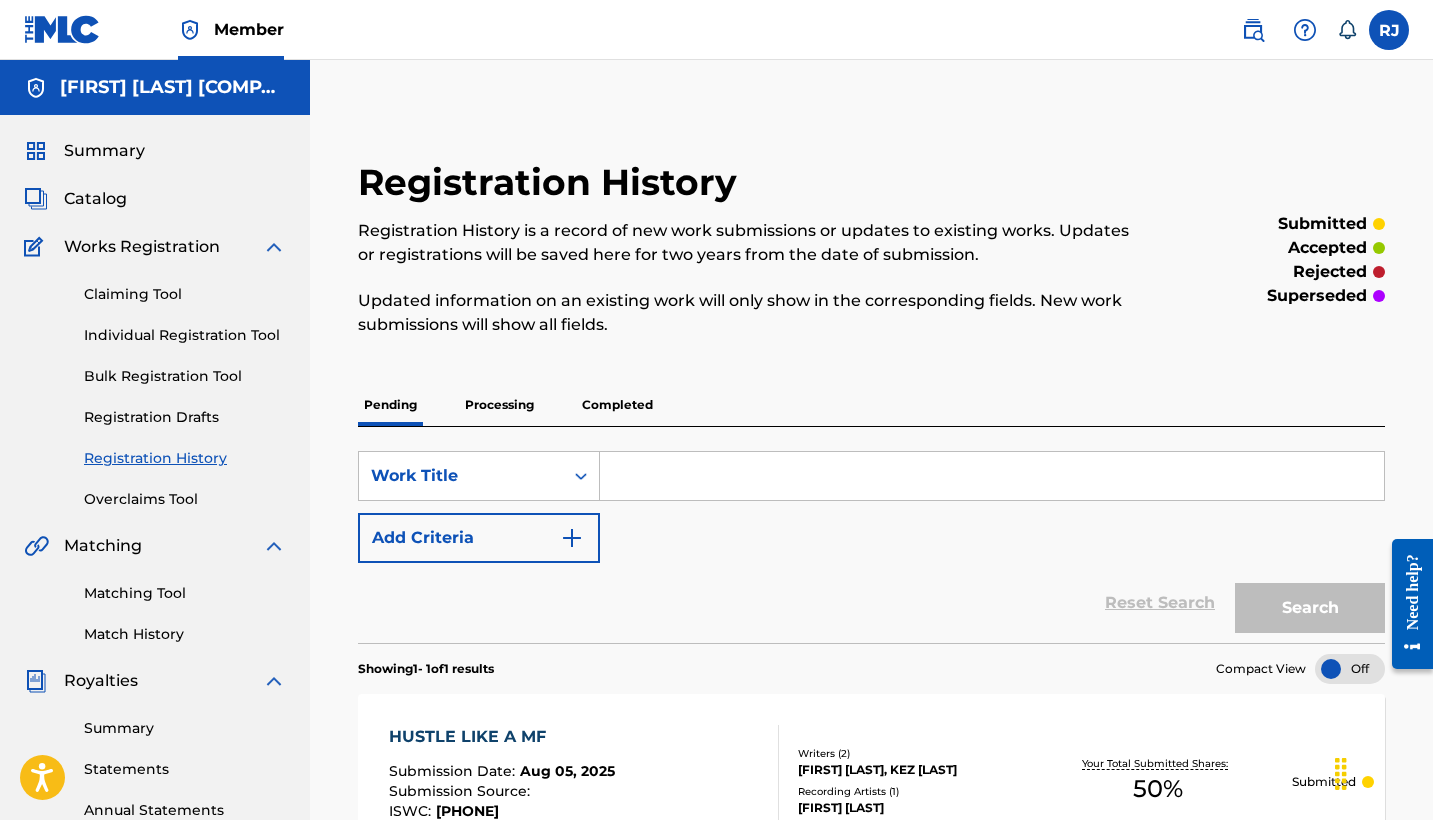 scroll, scrollTop: 0, scrollLeft: 0, axis: both 